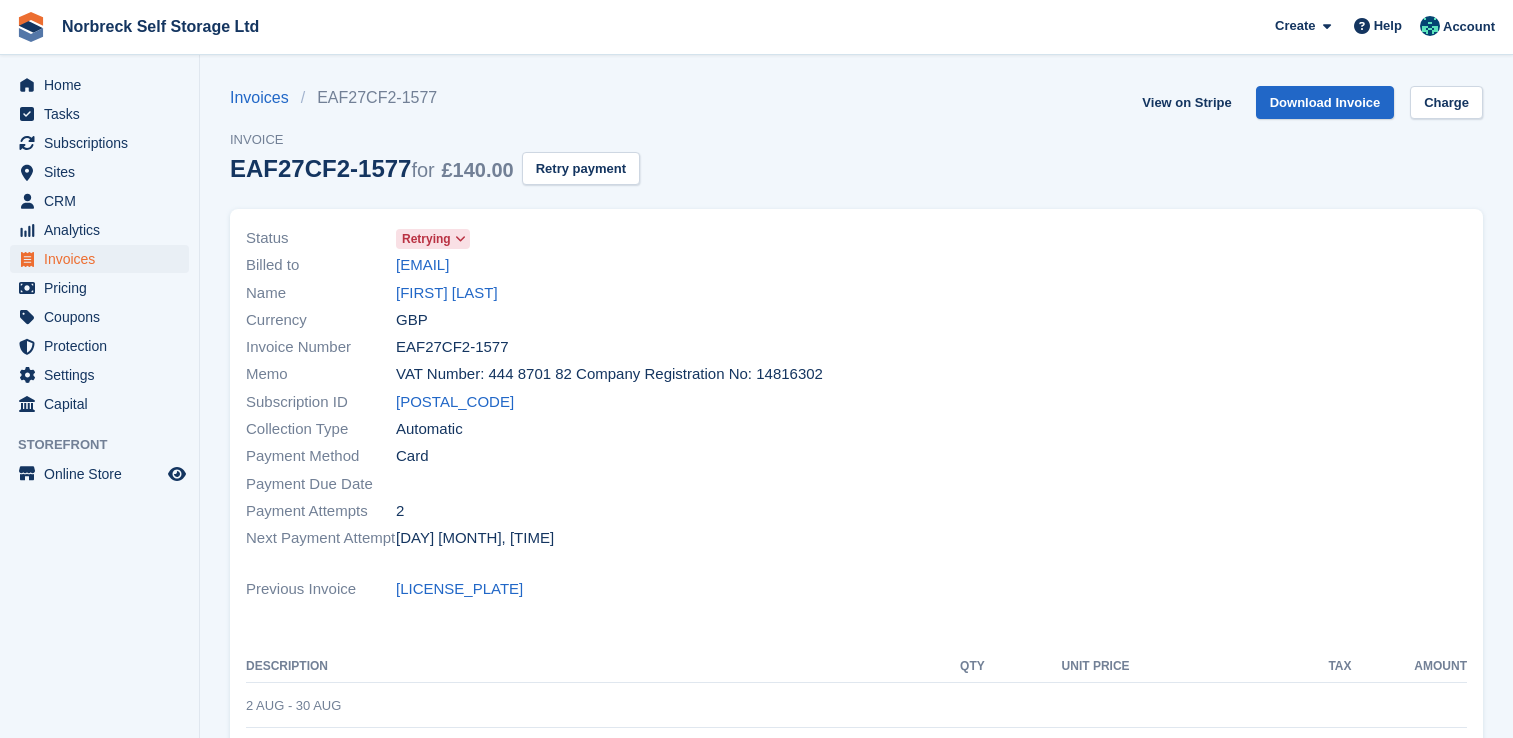 scroll, scrollTop: 0, scrollLeft: 0, axis: both 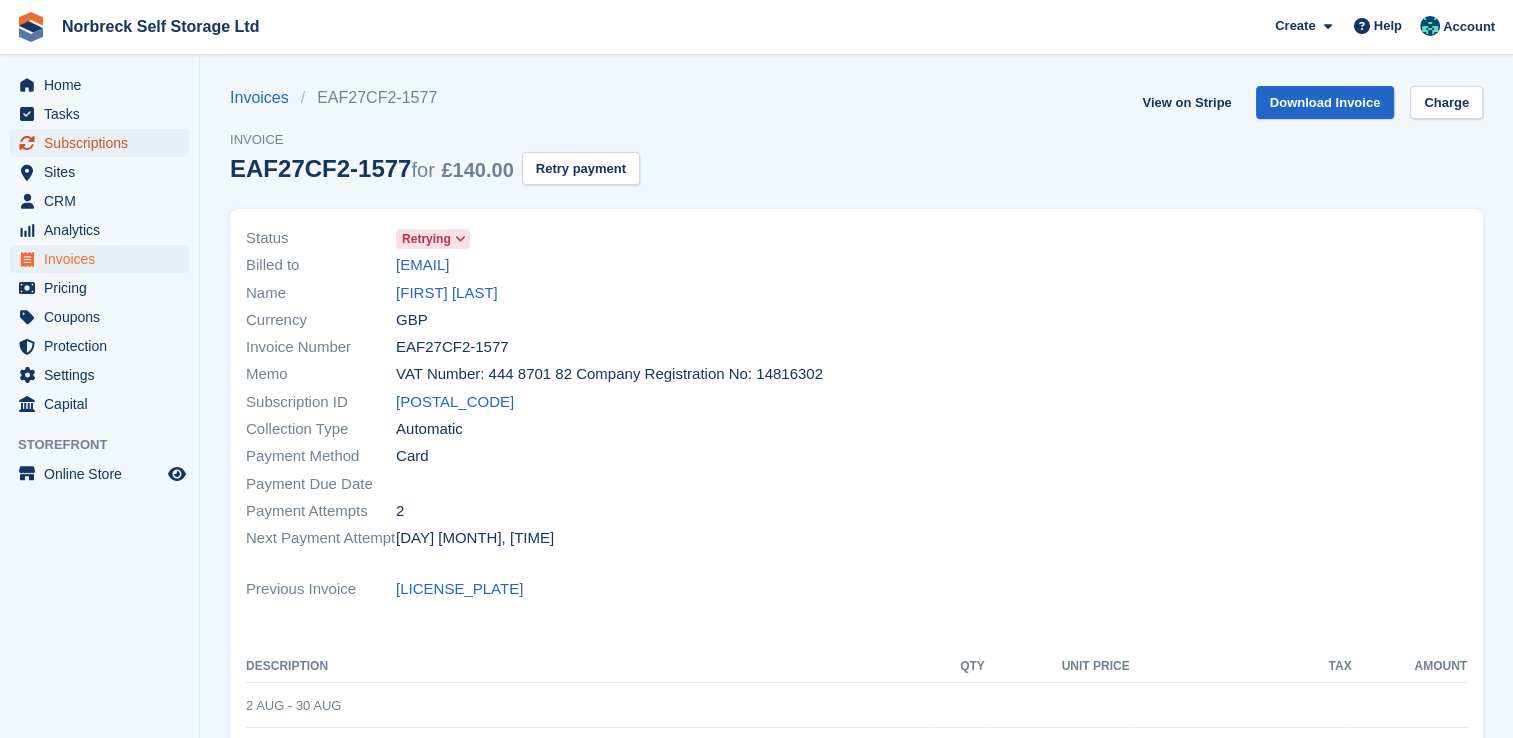 click on "Subscriptions" at bounding box center (104, 143) 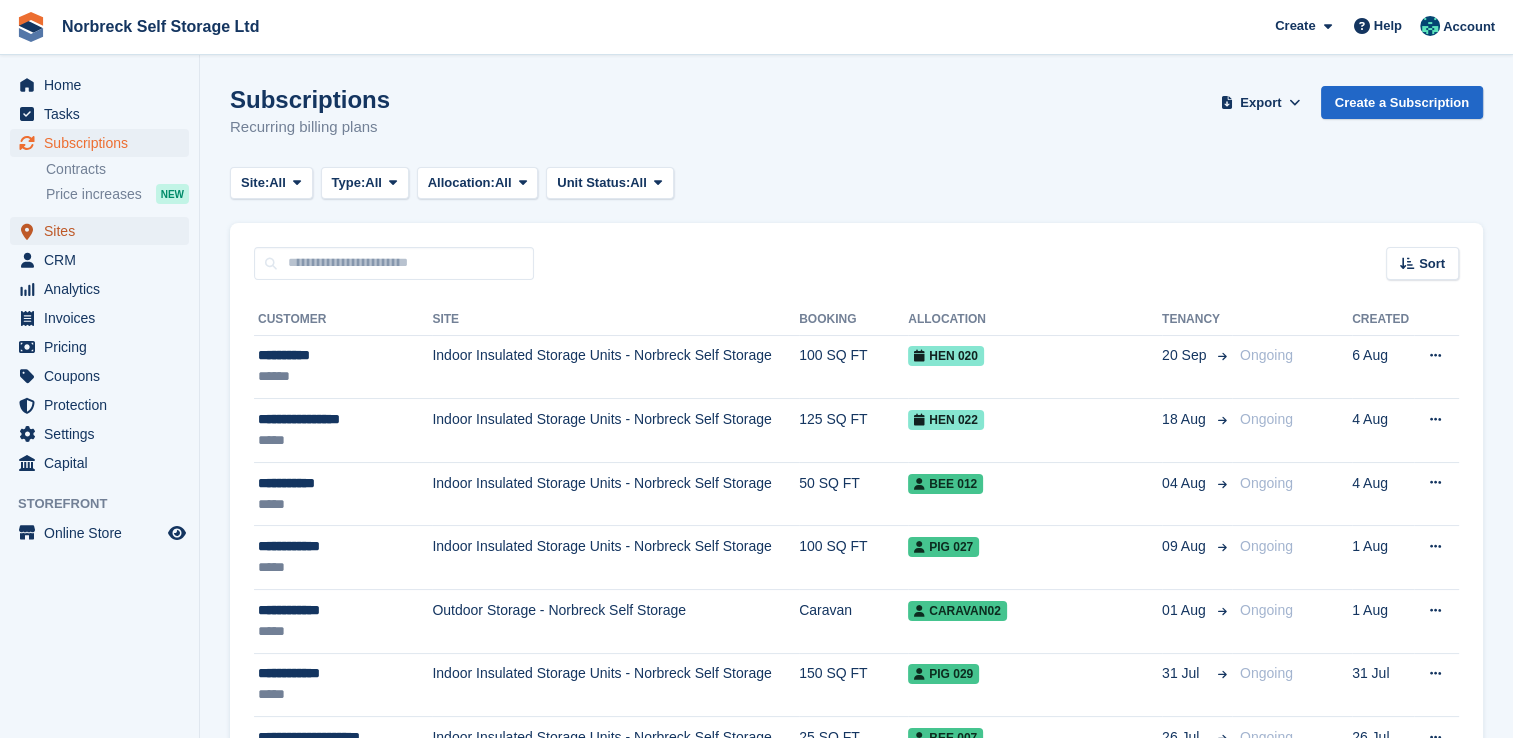 click on "Sites" at bounding box center (104, 231) 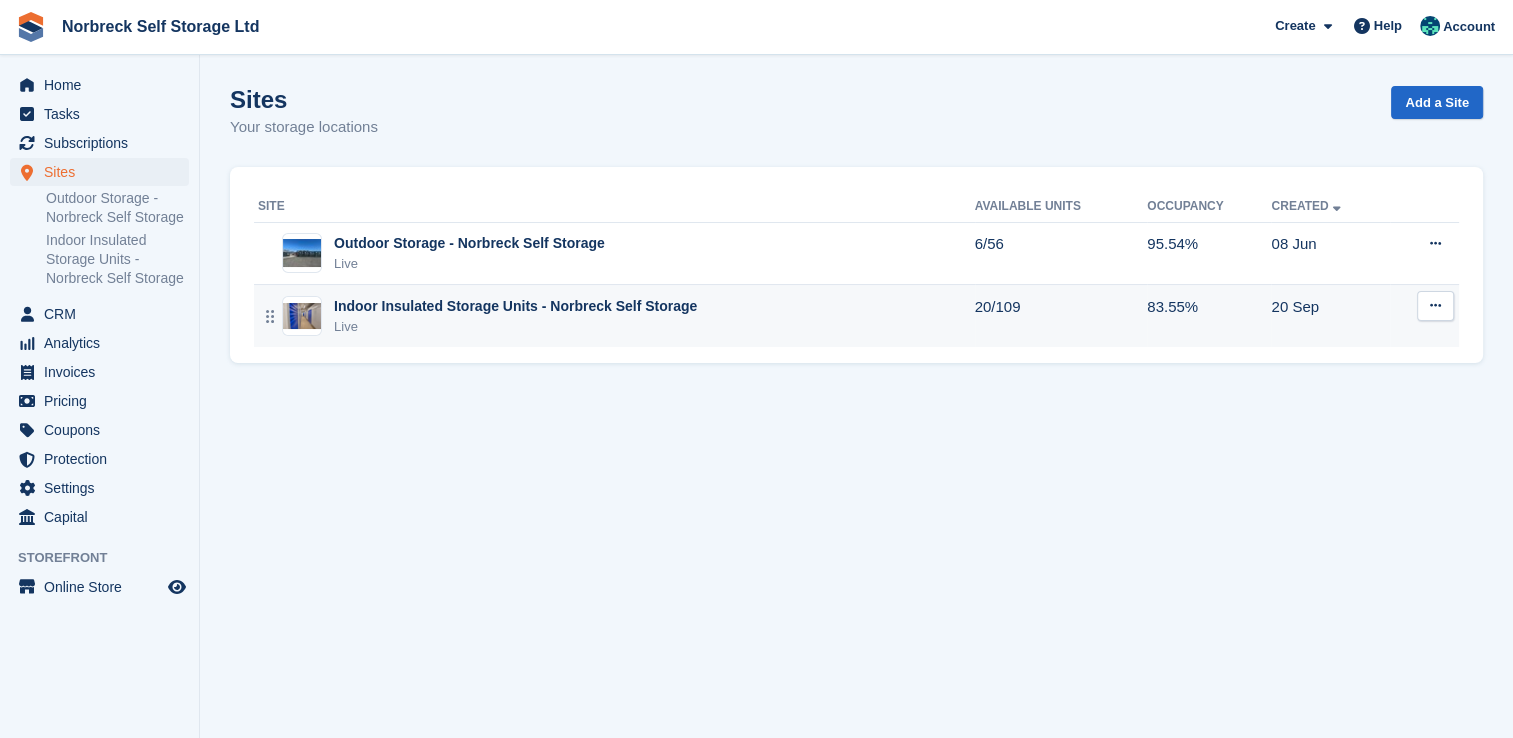click on "Live" at bounding box center (515, 327) 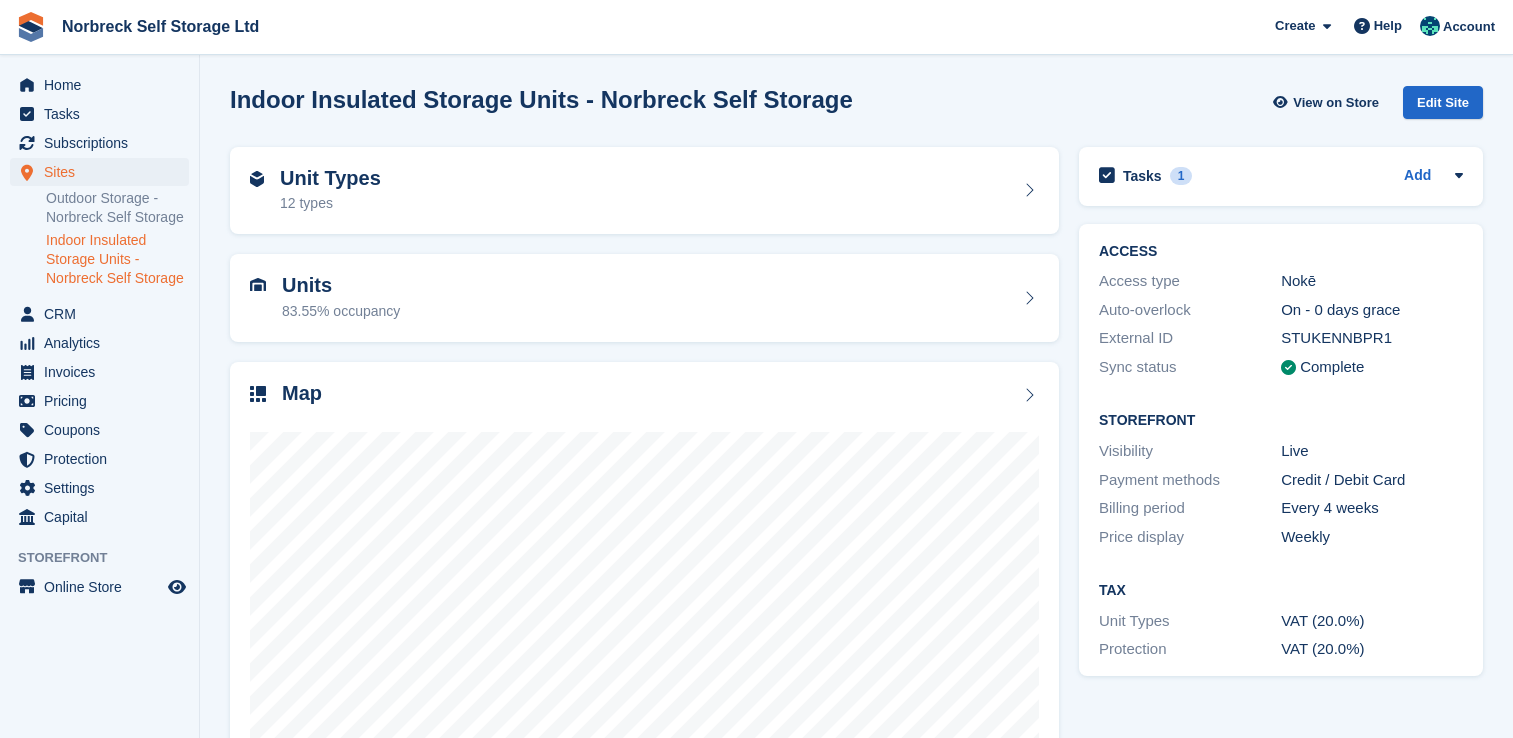scroll, scrollTop: 0, scrollLeft: 0, axis: both 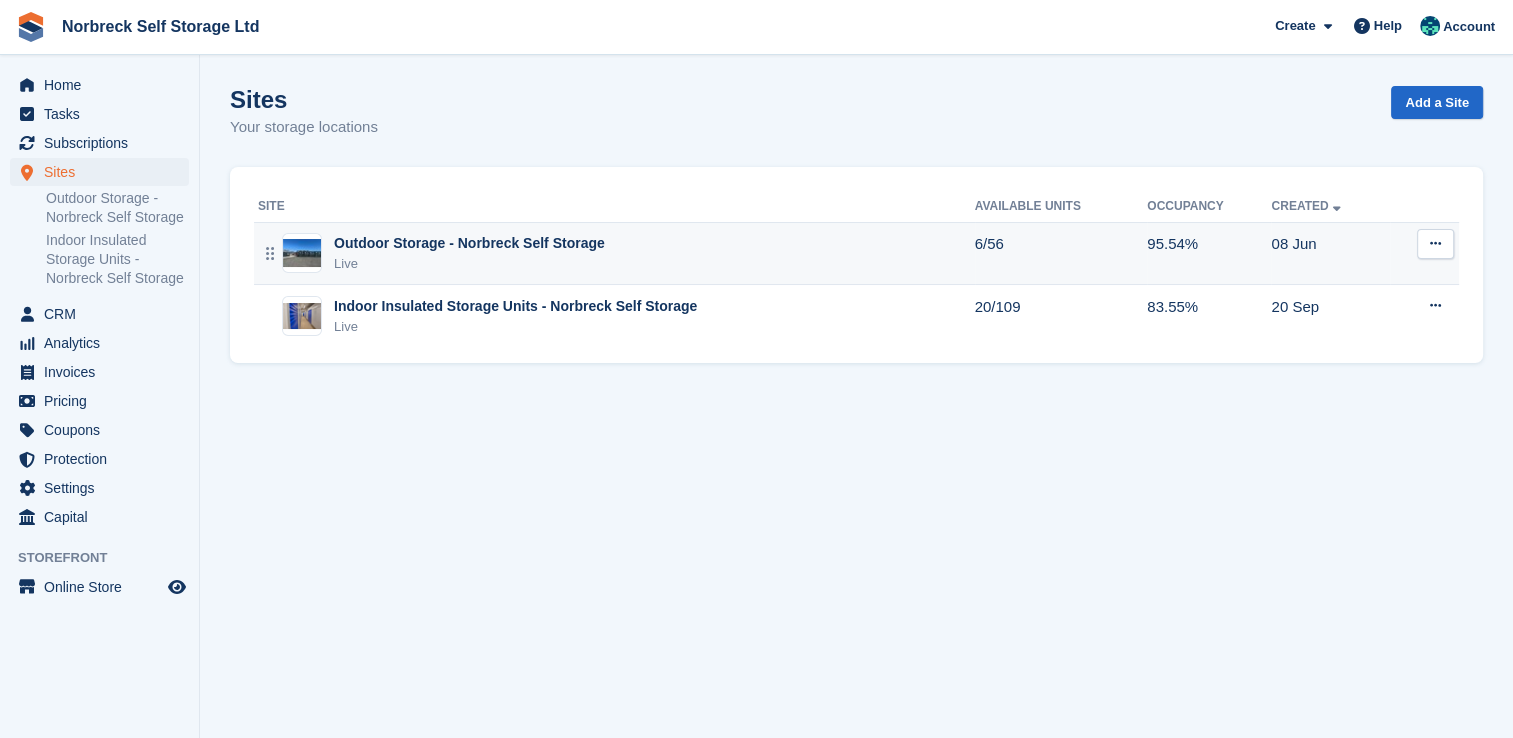 click on "Outdoor Storage - Norbreck Self Storage
Live" at bounding box center (616, 253) 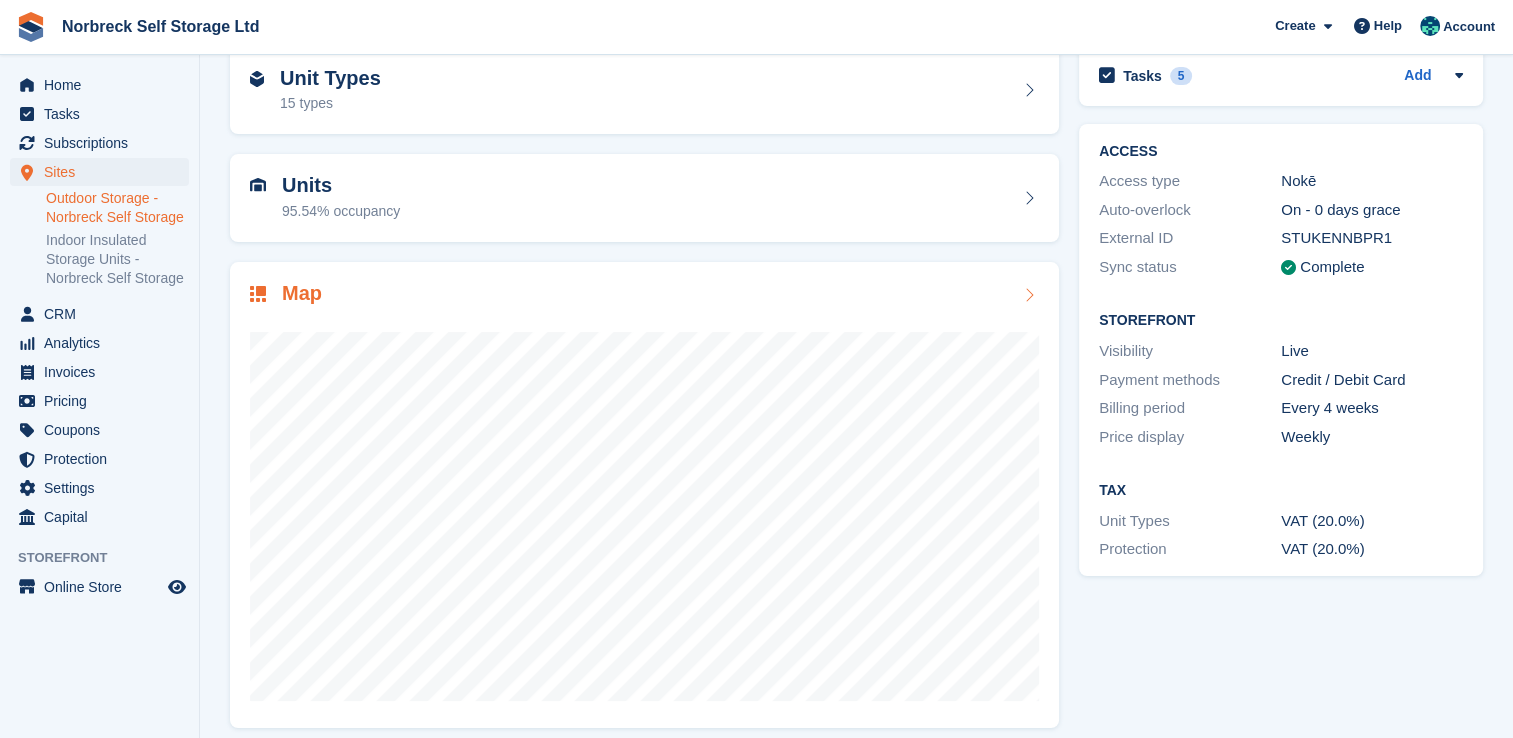 scroll, scrollTop: 114, scrollLeft: 0, axis: vertical 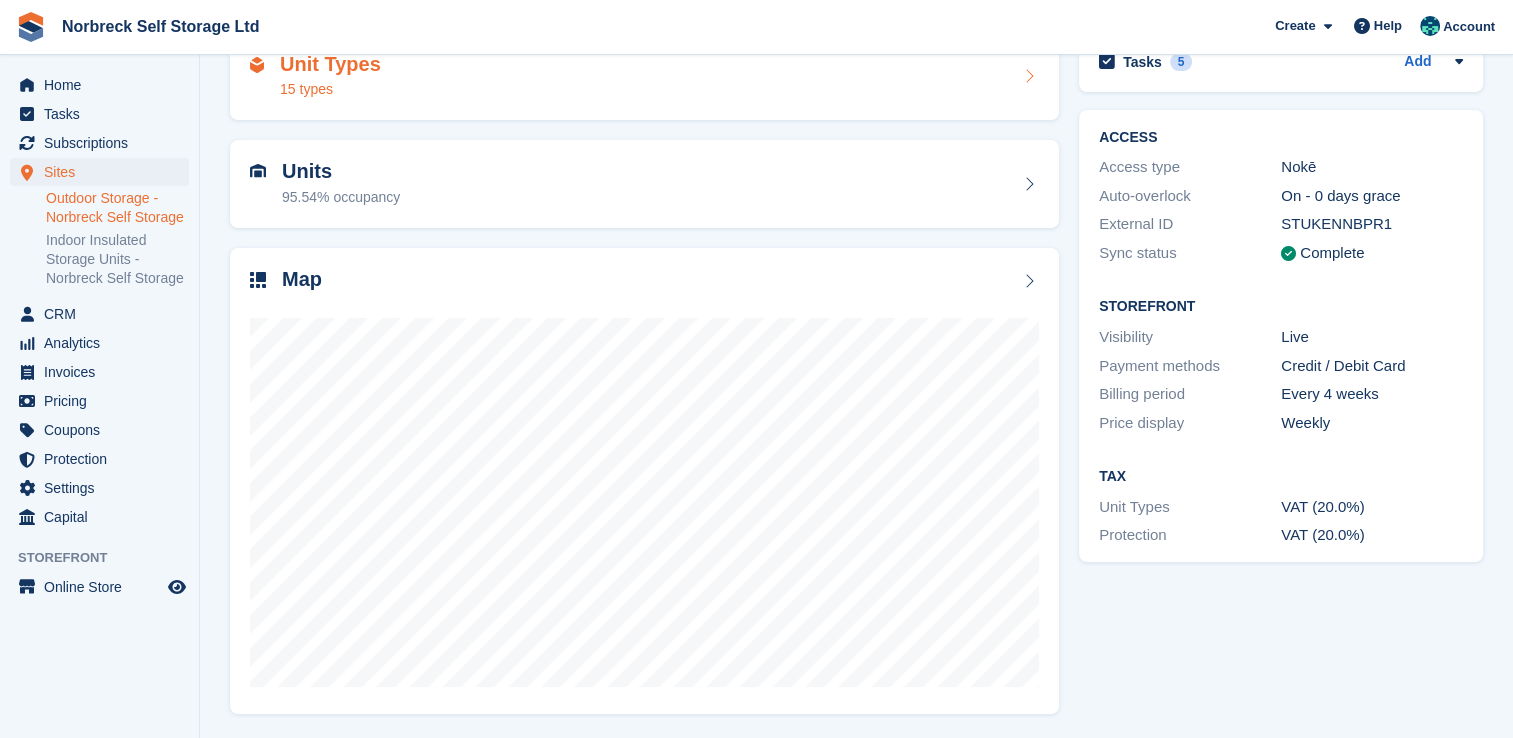 click on "Unit Types
15 types" at bounding box center [644, 77] 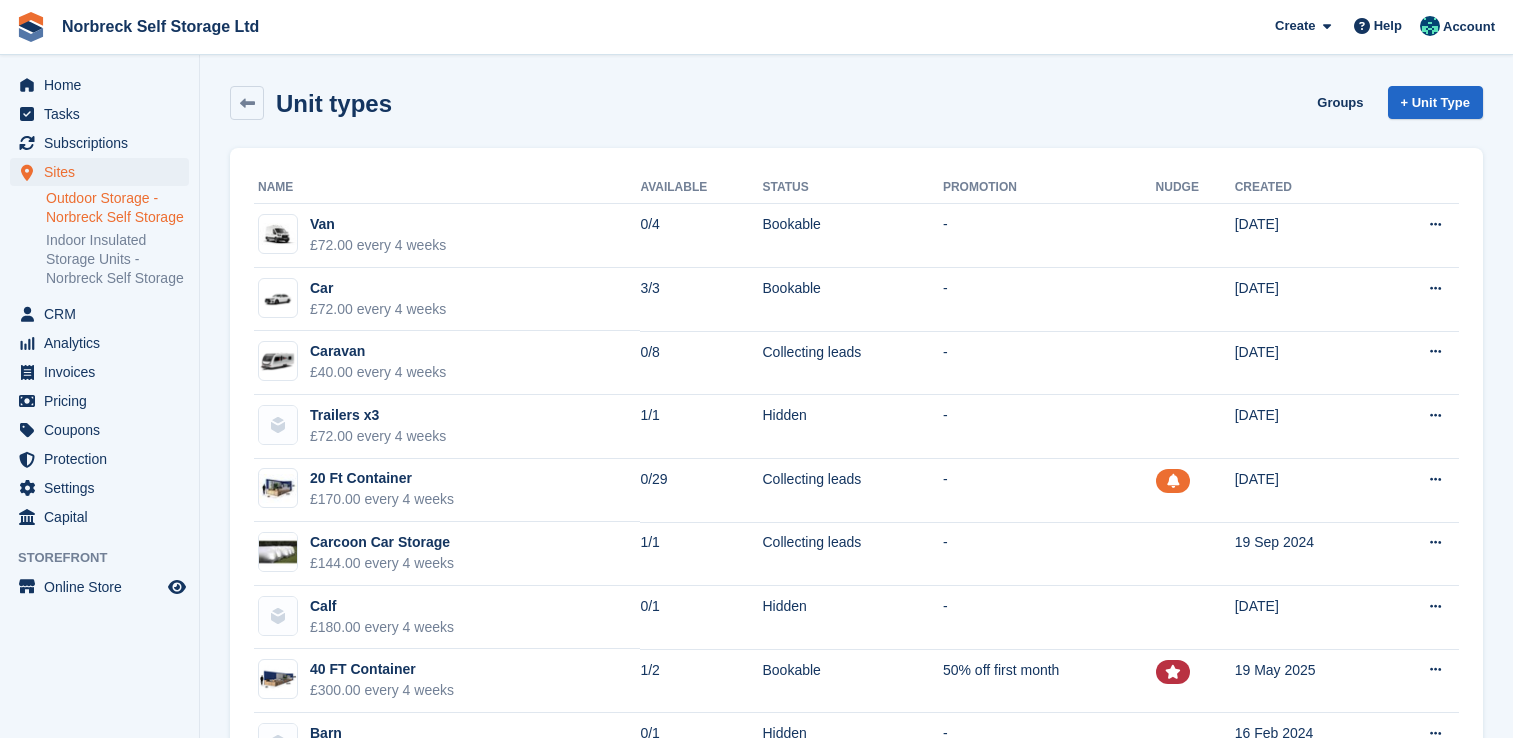 scroll, scrollTop: 0, scrollLeft: 0, axis: both 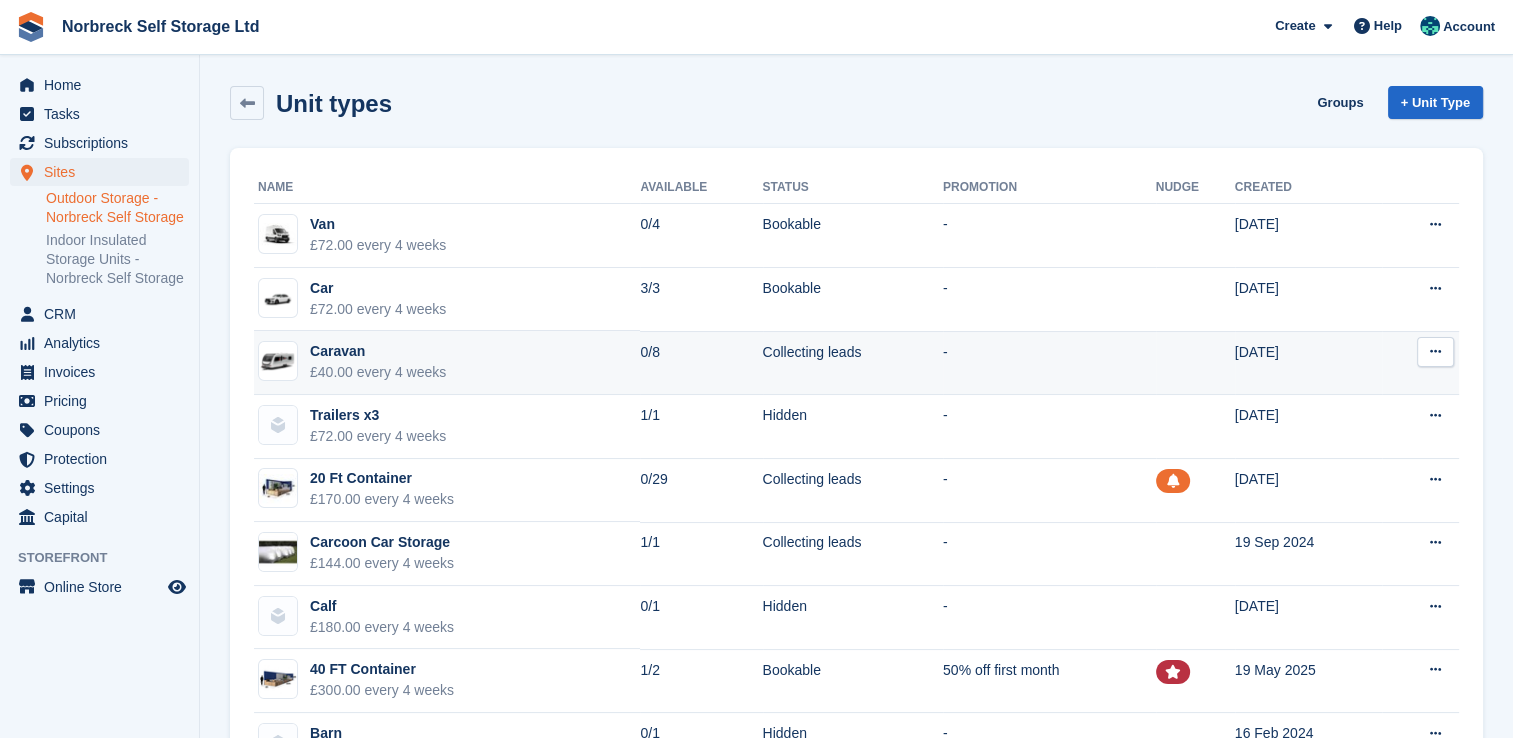 click on "Caravan
£40.00 every 4 weeks" at bounding box center [447, 363] 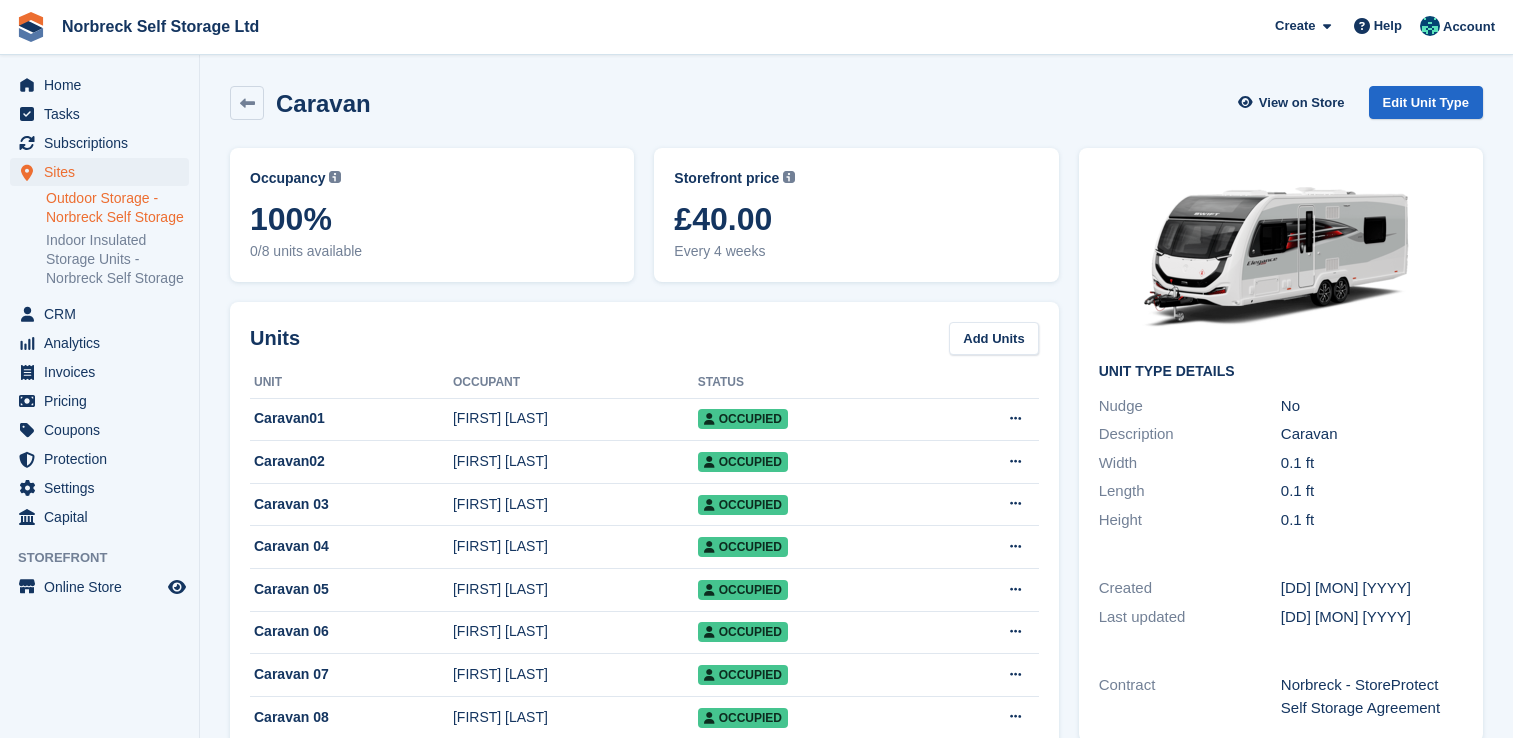scroll, scrollTop: 0, scrollLeft: 0, axis: both 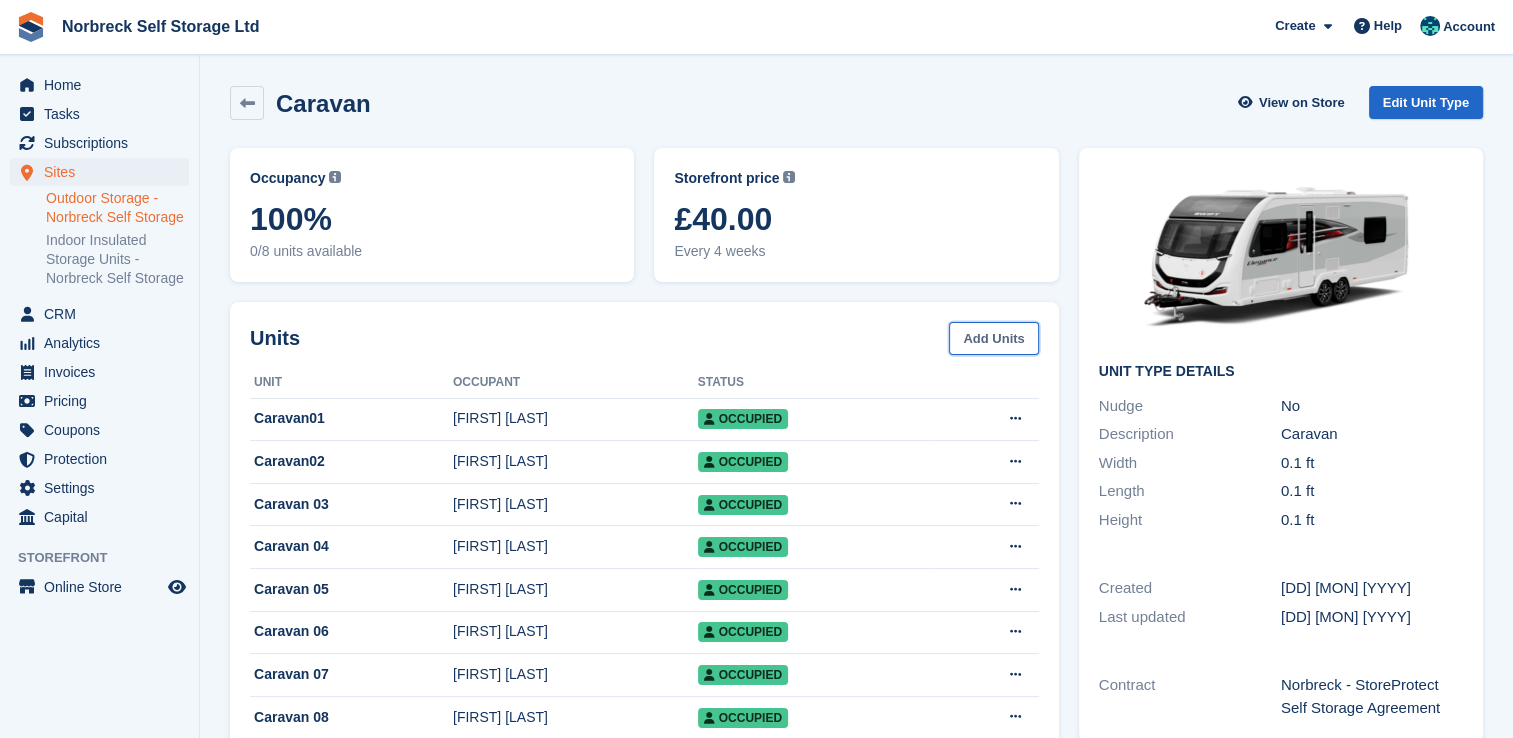 click on "Add Units" at bounding box center [993, 338] 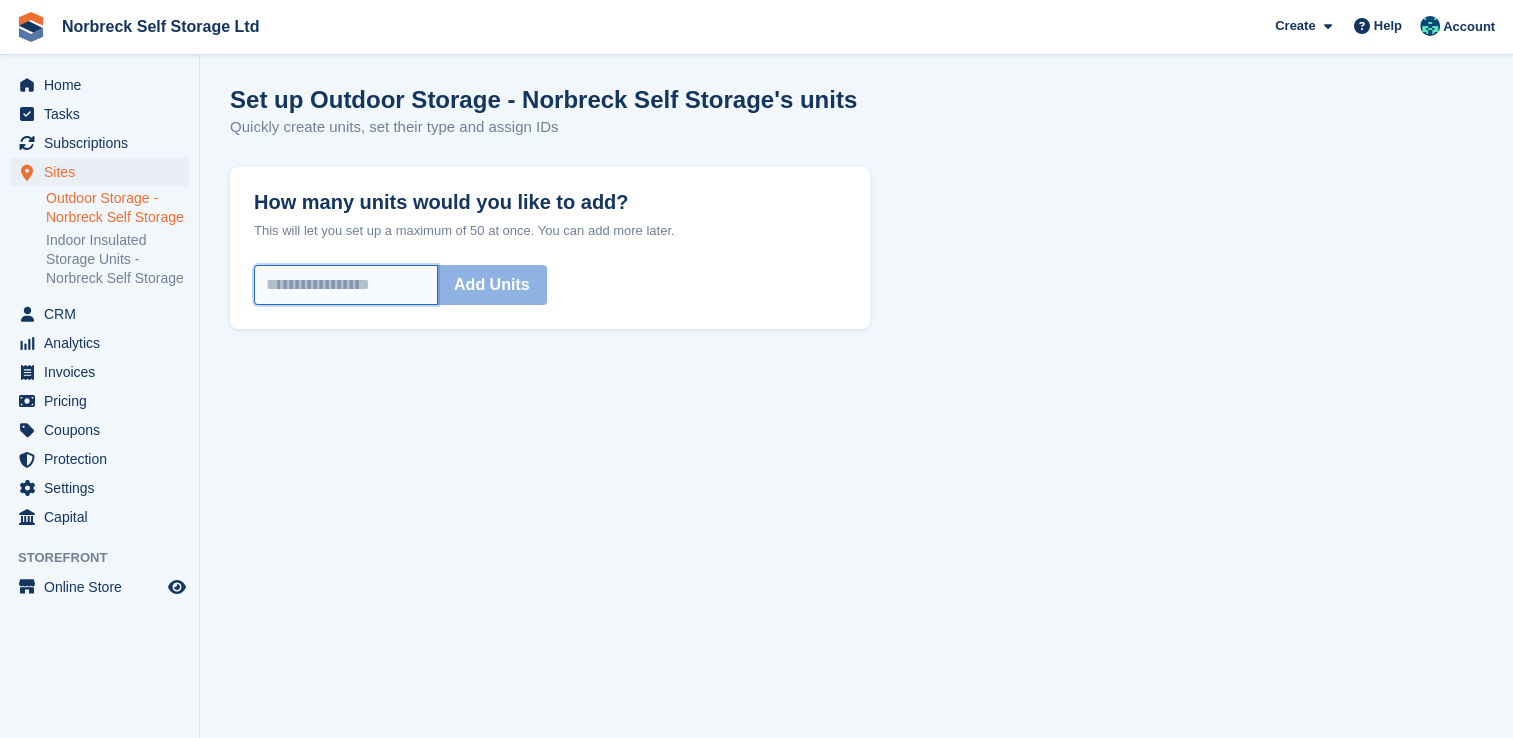 click on "How many units would you like to add?" at bounding box center (346, 285) 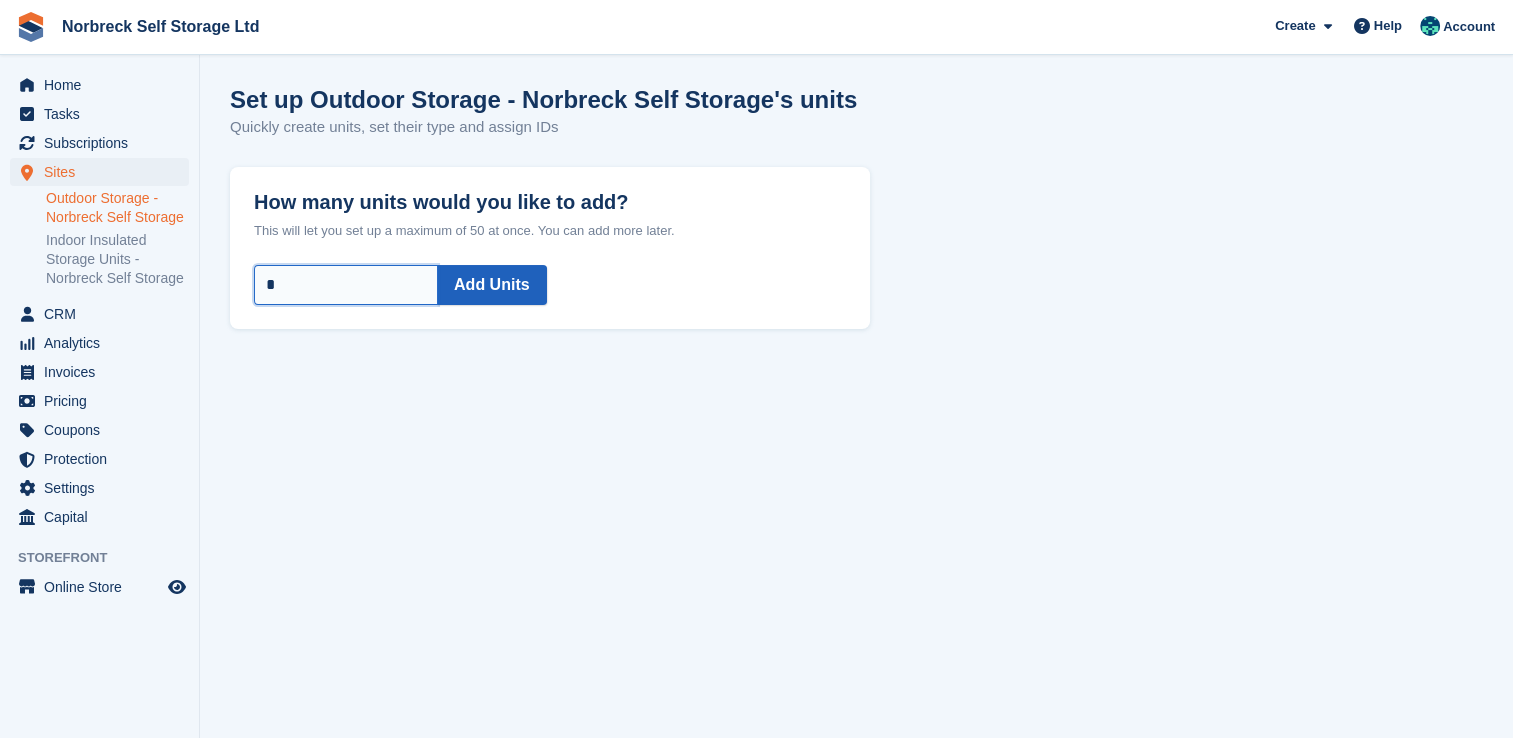 type on "*" 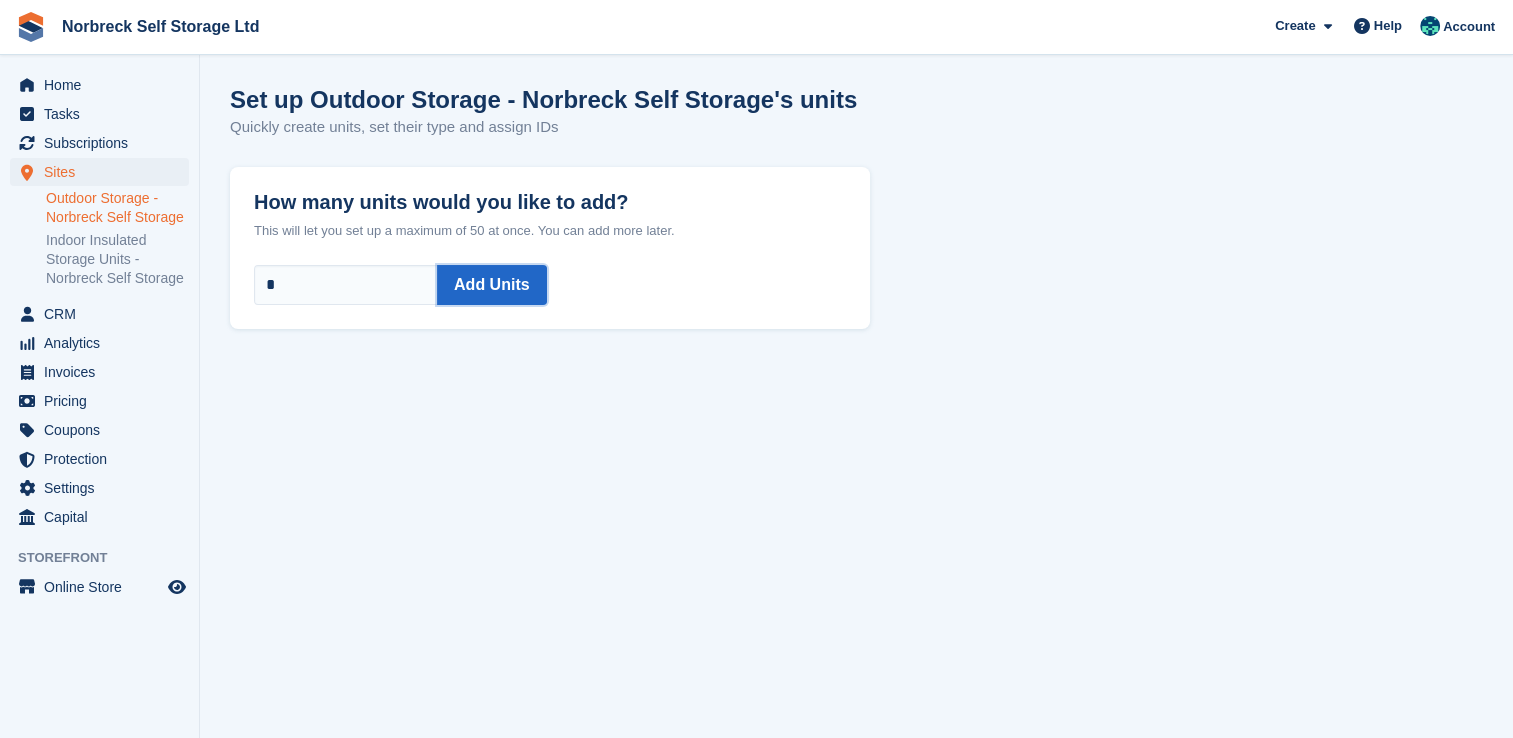 drag, startPoint x: 495, startPoint y: 278, endPoint x: 900, endPoint y: 346, distance: 410.66898 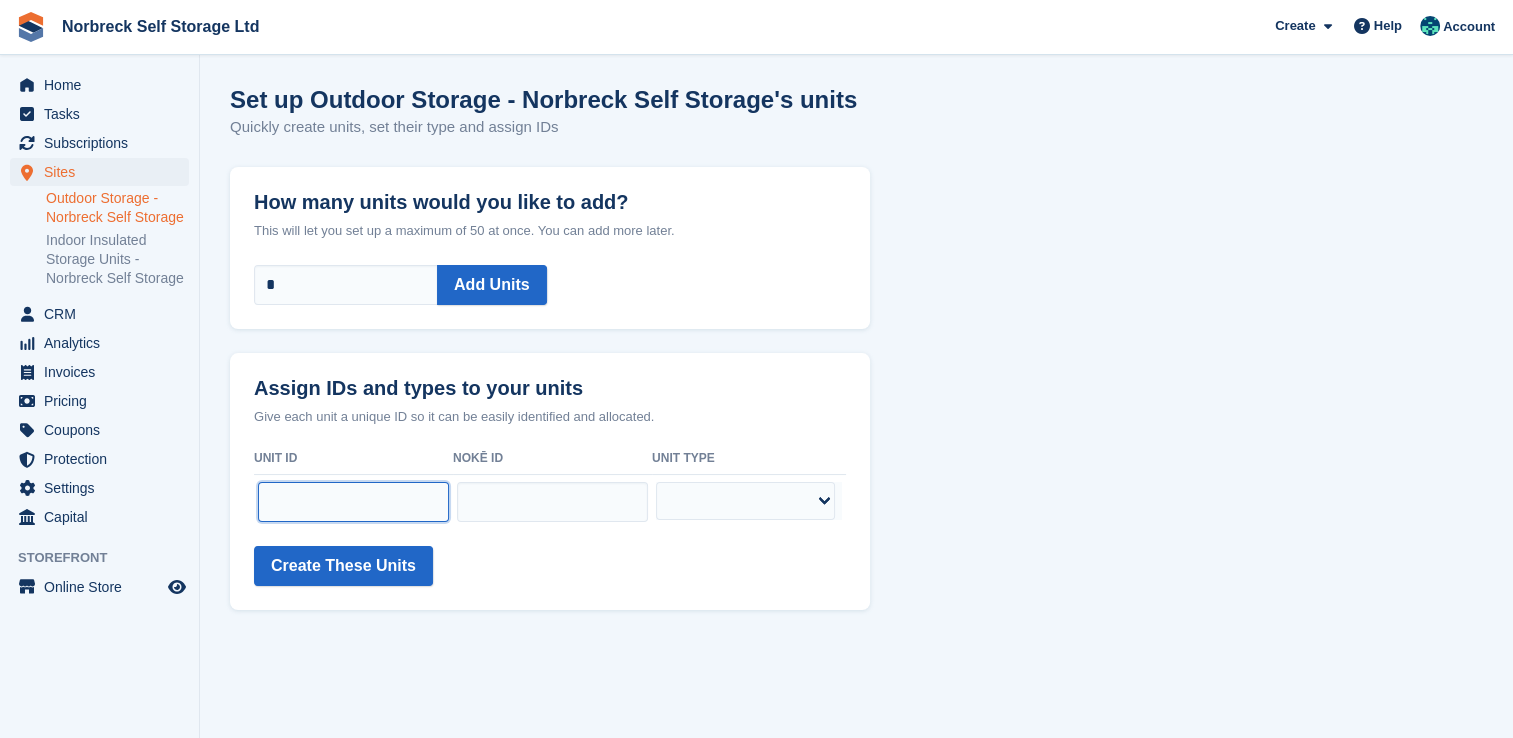 click at bounding box center (354, 502) 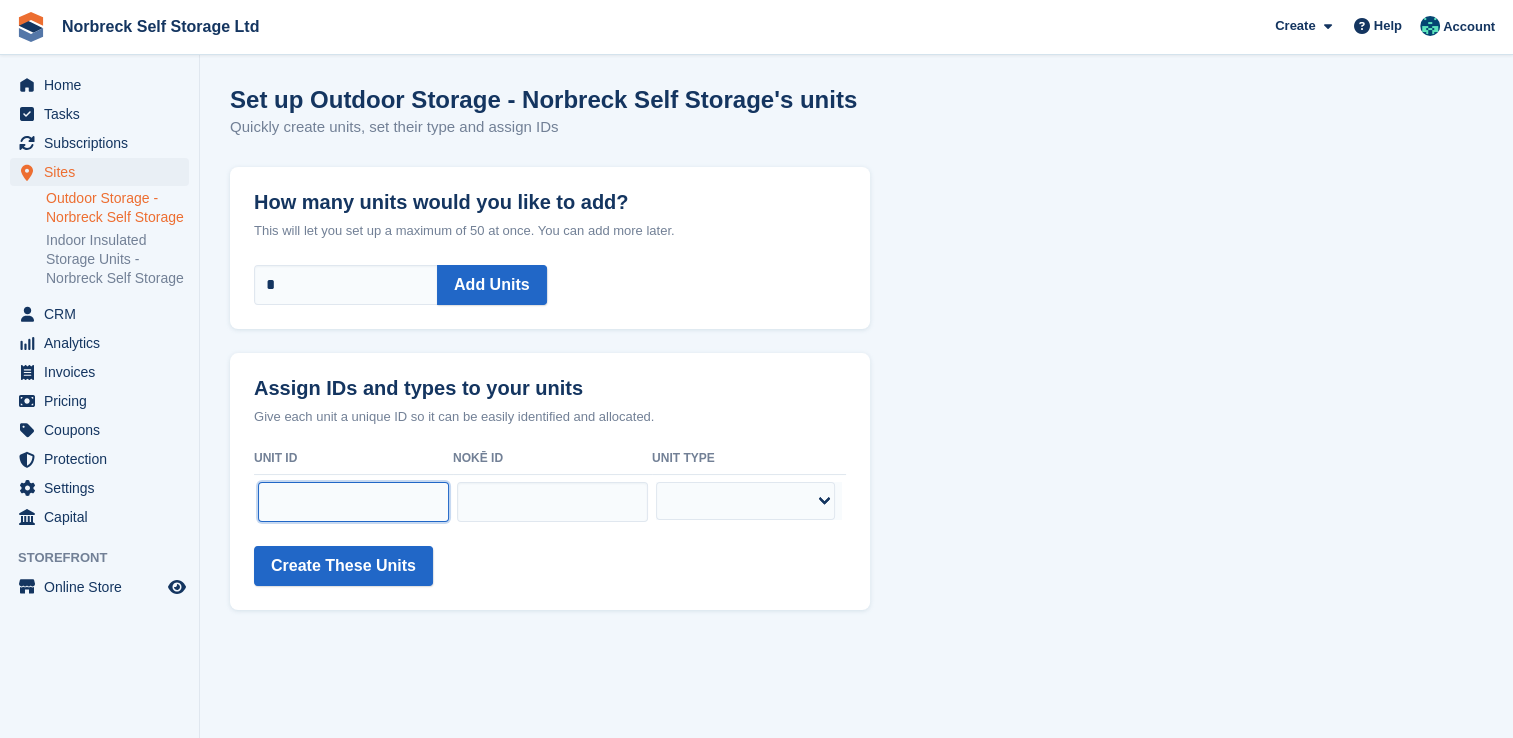 type on "*" 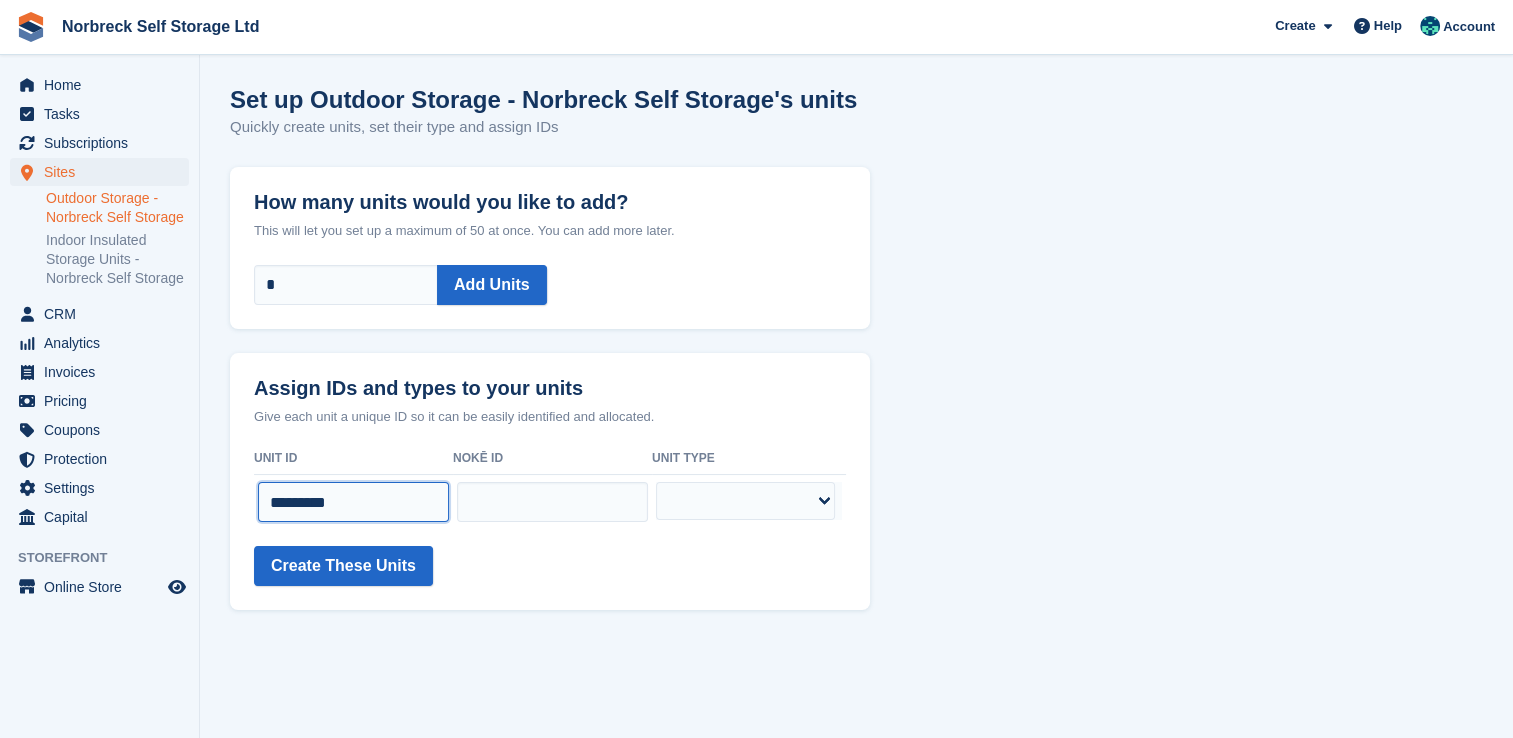 type on "*********" 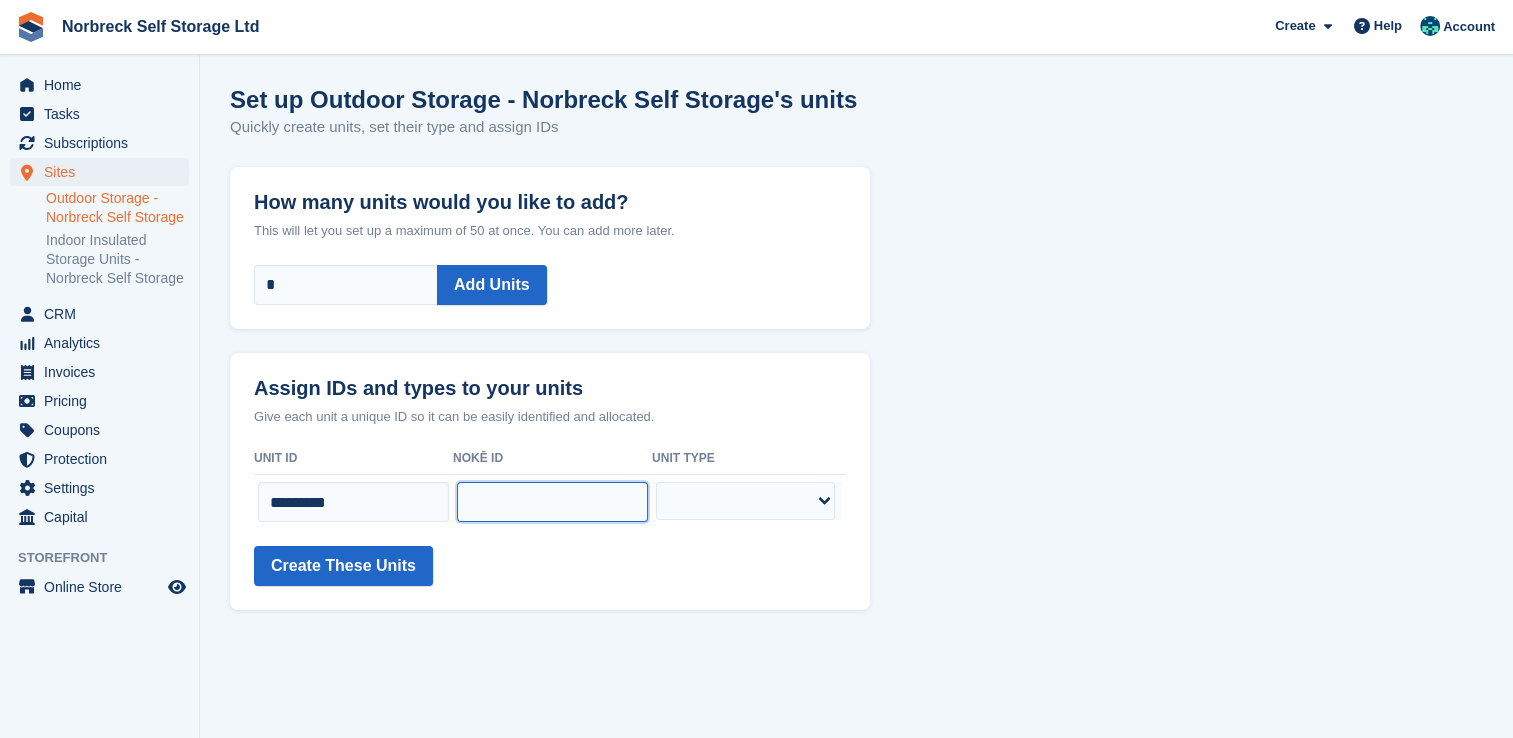 click at bounding box center (553, 502) 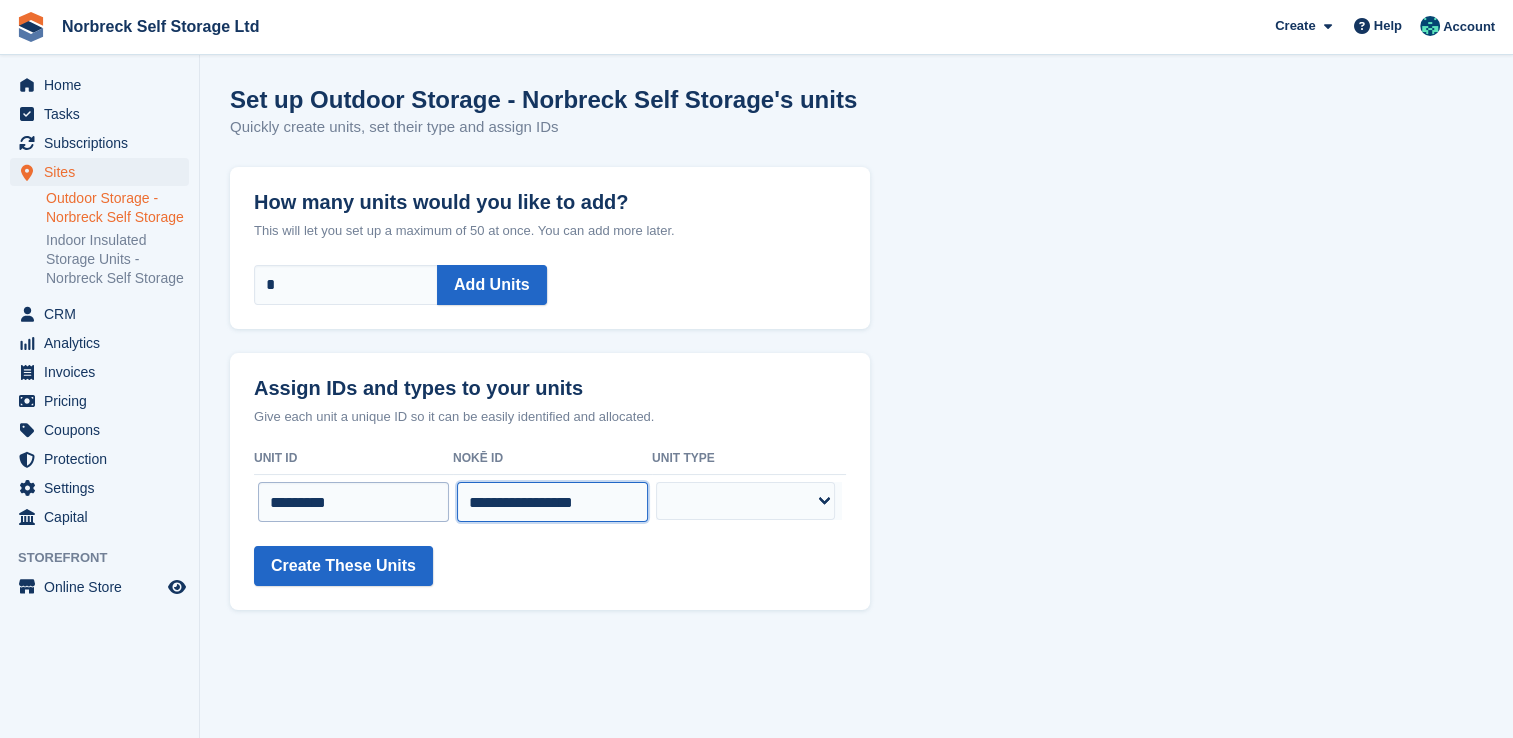 drag, startPoint x: 640, startPoint y: 498, endPoint x: 344, endPoint y: 483, distance: 296.37982 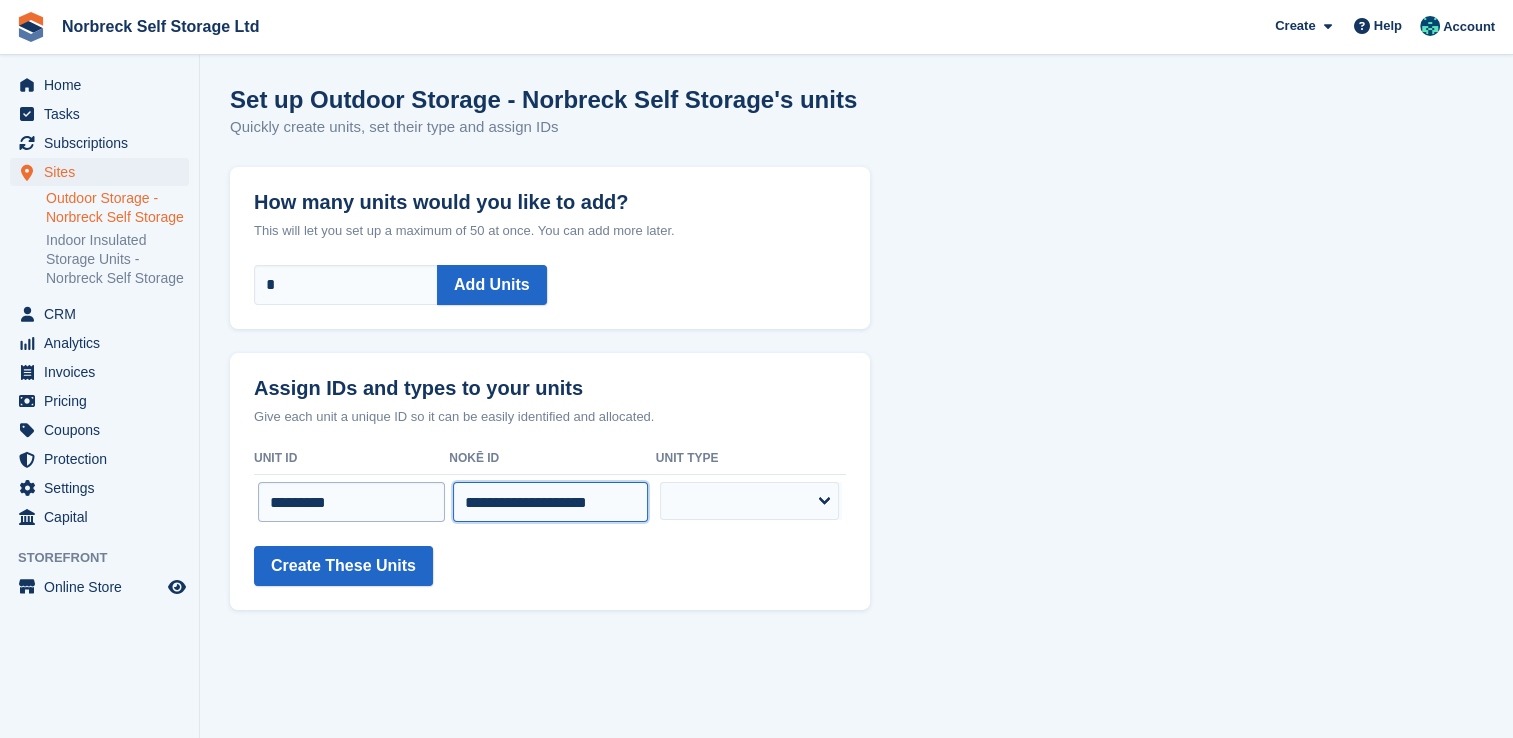 scroll, scrollTop: 0, scrollLeft: 16, axis: horizontal 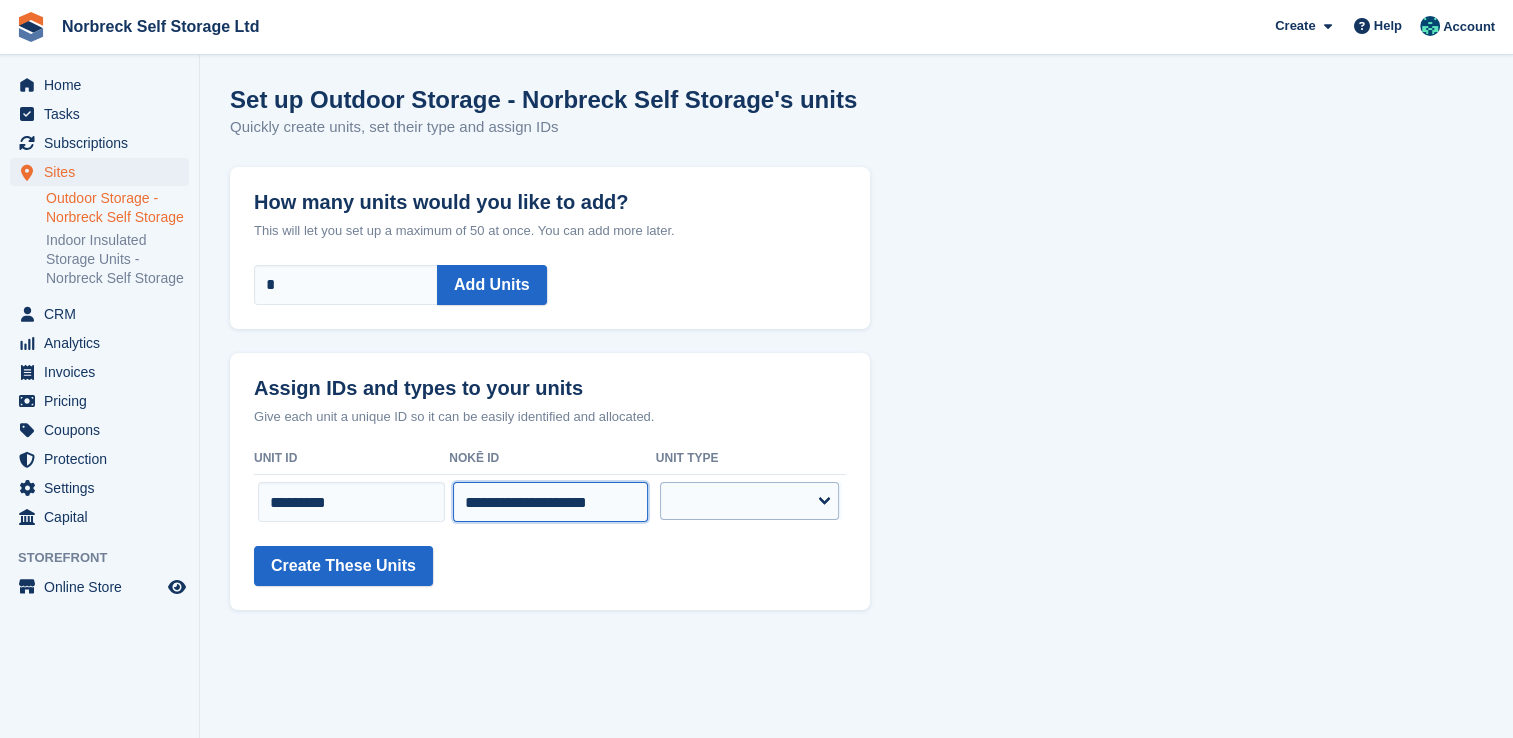 type on "**********" 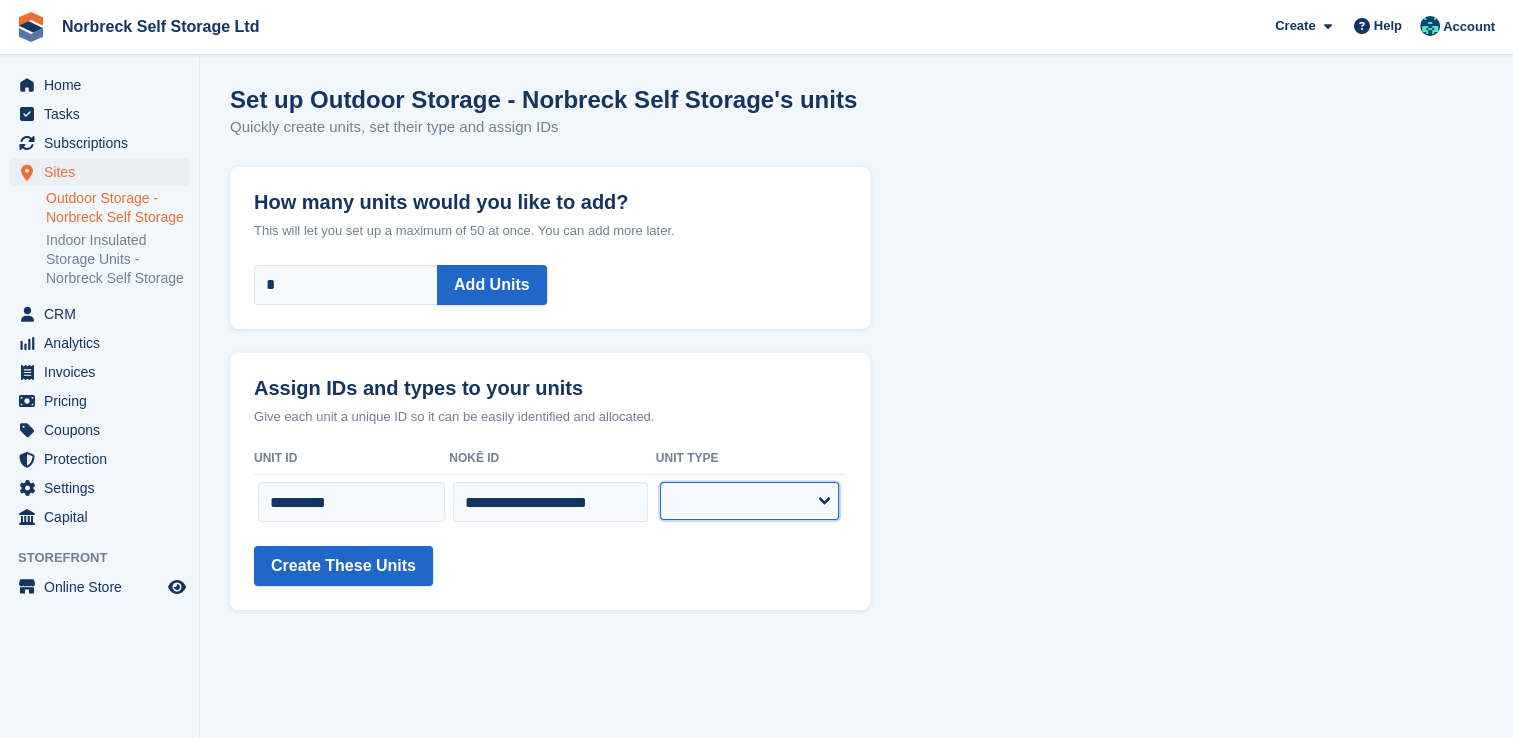 click on "**********" at bounding box center (749, 501) 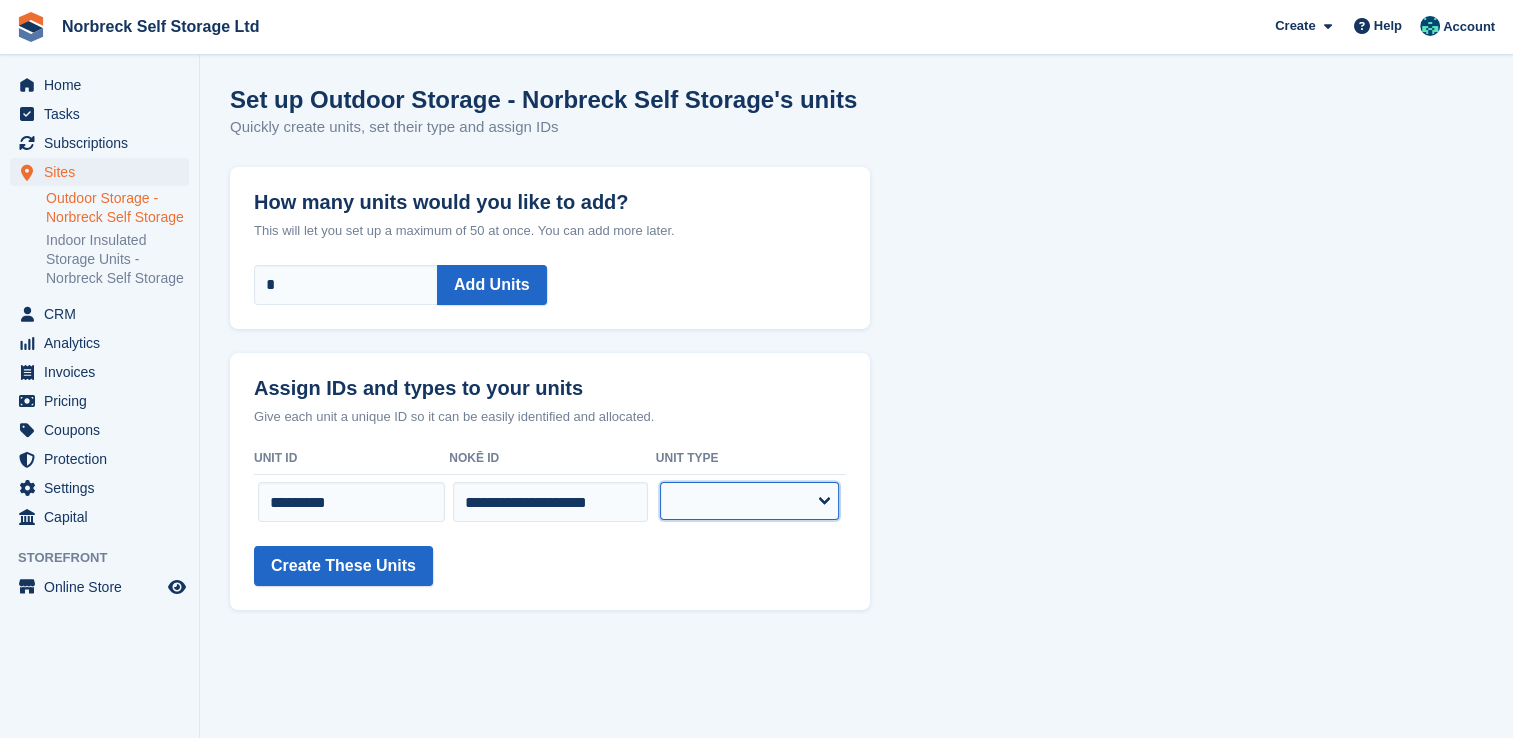 select on "****" 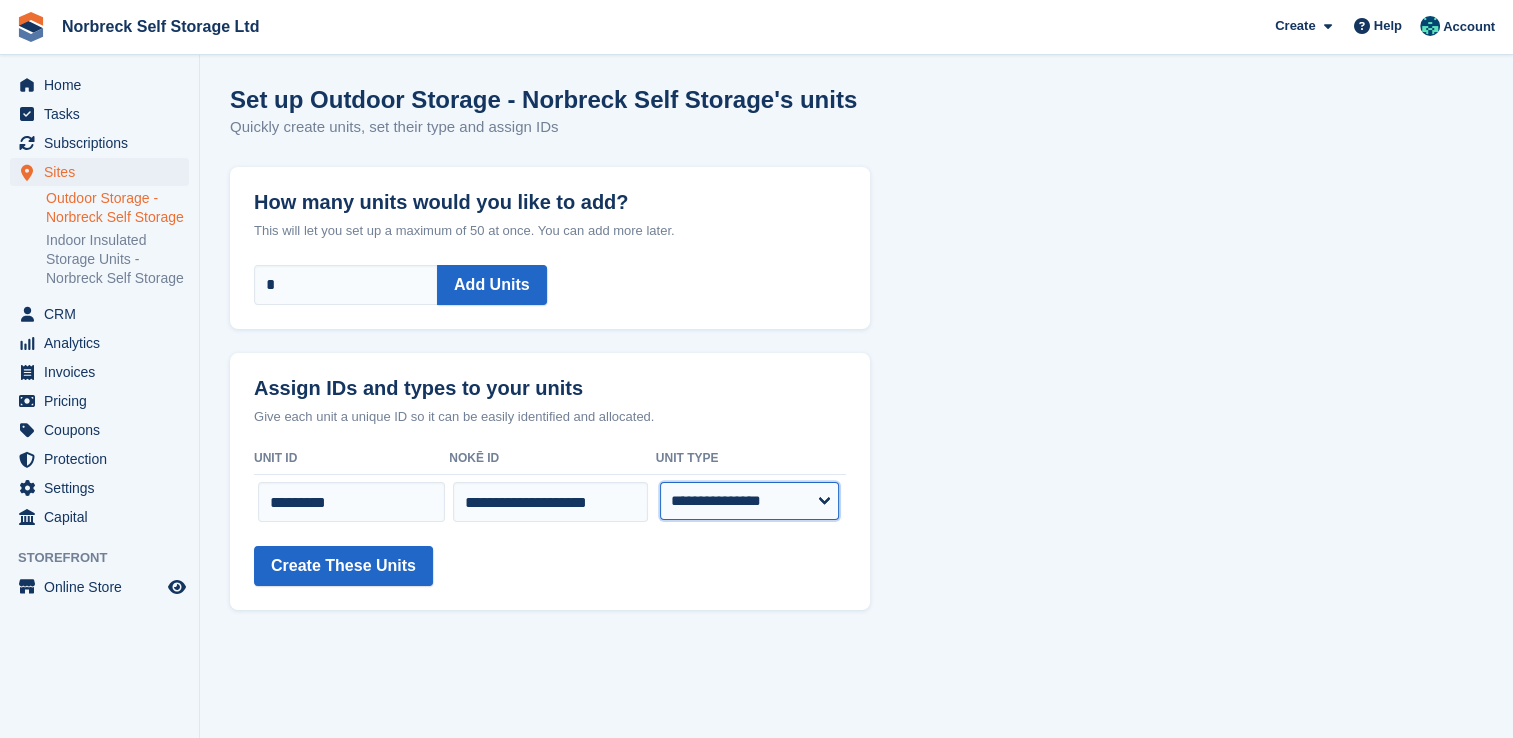 click on "**********" at bounding box center [749, 501] 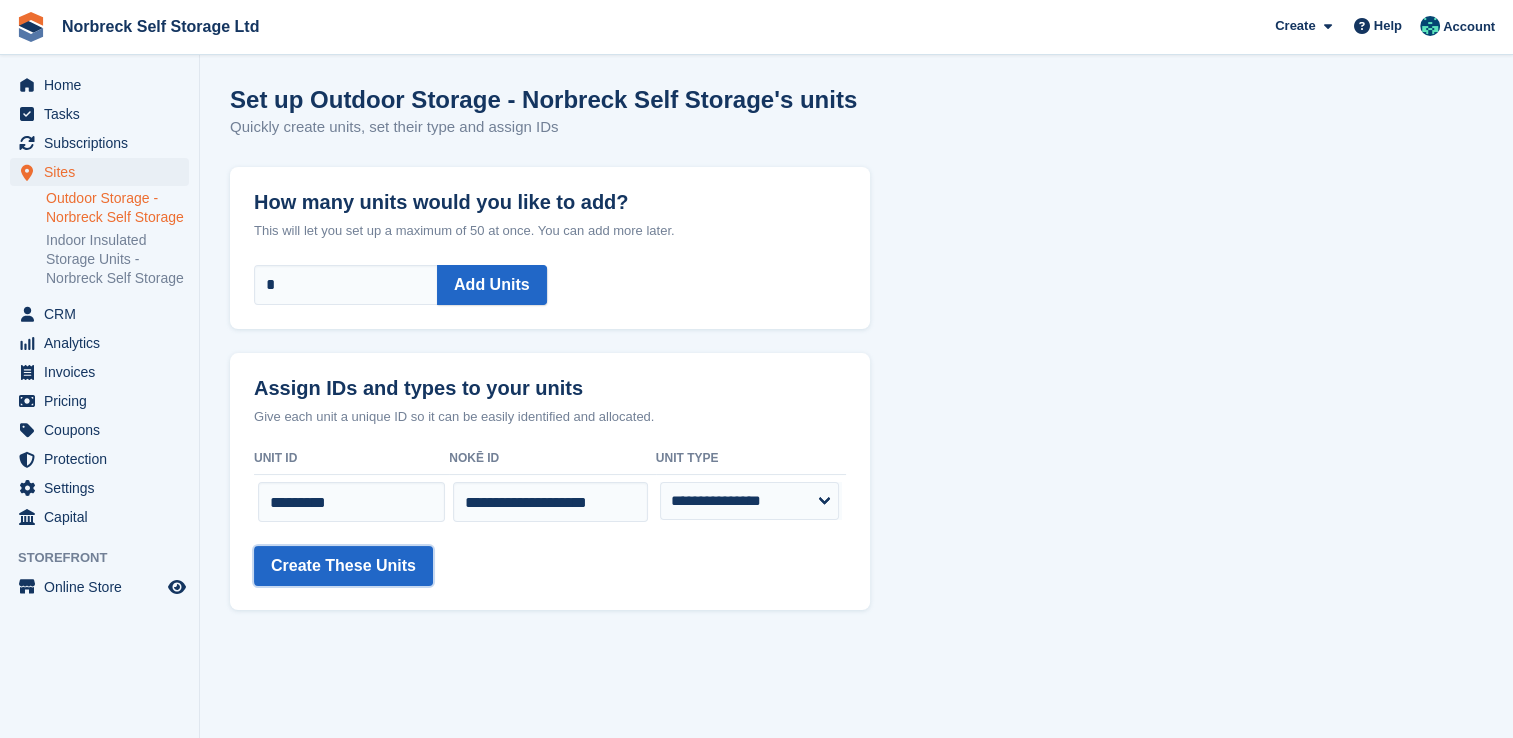 drag, startPoint x: 350, startPoint y: 578, endPoint x: 831, endPoint y: 555, distance: 481.5496 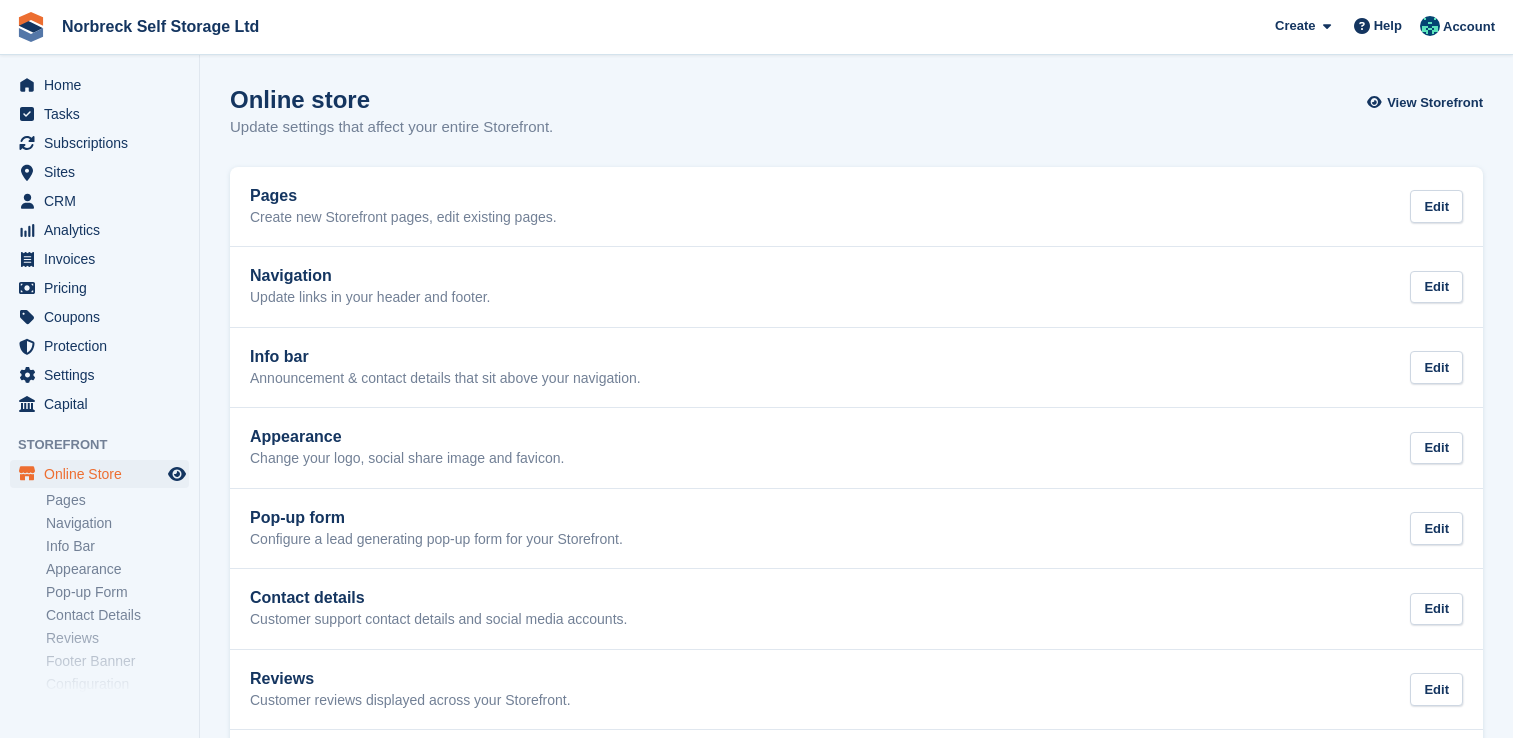 scroll, scrollTop: 0, scrollLeft: 0, axis: both 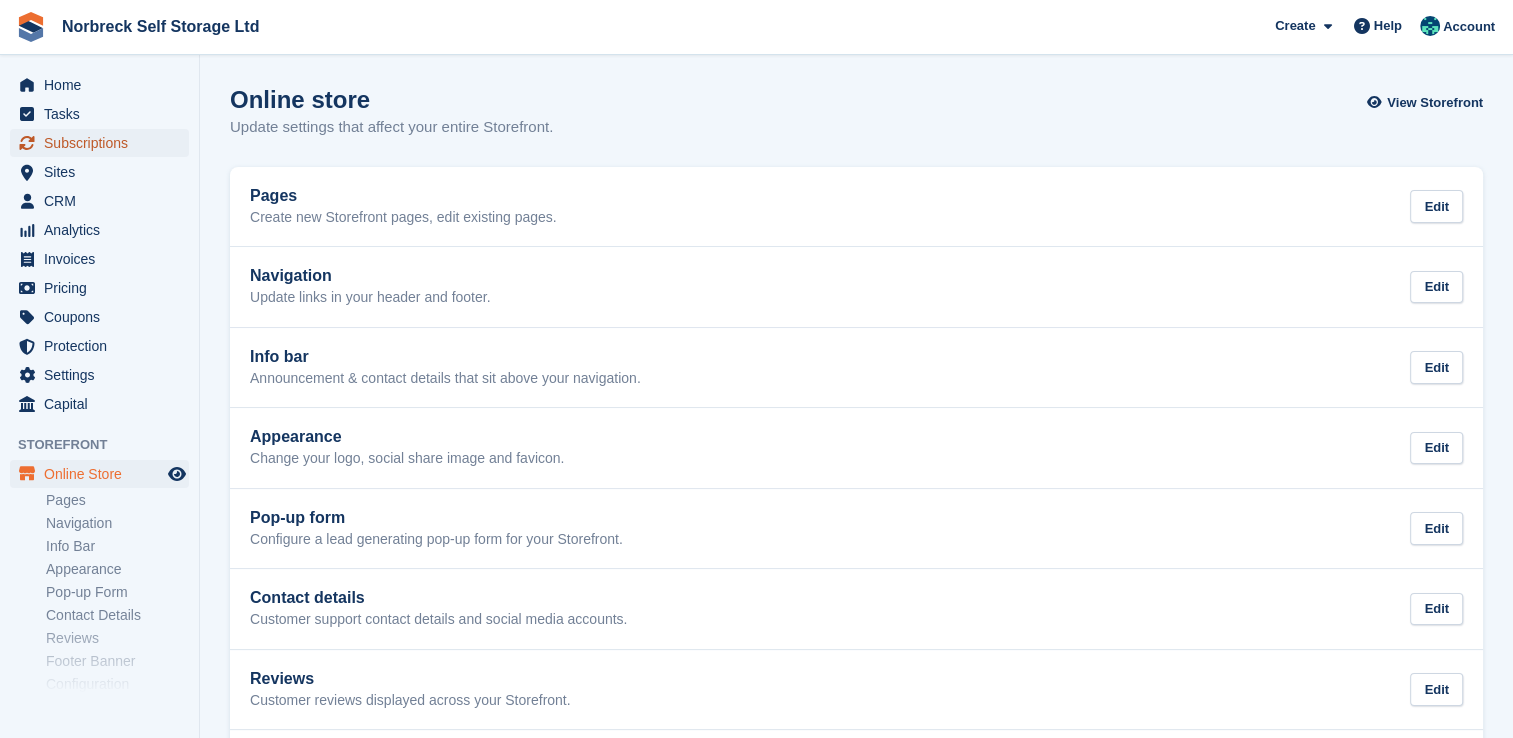 click on "Subscriptions" at bounding box center (104, 143) 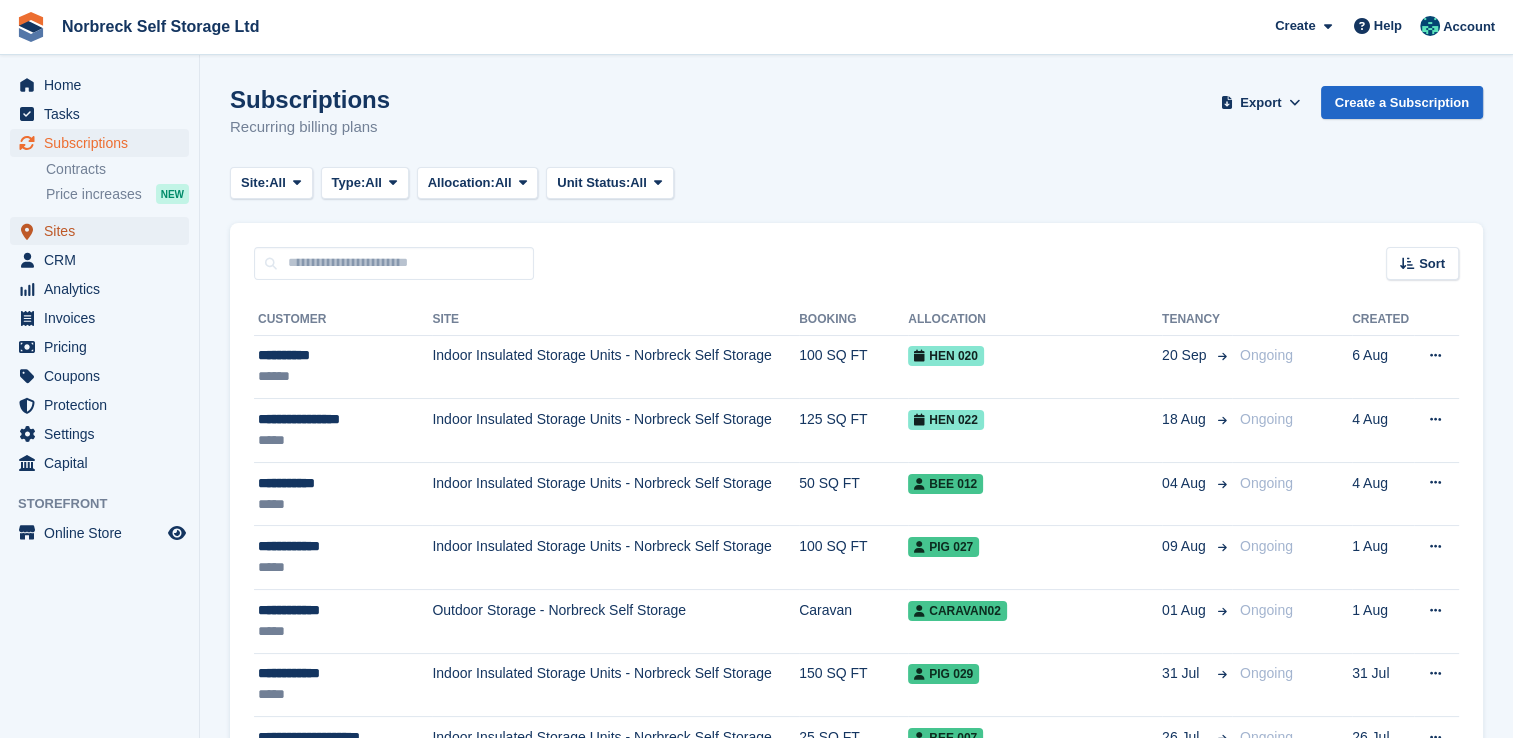 click on "Sites" at bounding box center (104, 231) 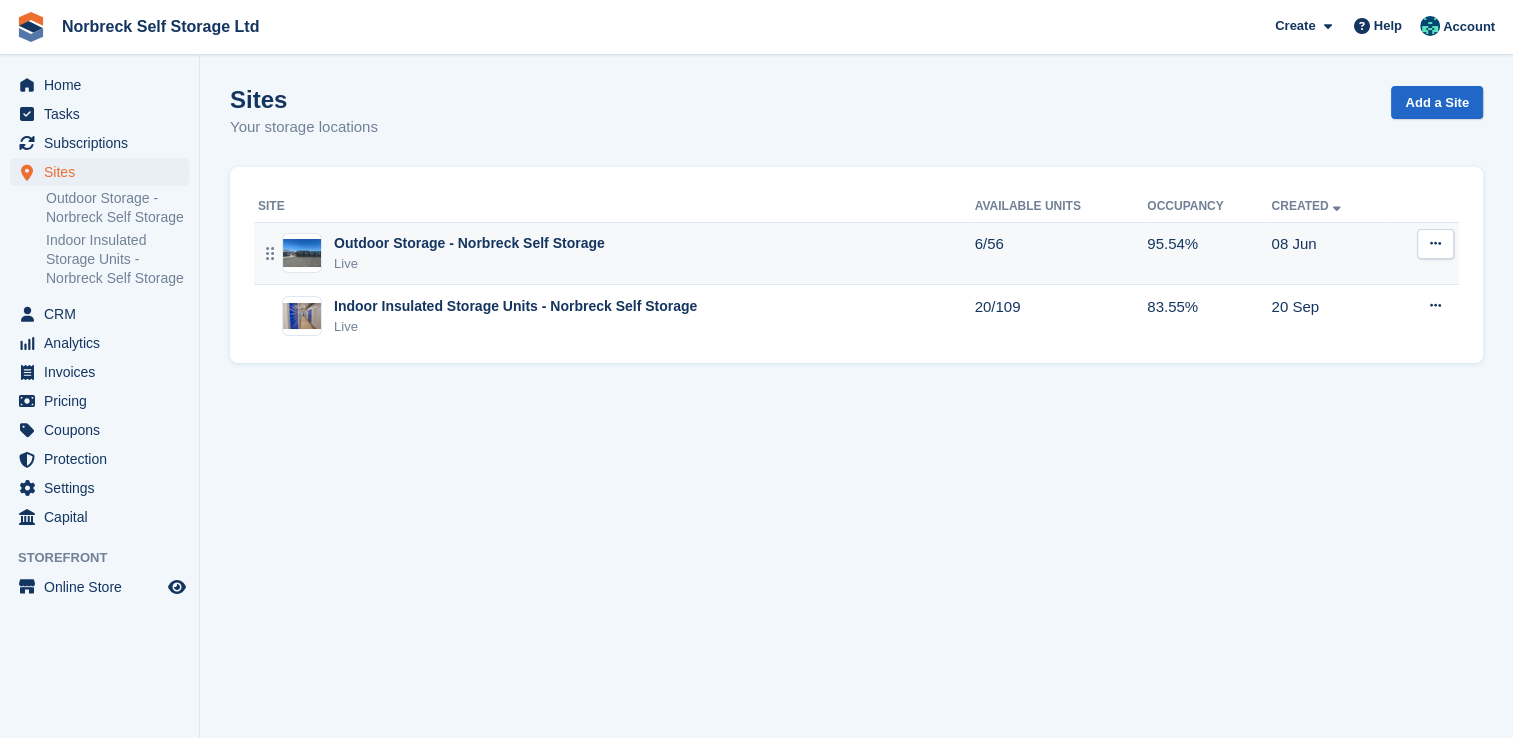 click on "Outdoor Storage - Norbreck Self Storage" at bounding box center [469, 243] 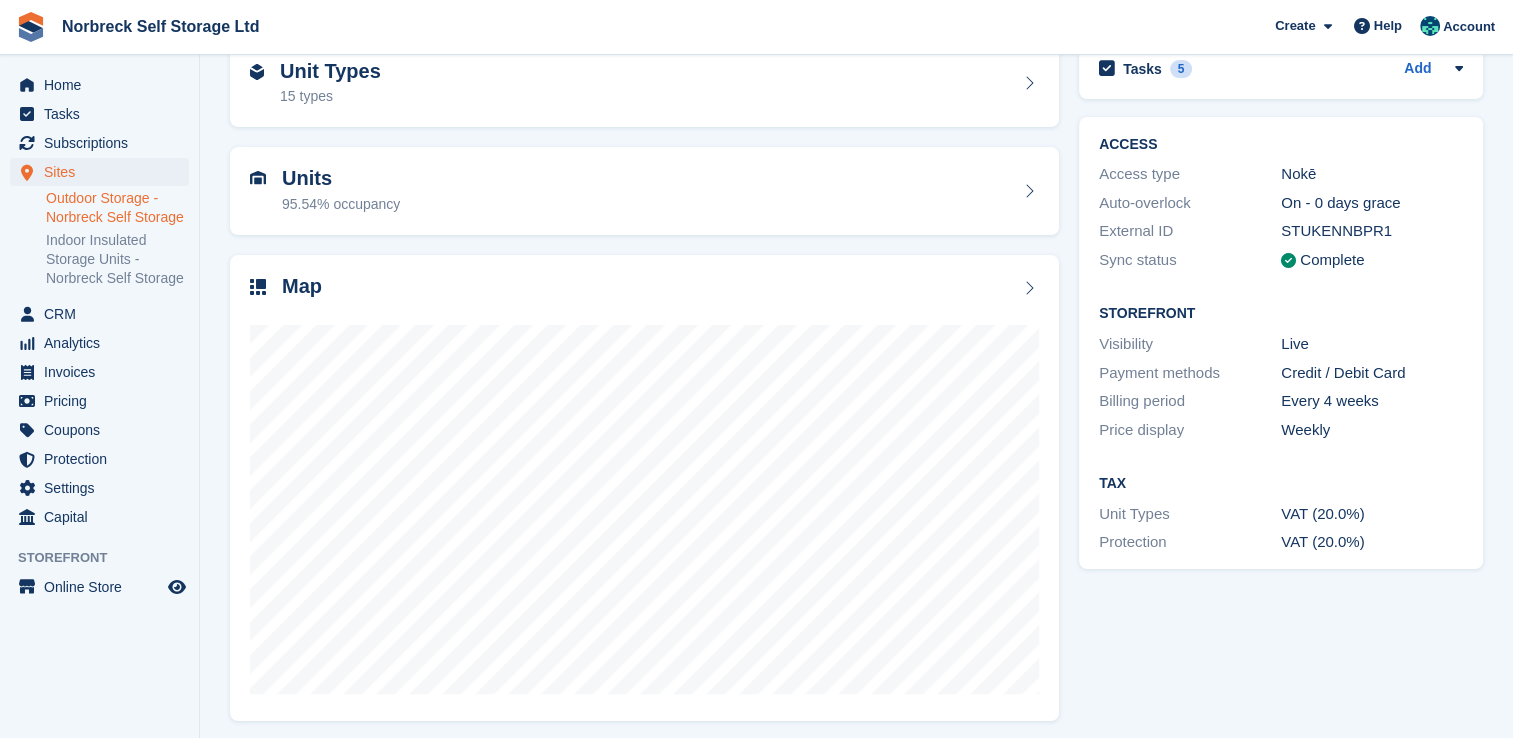 scroll, scrollTop: 114, scrollLeft: 0, axis: vertical 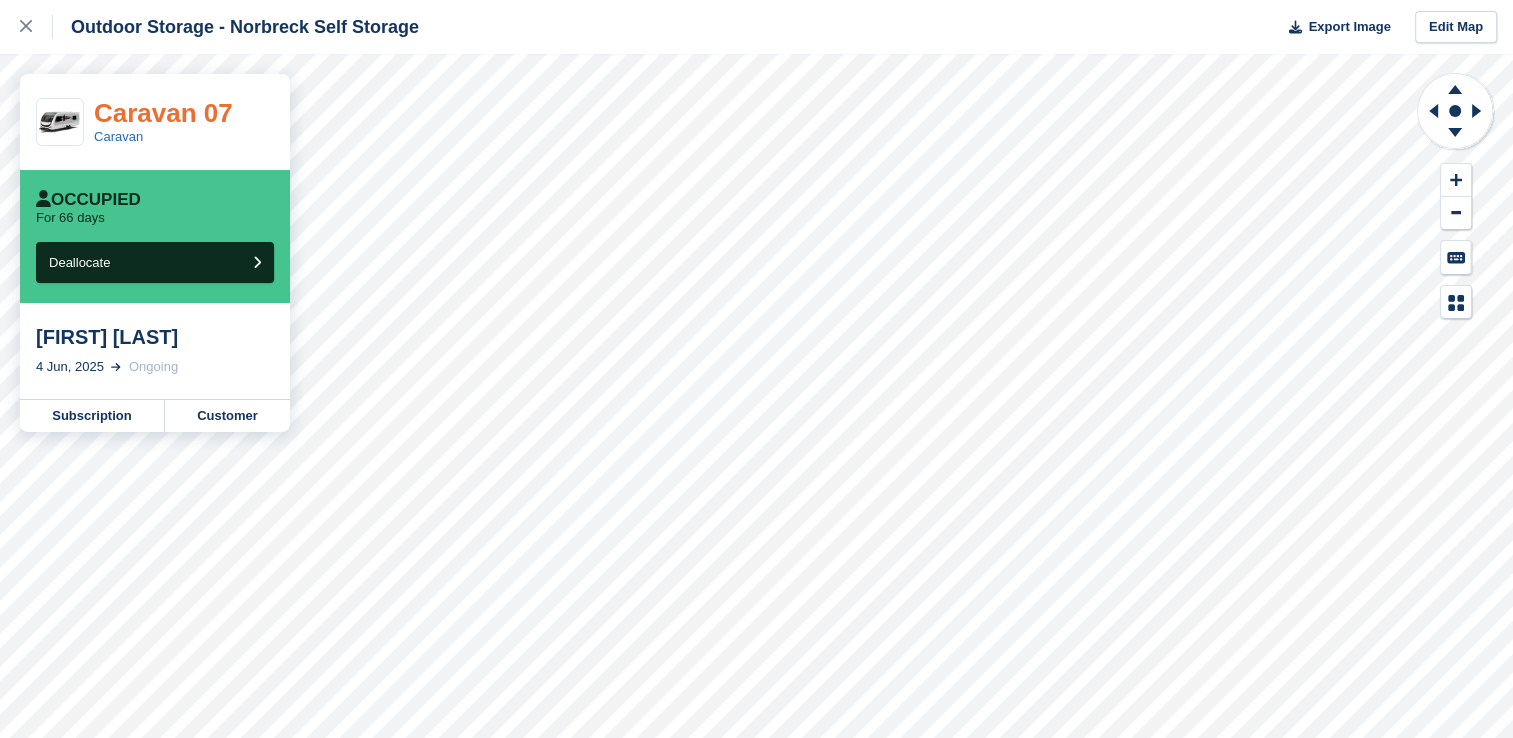 click on "Caravan 07" at bounding box center [163, 113] 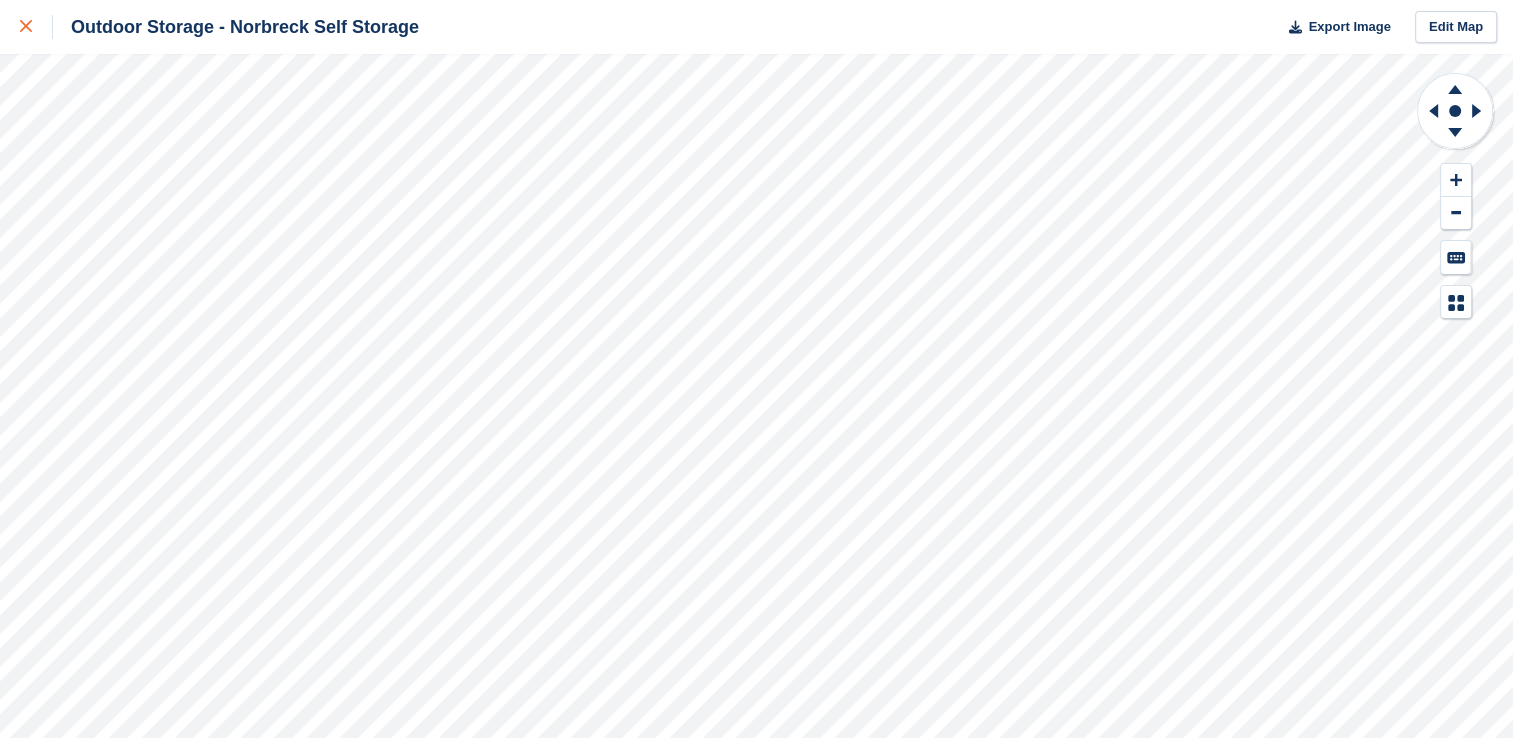 click at bounding box center (26, 27) 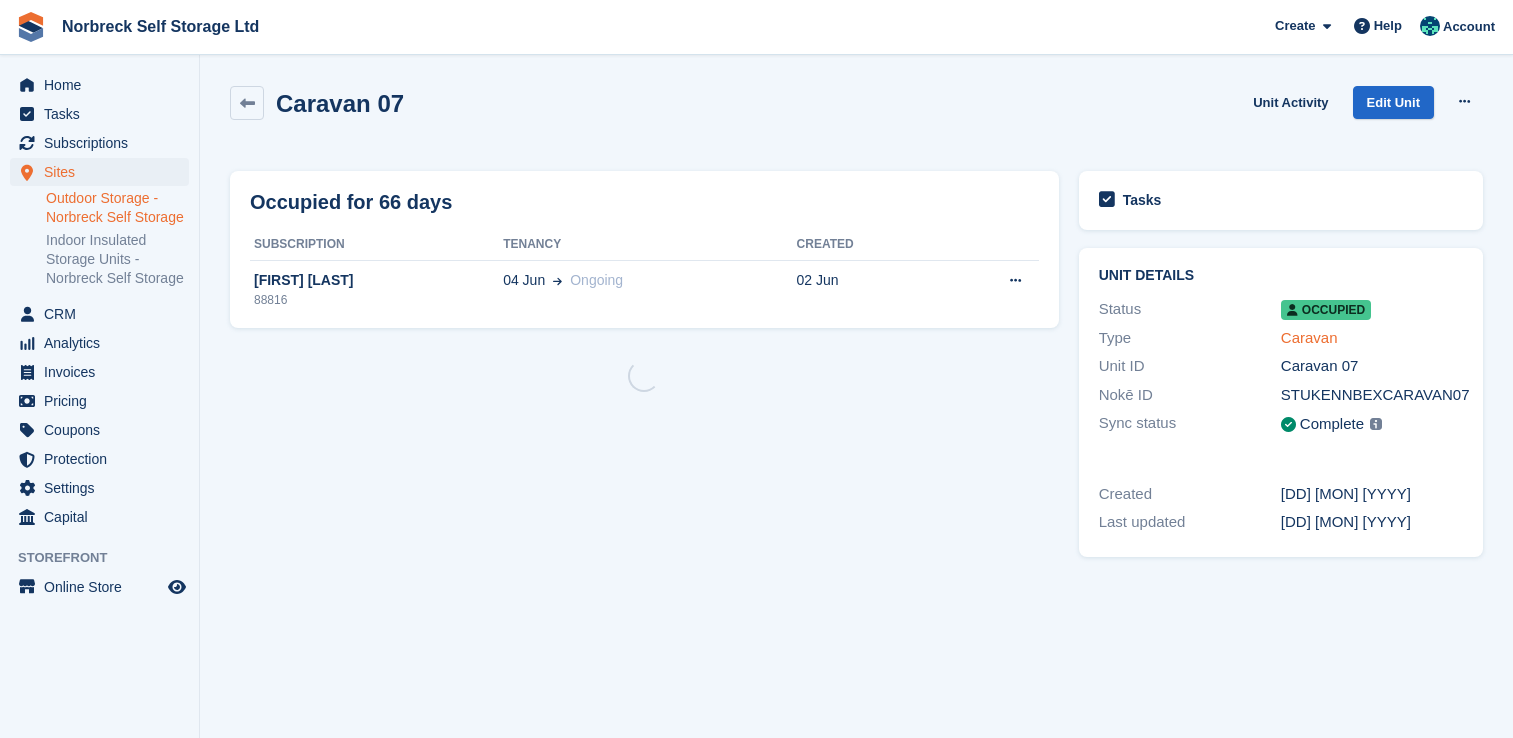 scroll, scrollTop: 0, scrollLeft: 0, axis: both 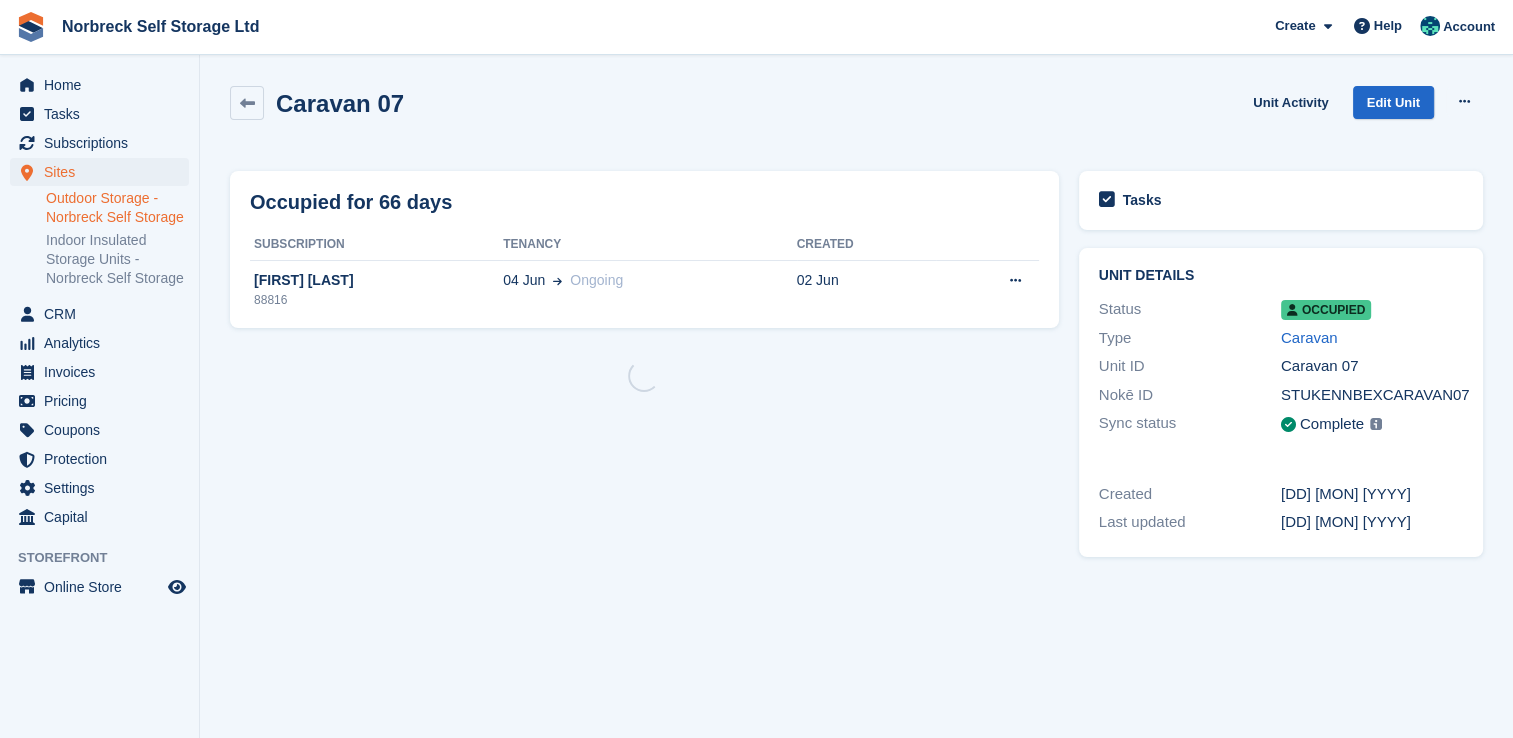 drag, startPoint x: 1448, startPoint y: 397, endPoint x: 1260, endPoint y: 384, distance: 188.44893 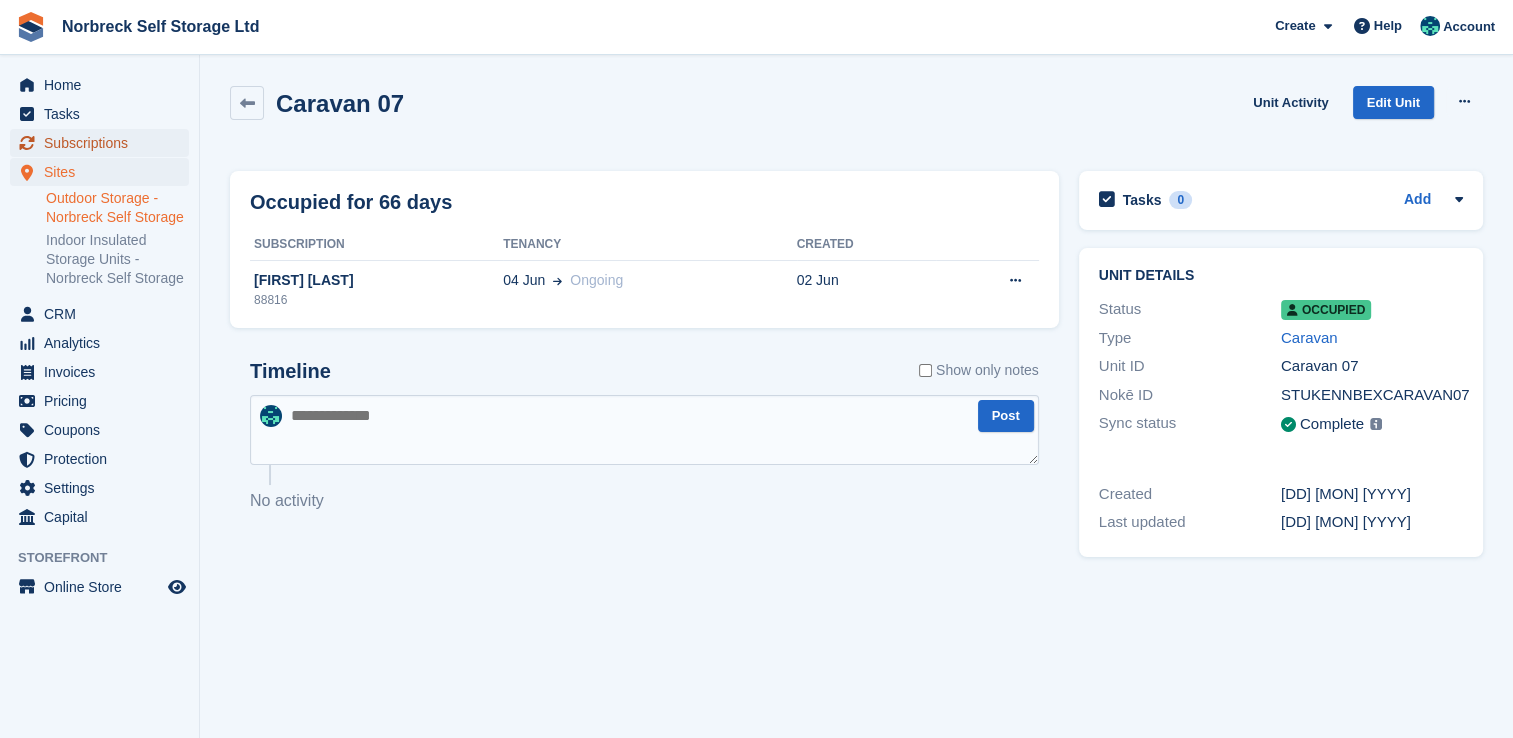 click on "Subscriptions" at bounding box center (104, 143) 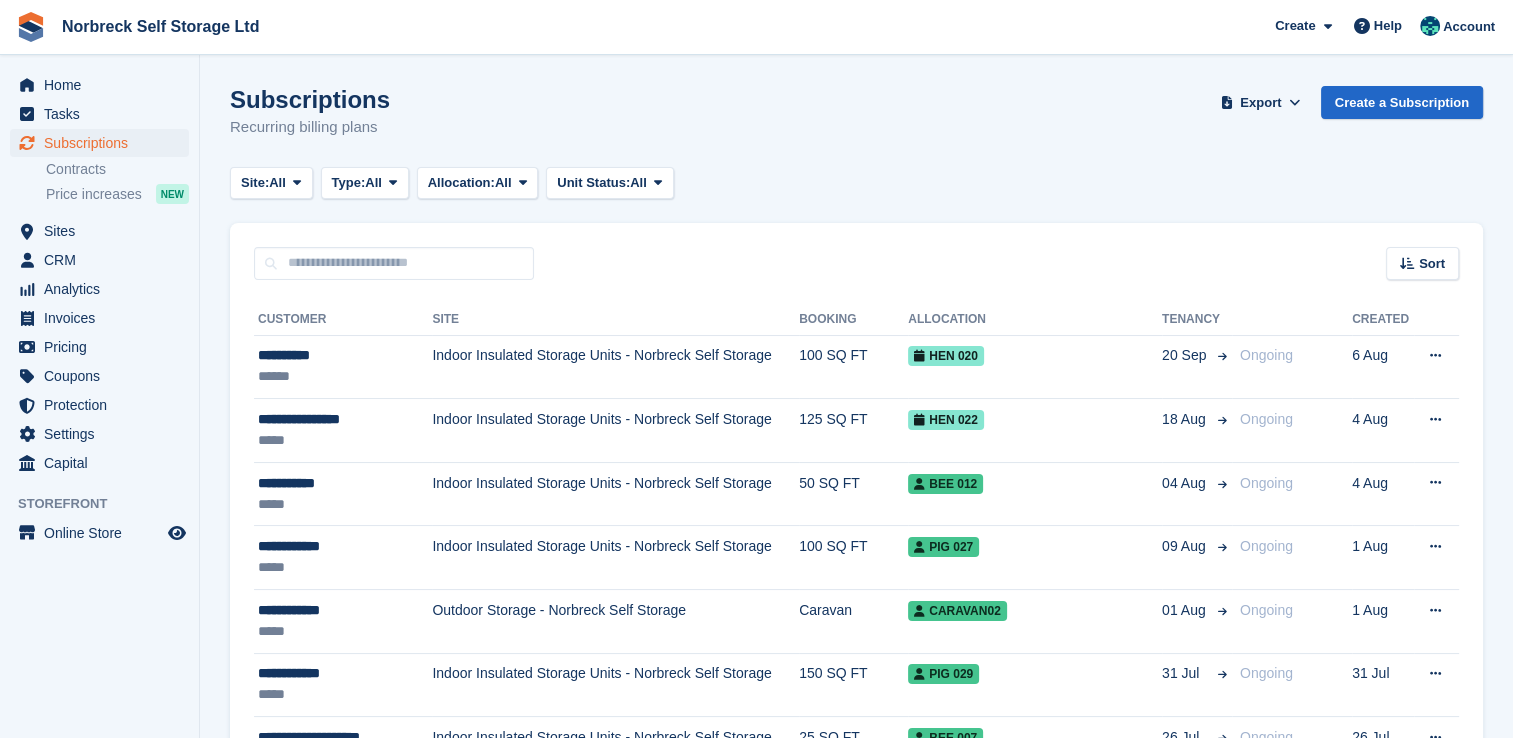 click on "Subscriptions
Recurring billing plans
Export
Export Subscriptions
Export a CSV of all Subscriptions which match the current filters.
Please allow time for large exports.
Start Export
Create a Subscription" at bounding box center [856, 124] 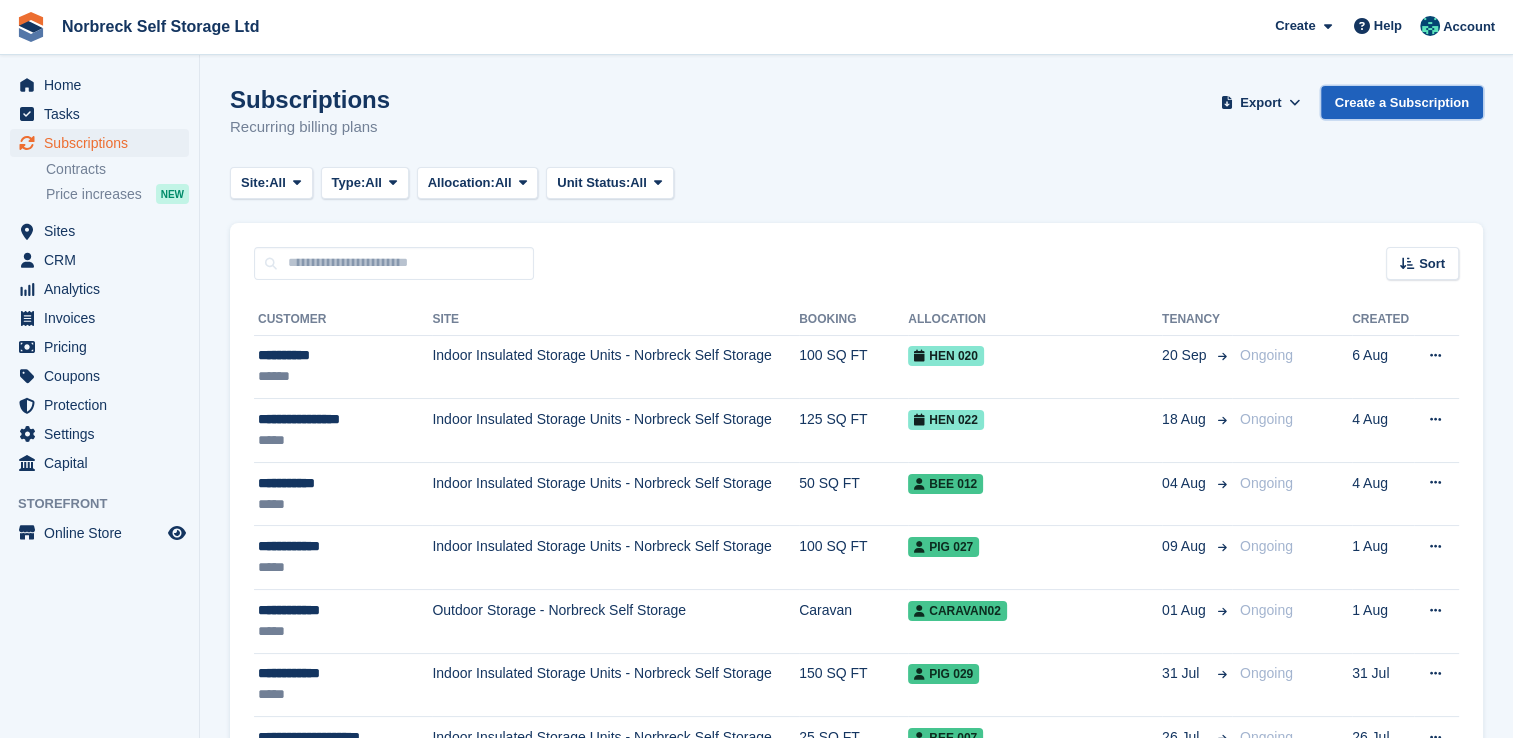 click on "Create a Subscription" at bounding box center (1402, 102) 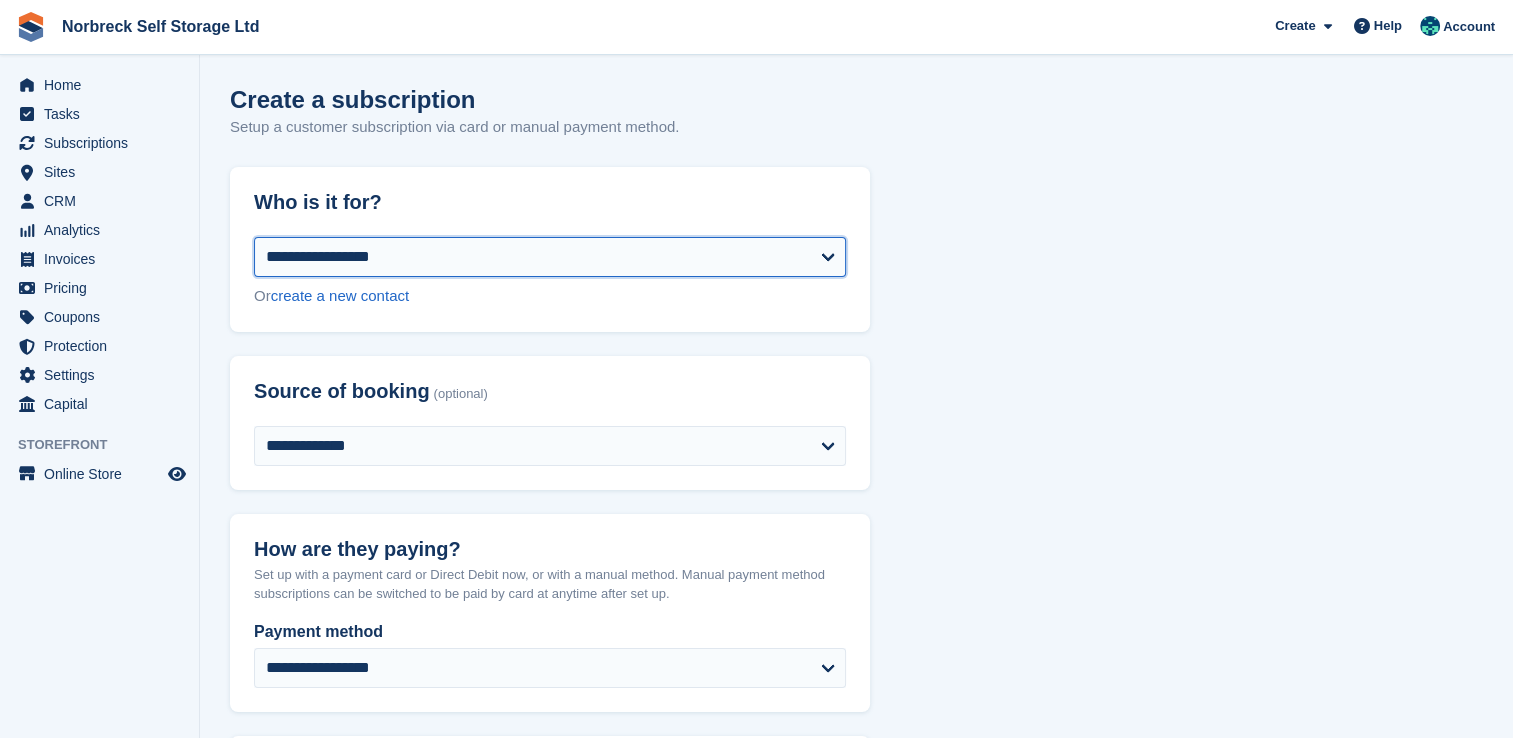 click on "**********" at bounding box center (550, 257) 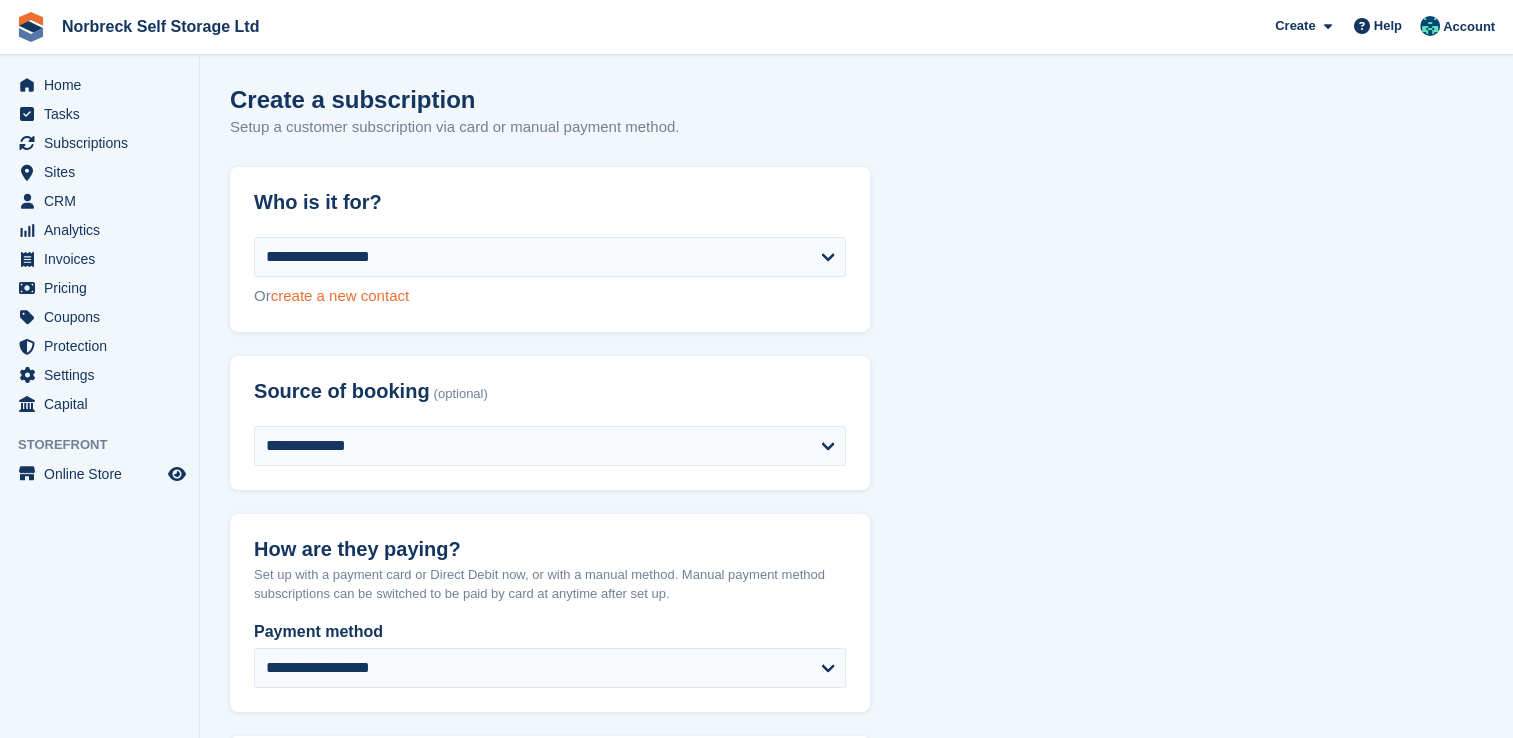 click on "create a new contact" at bounding box center [340, 295] 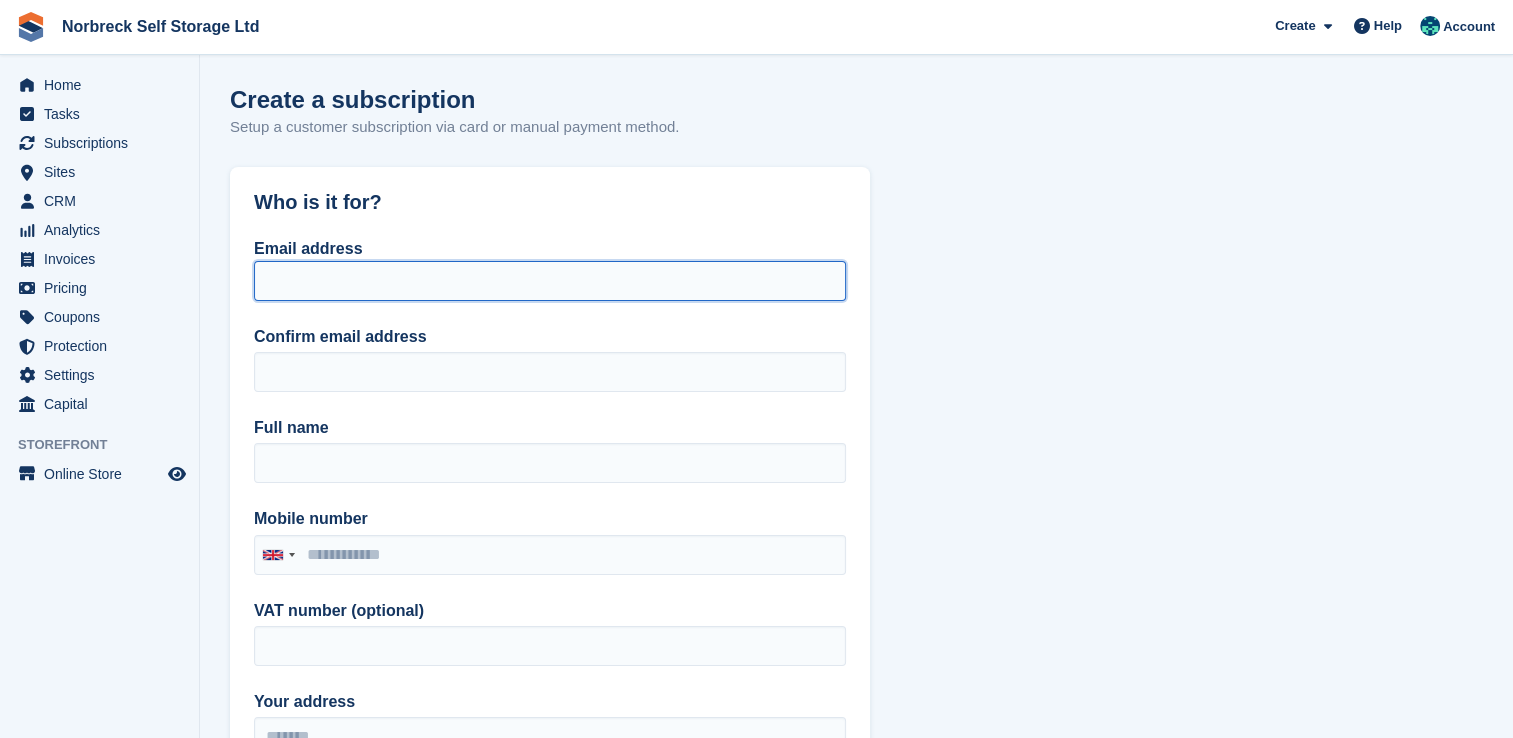 click on "Email address" at bounding box center [550, 281] 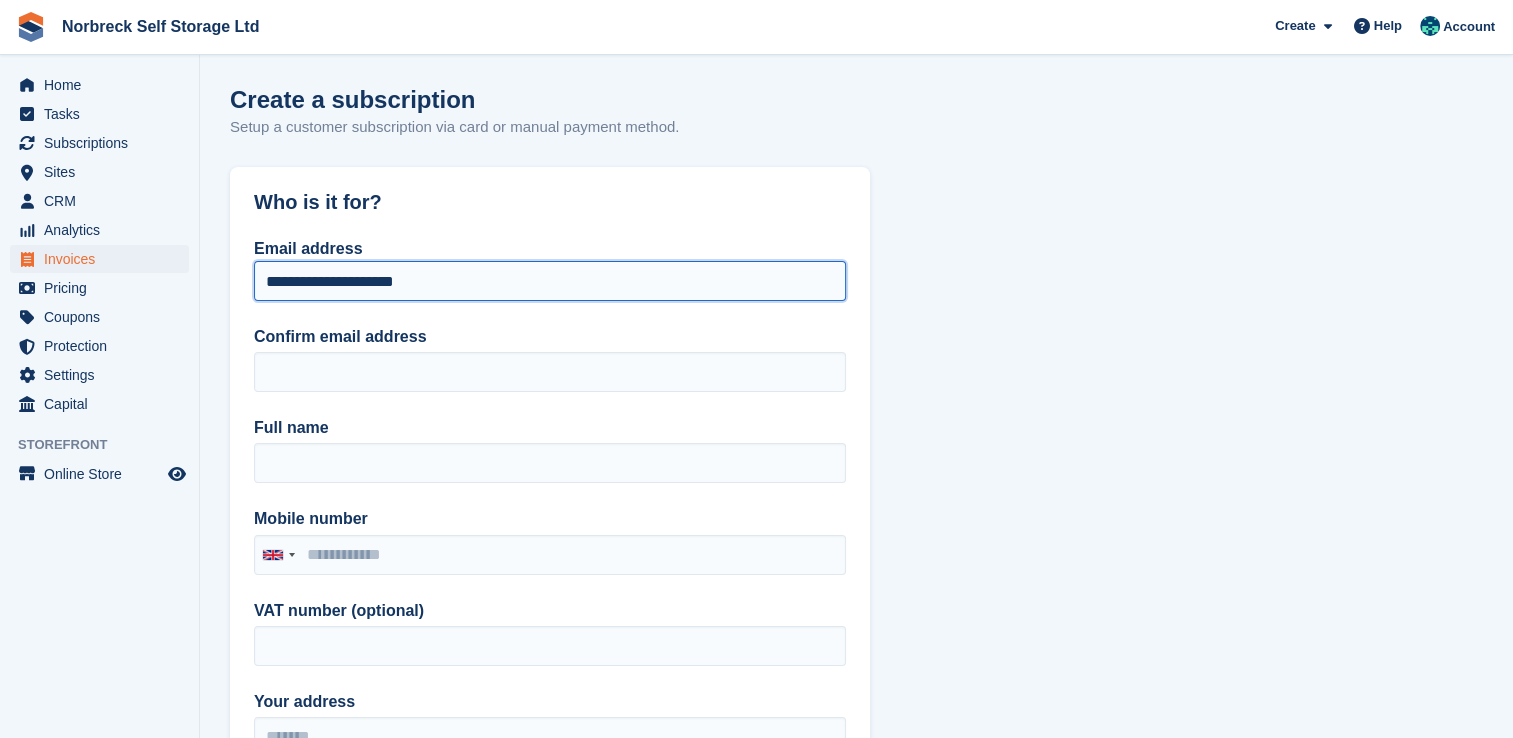 drag, startPoint x: 476, startPoint y: 277, endPoint x: 93, endPoint y: 263, distance: 383.2558 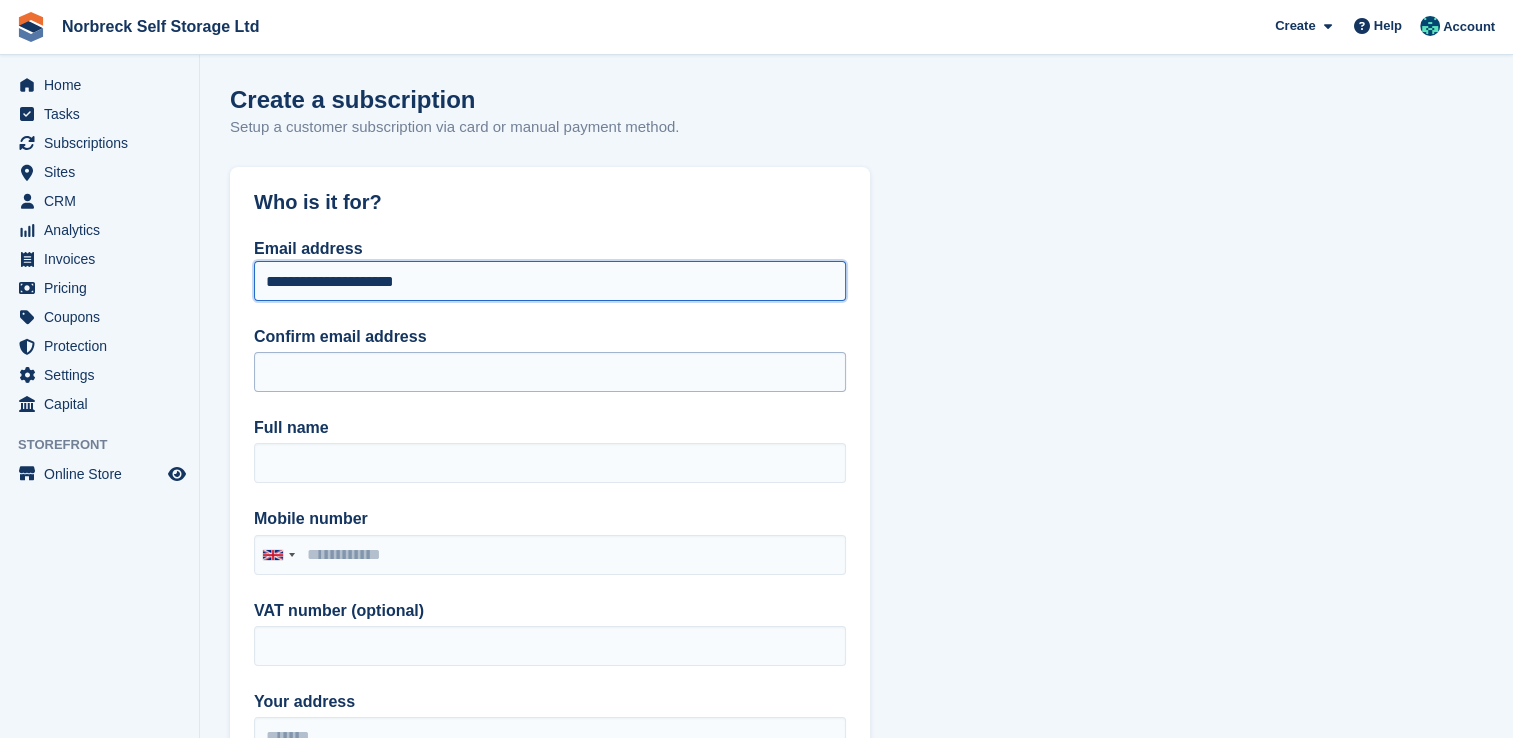 type on "**********" 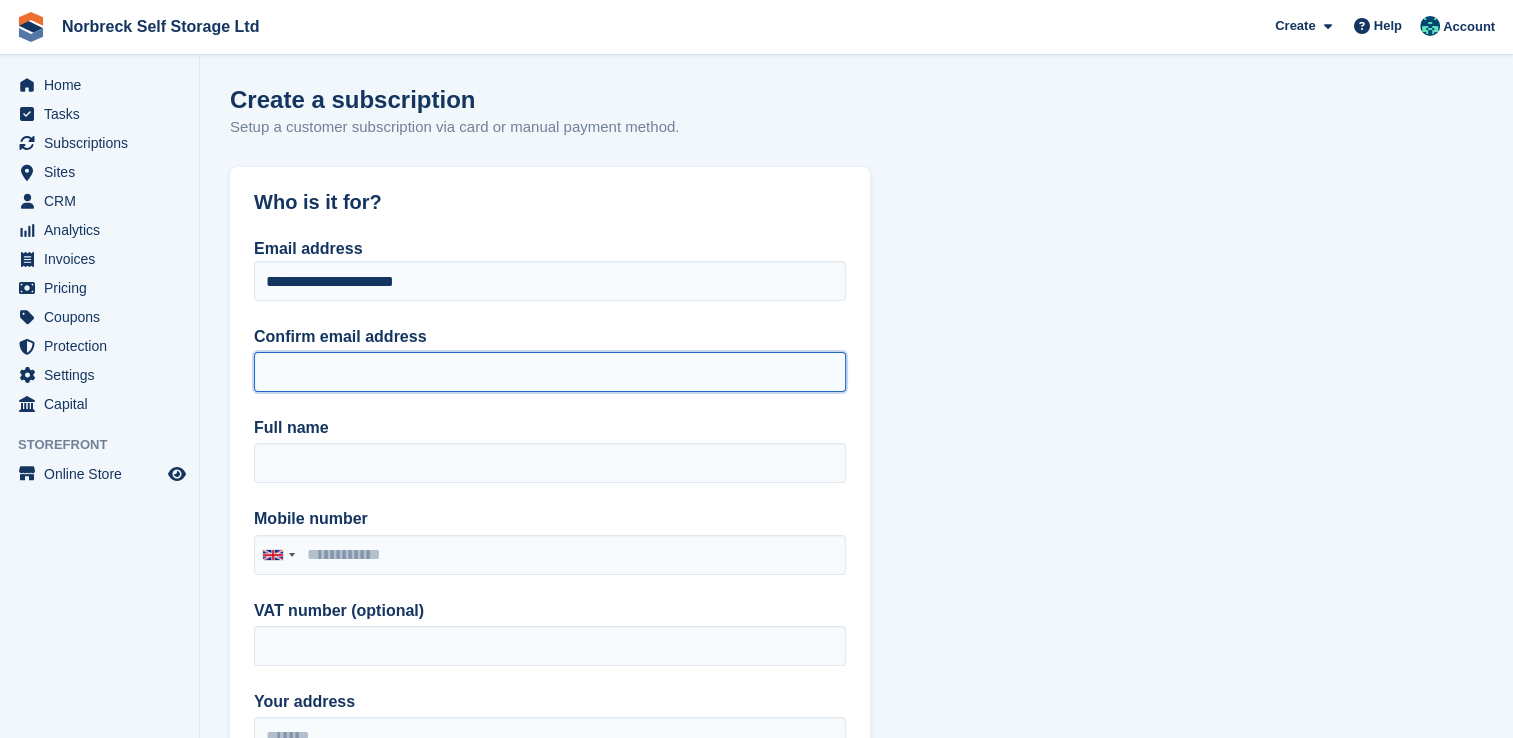 click on "Confirm email address" at bounding box center (550, 372) 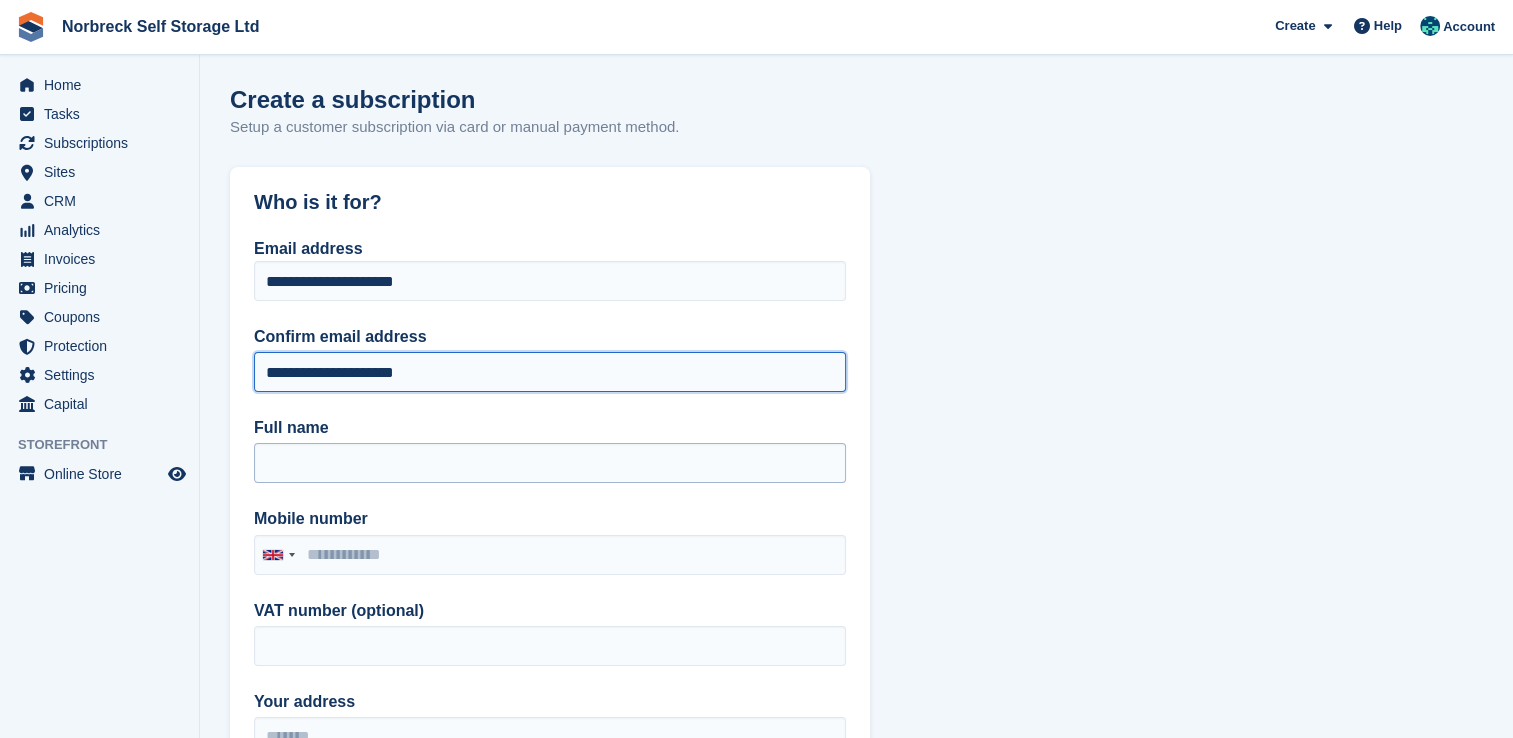 type on "**********" 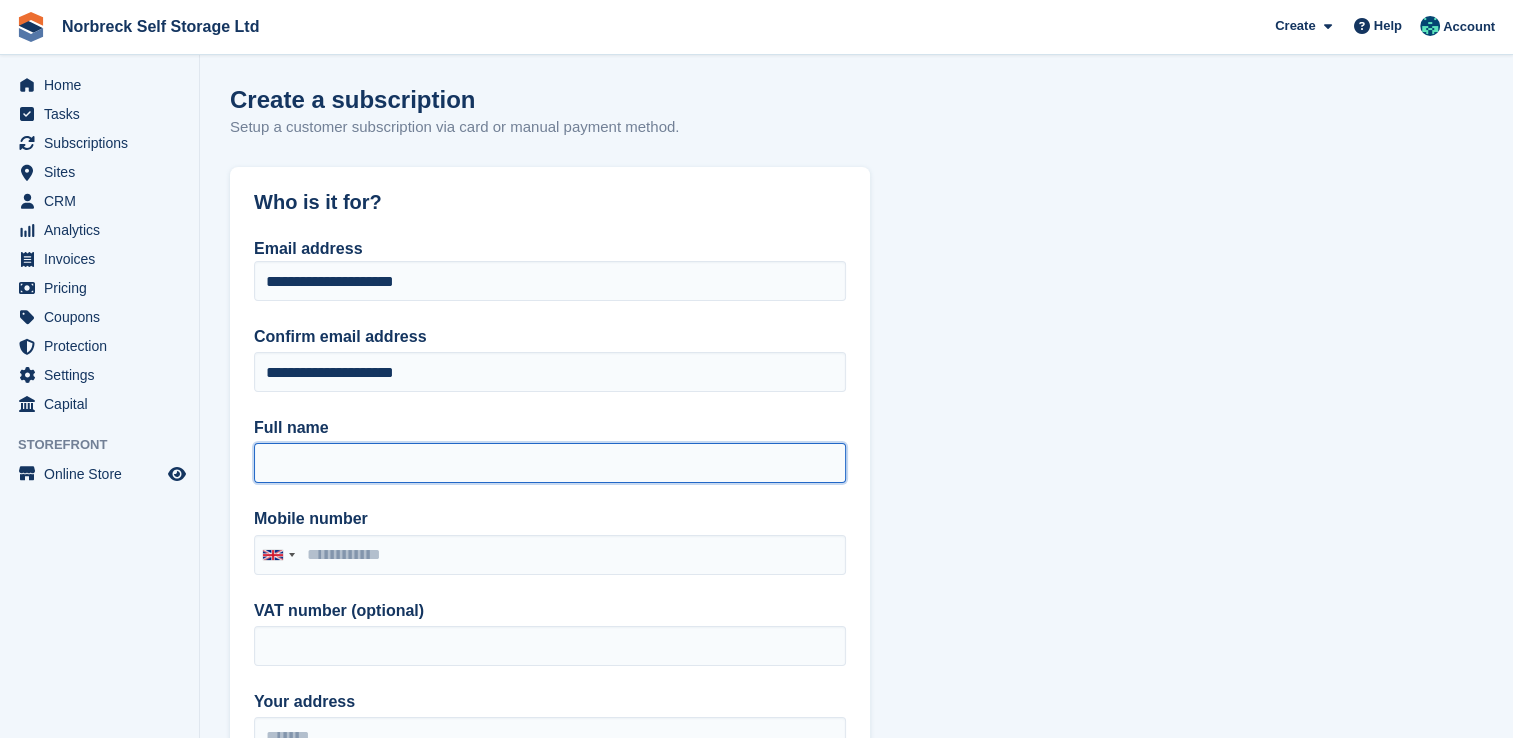 click on "Full name" at bounding box center (550, 463) 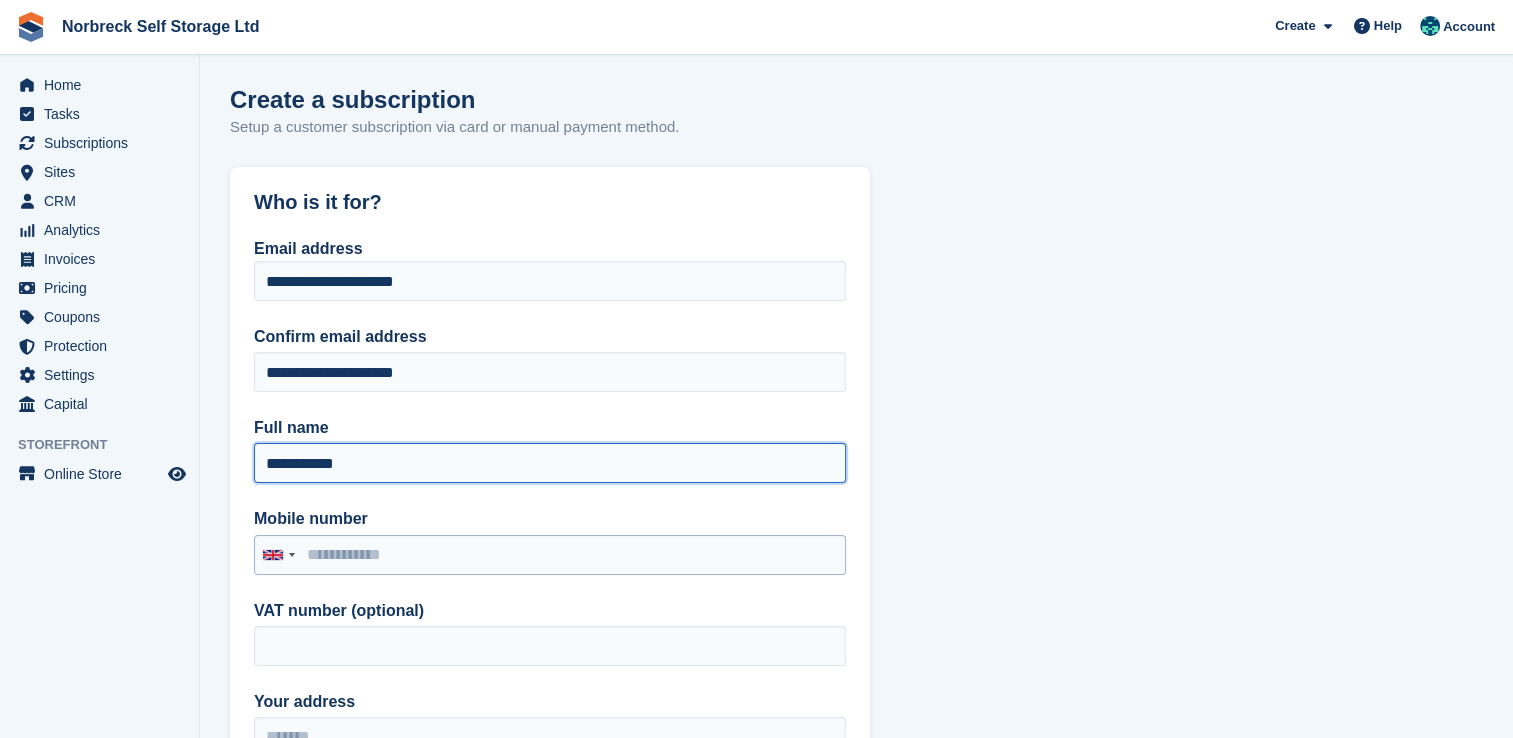 type on "**********" 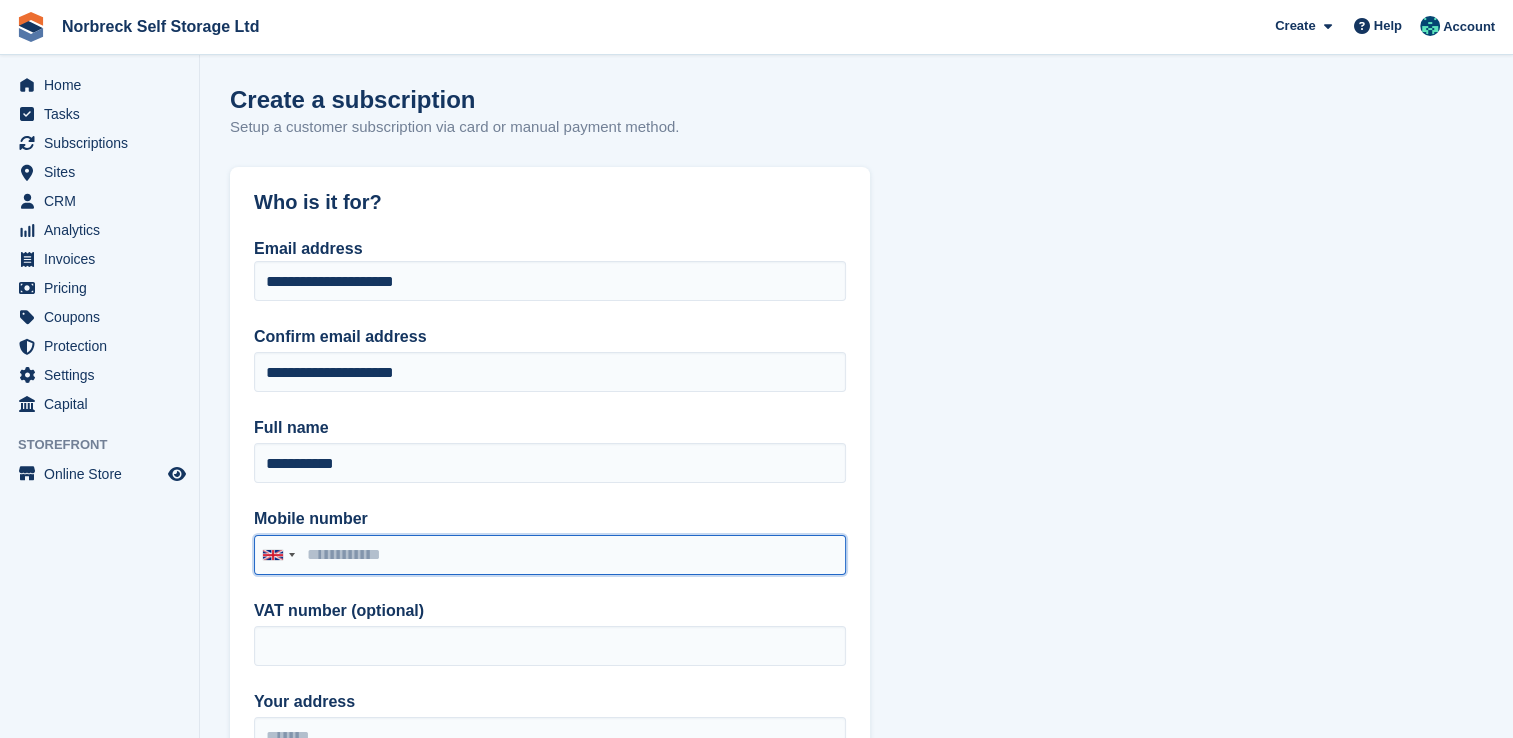 click on "Mobile number" at bounding box center [550, 555] 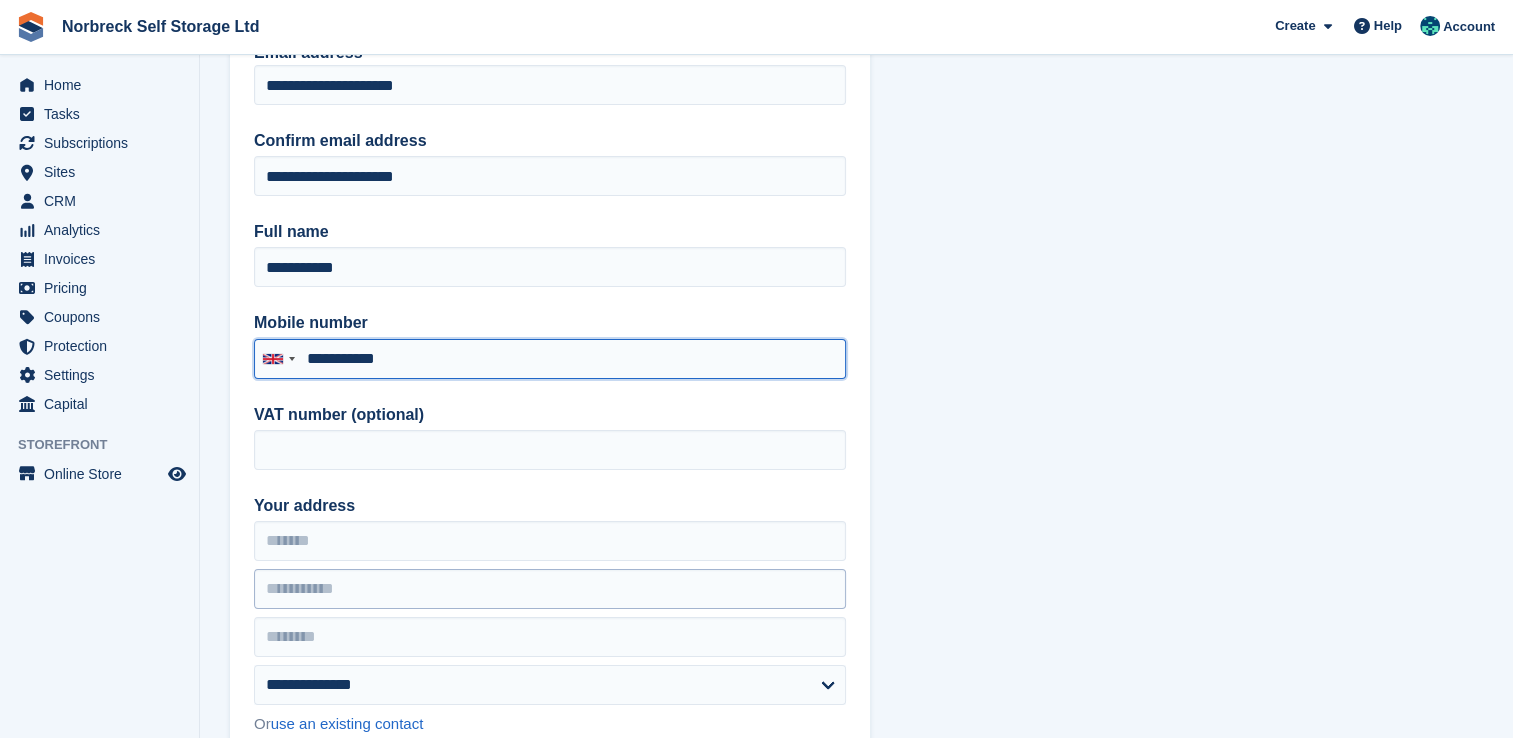 scroll, scrollTop: 200, scrollLeft: 0, axis: vertical 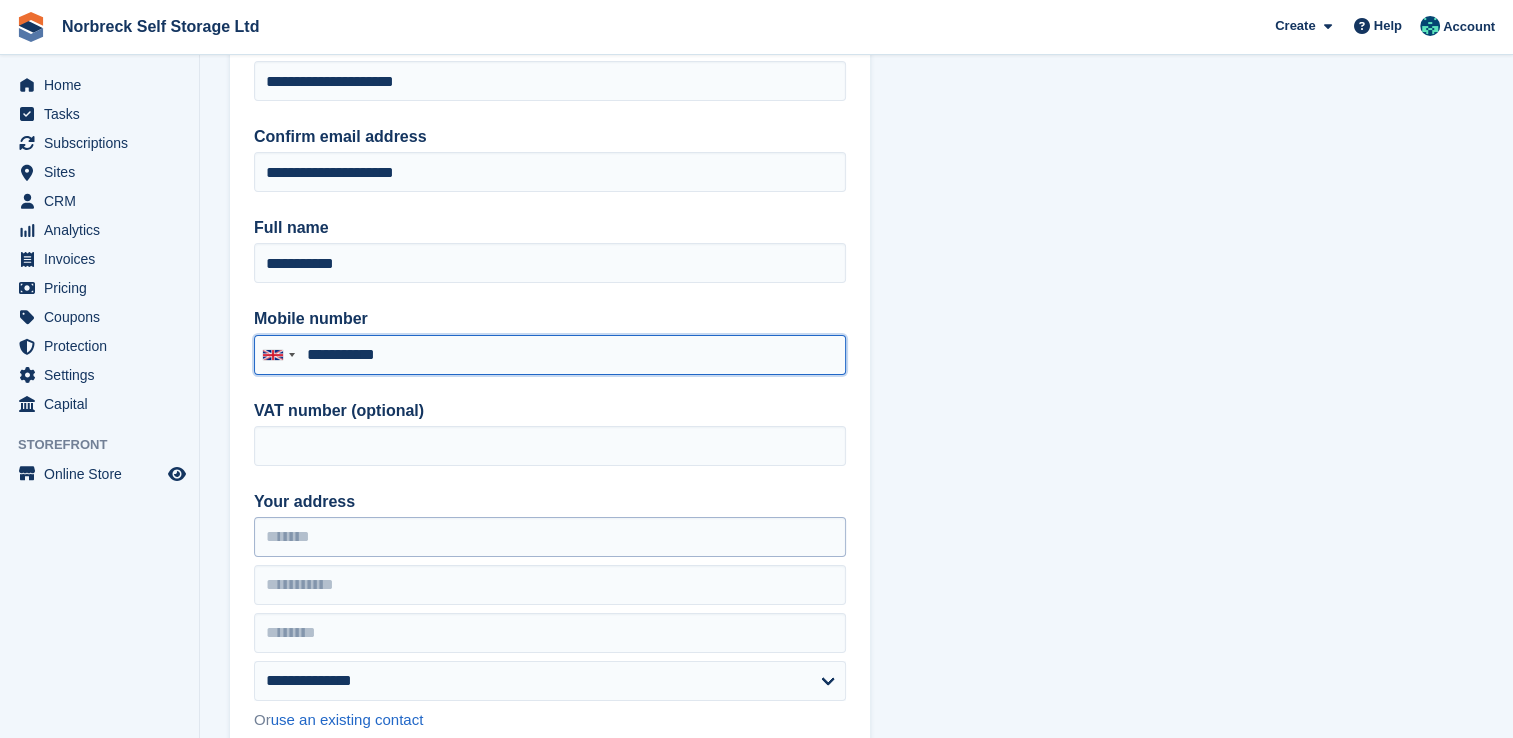 type on "**********" 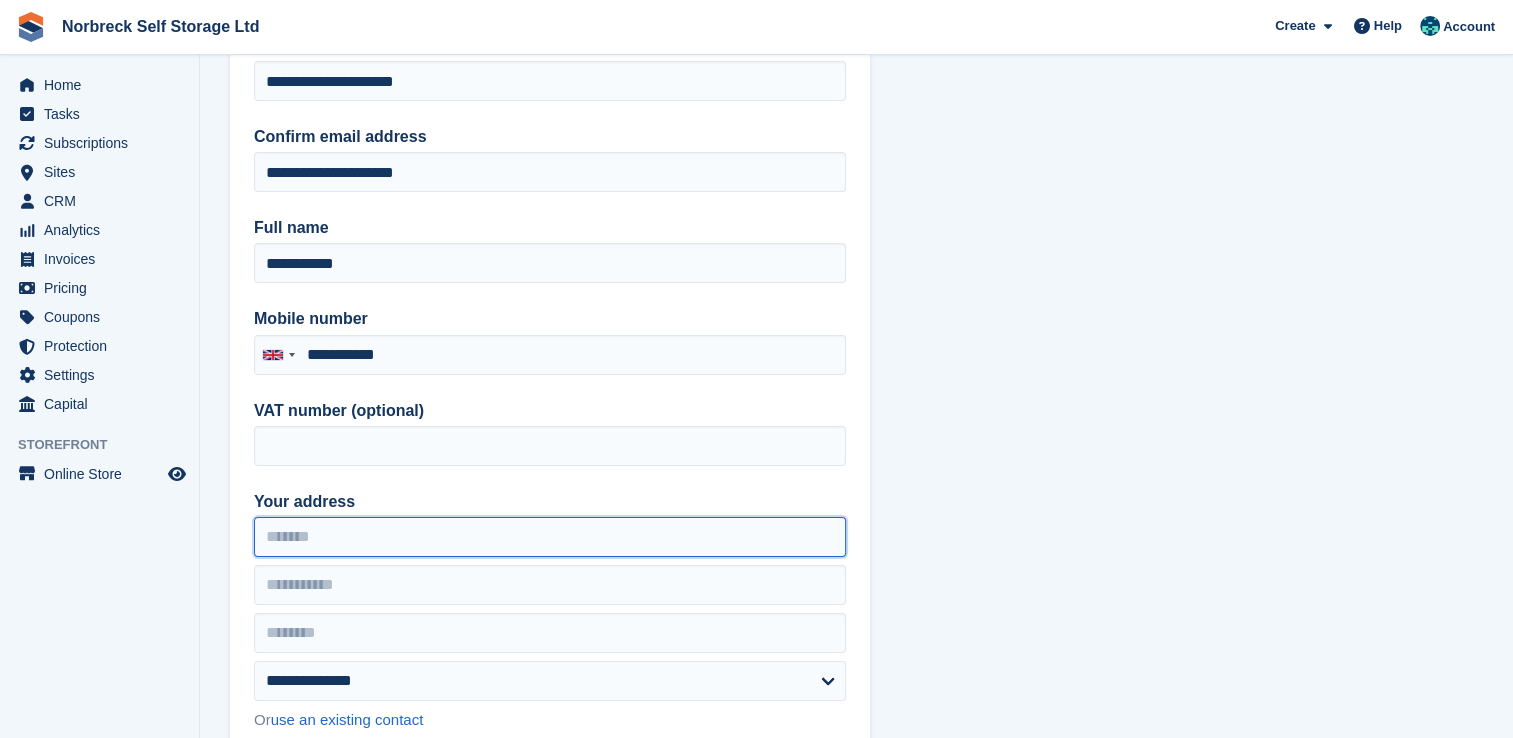 click on "Your address" at bounding box center [550, 537] 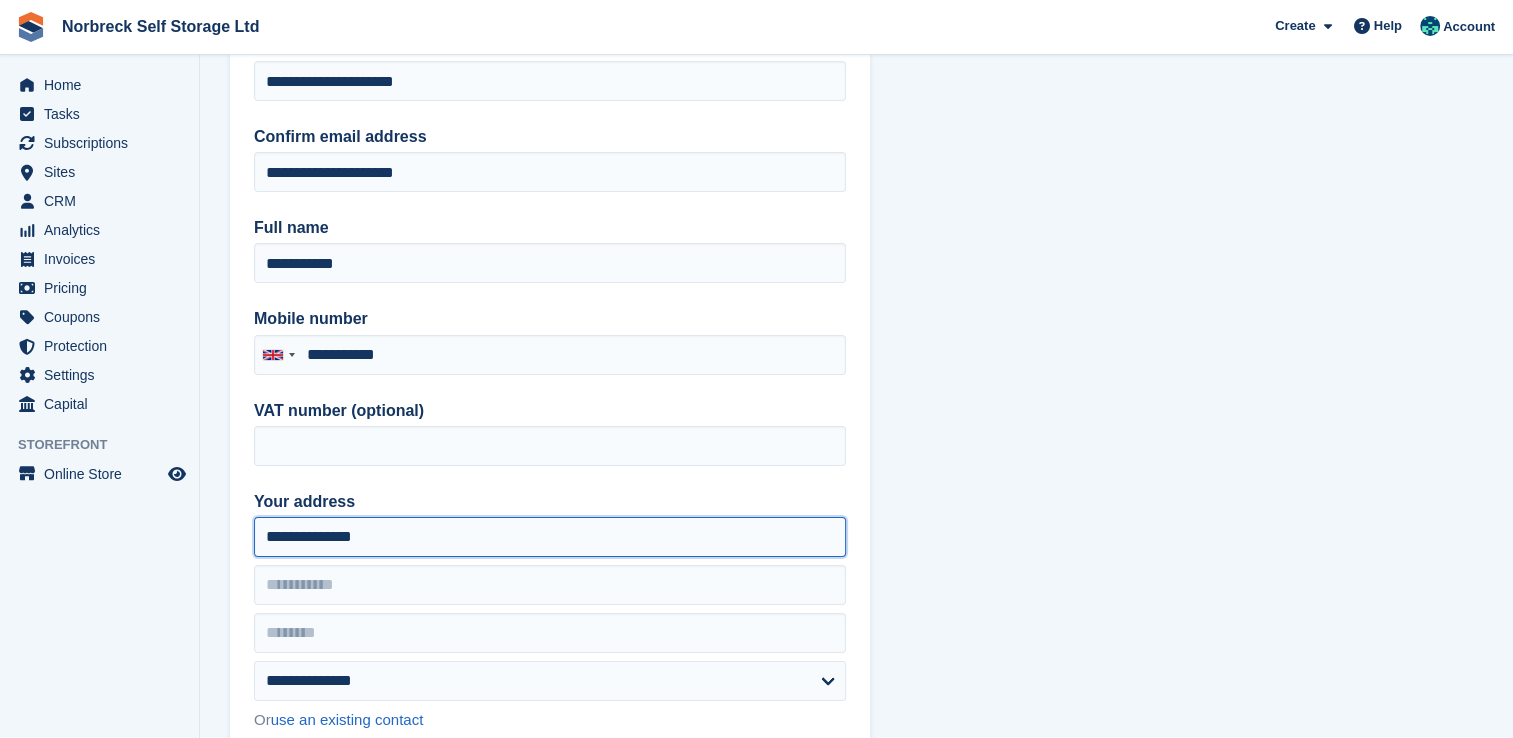 type on "**********" 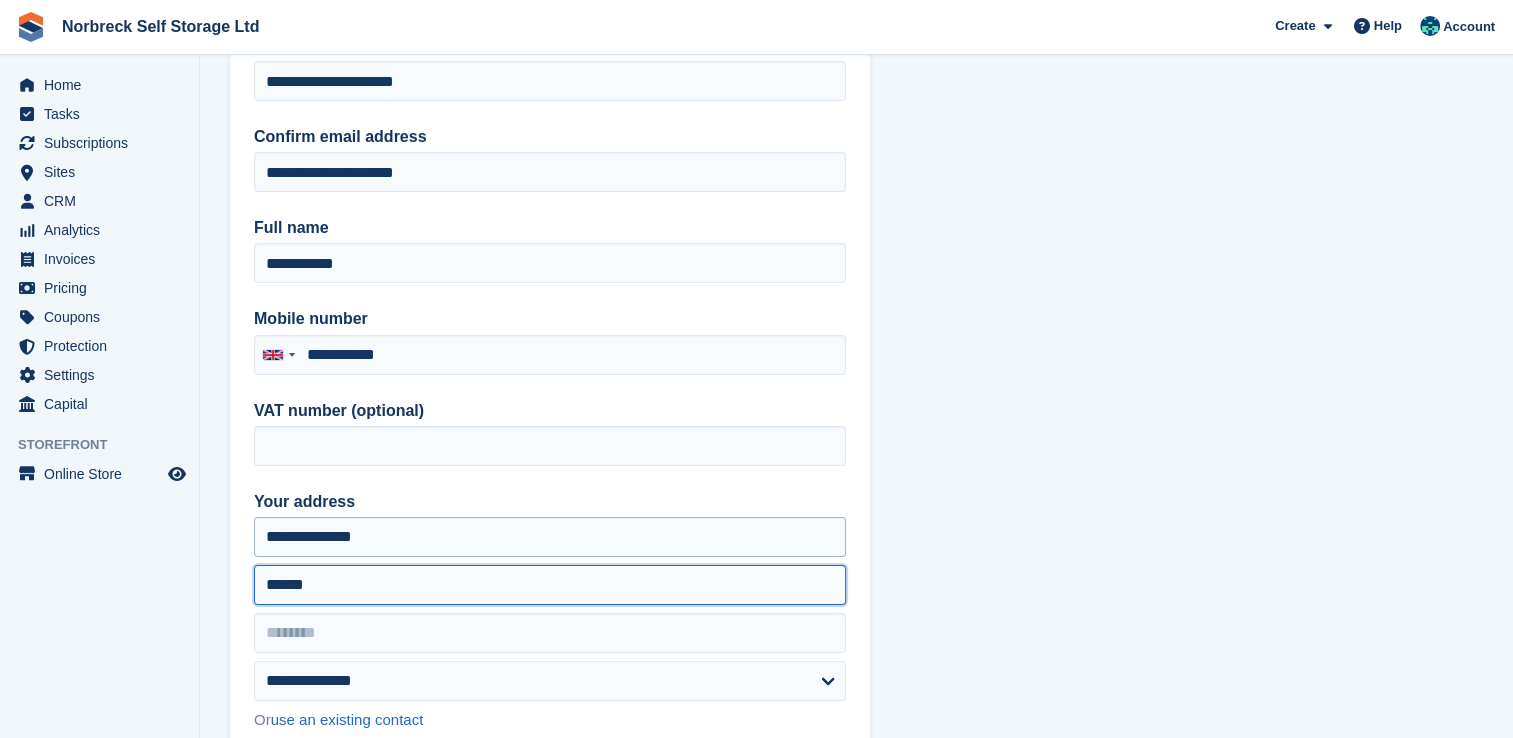 type on "******" 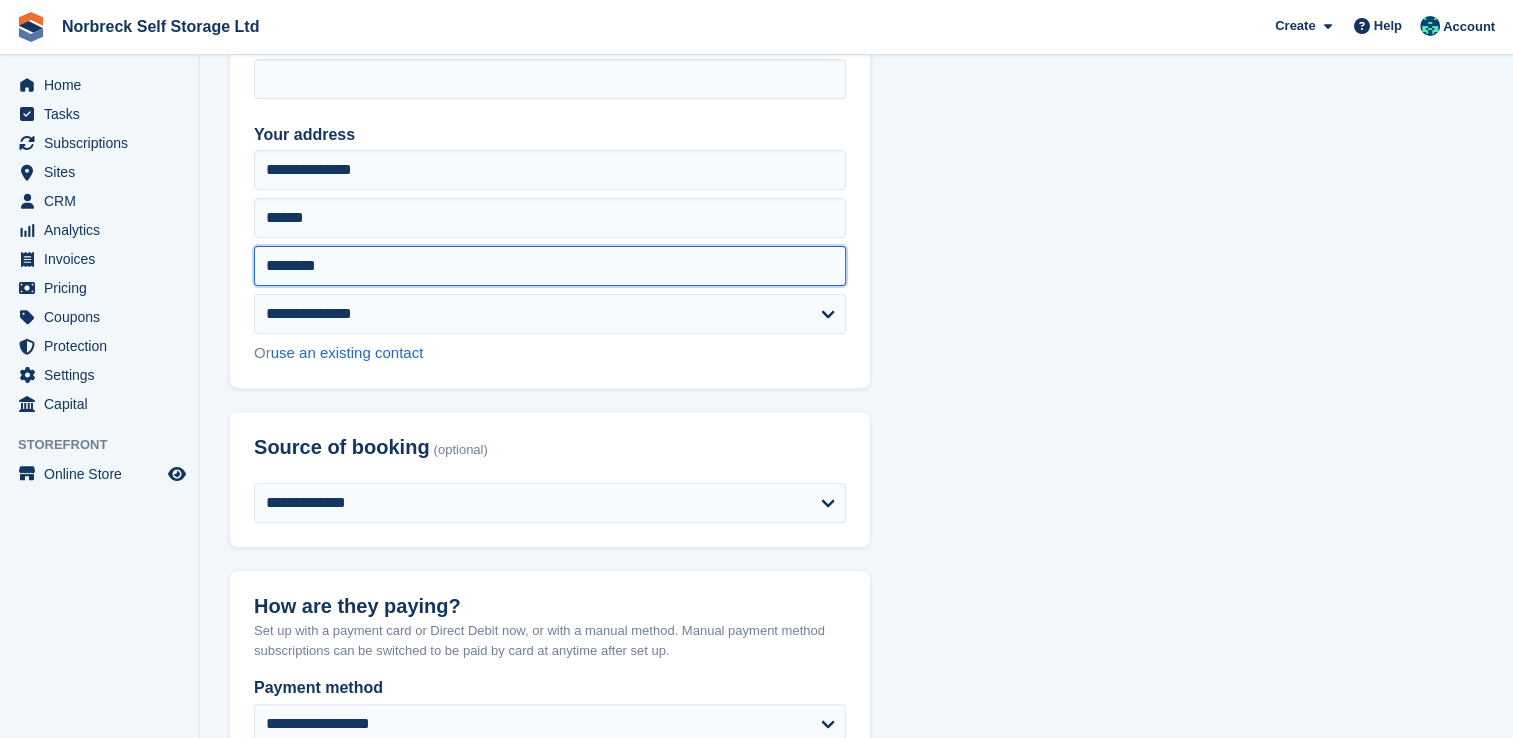 scroll, scrollTop: 600, scrollLeft: 0, axis: vertical 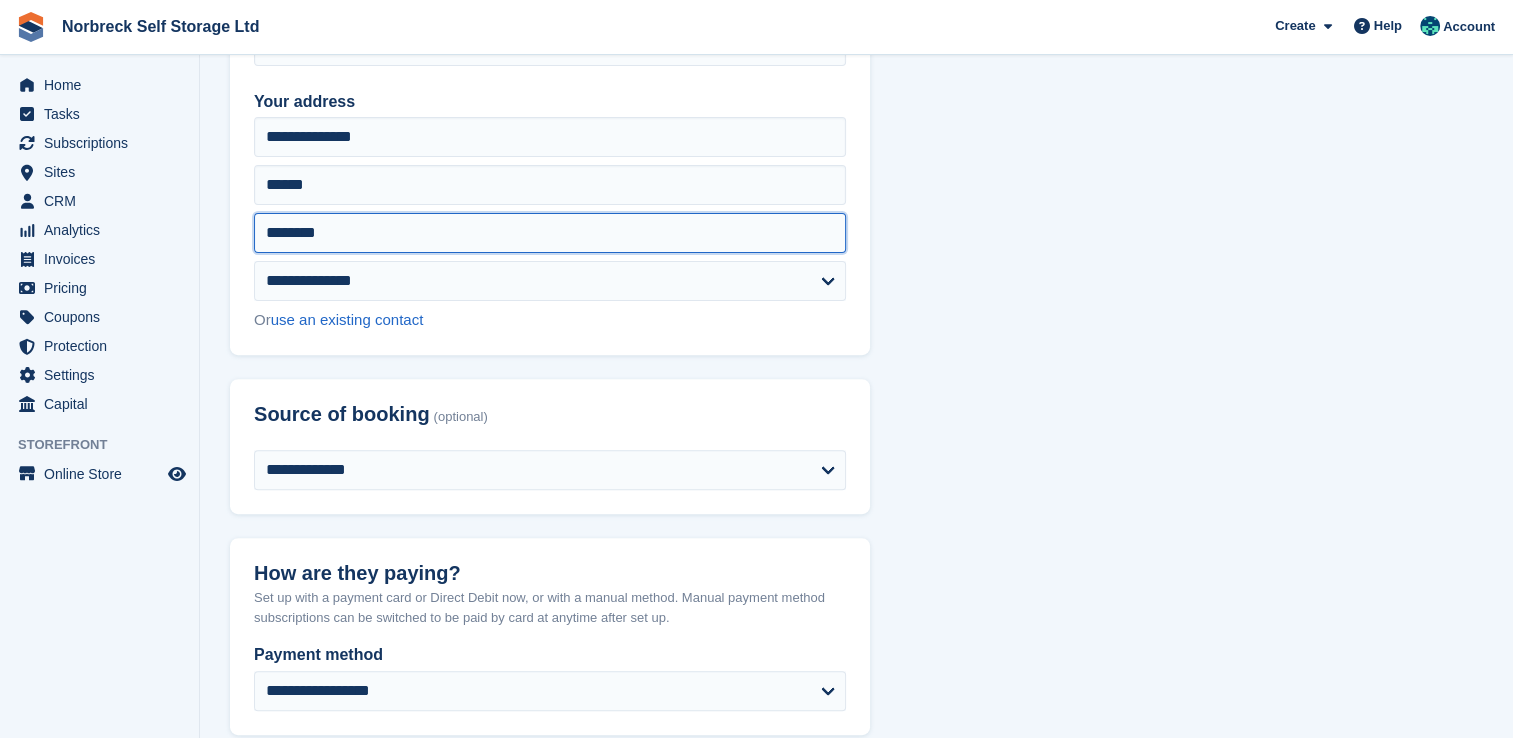 type on "********" 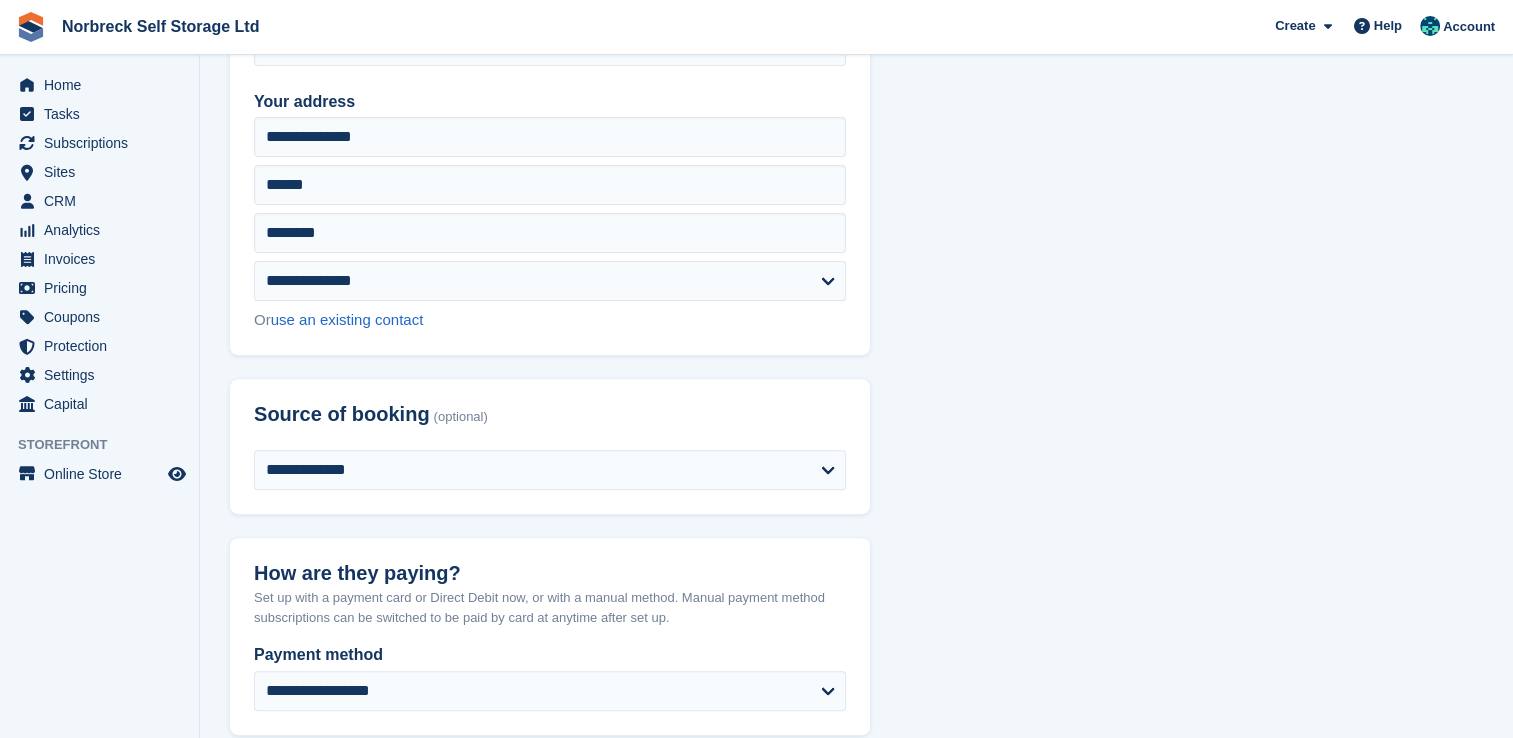 click on "Source of booking   (optional)" at bounding box center (550, 414) 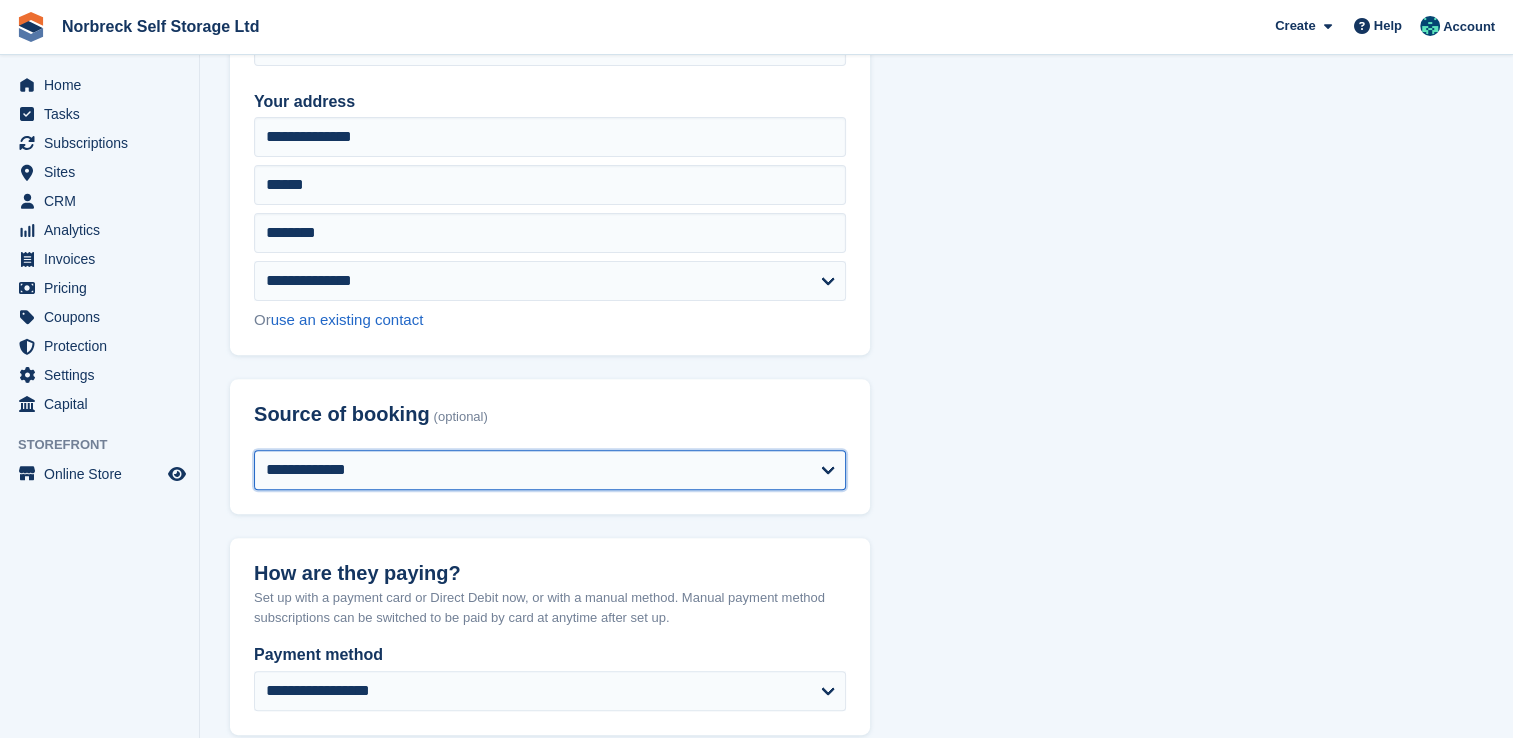 drag, startPoint x: 409, startPoint y: 468, endPoint x: 396, endPoint y: 475, distance: 14.764823 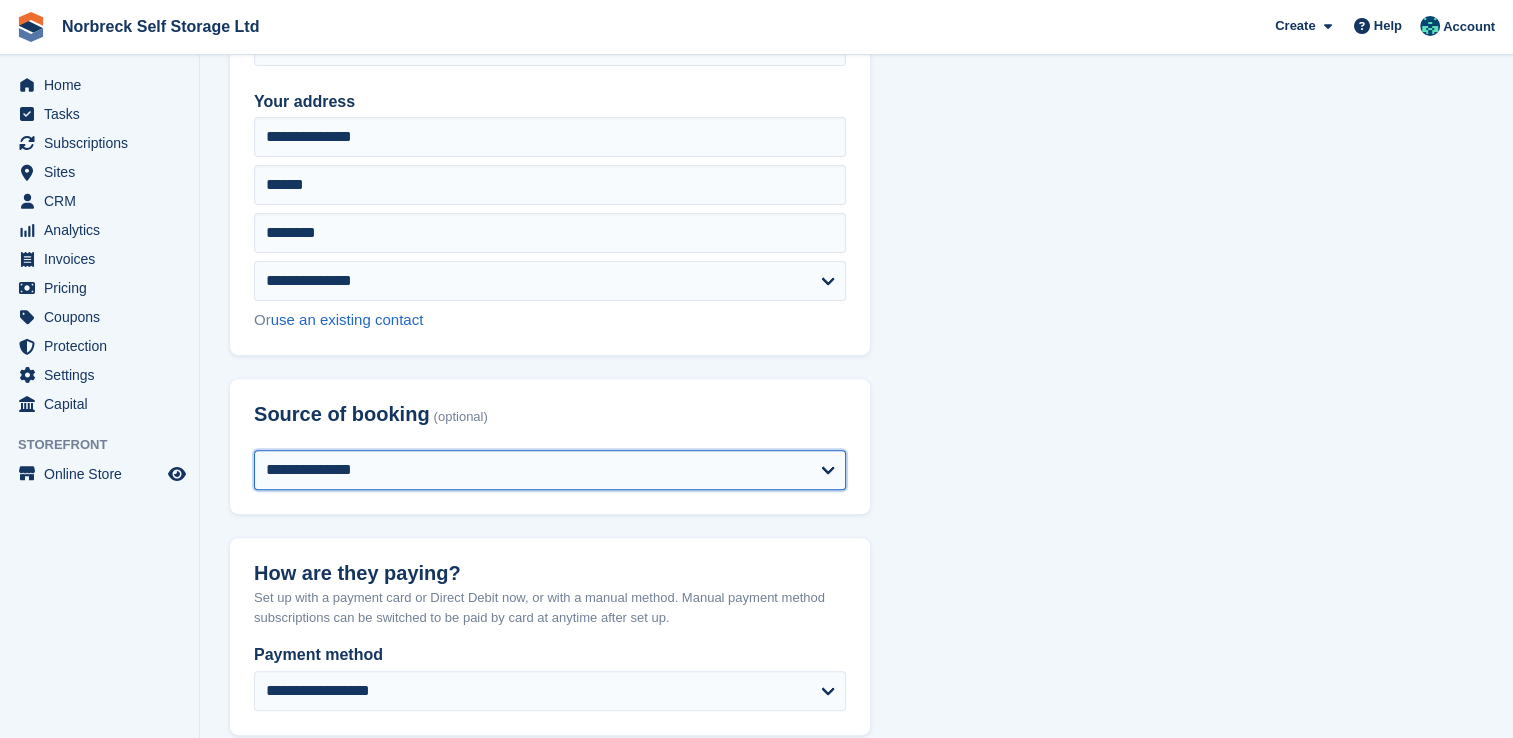 click on "**********" at bounding box center [550, 470] 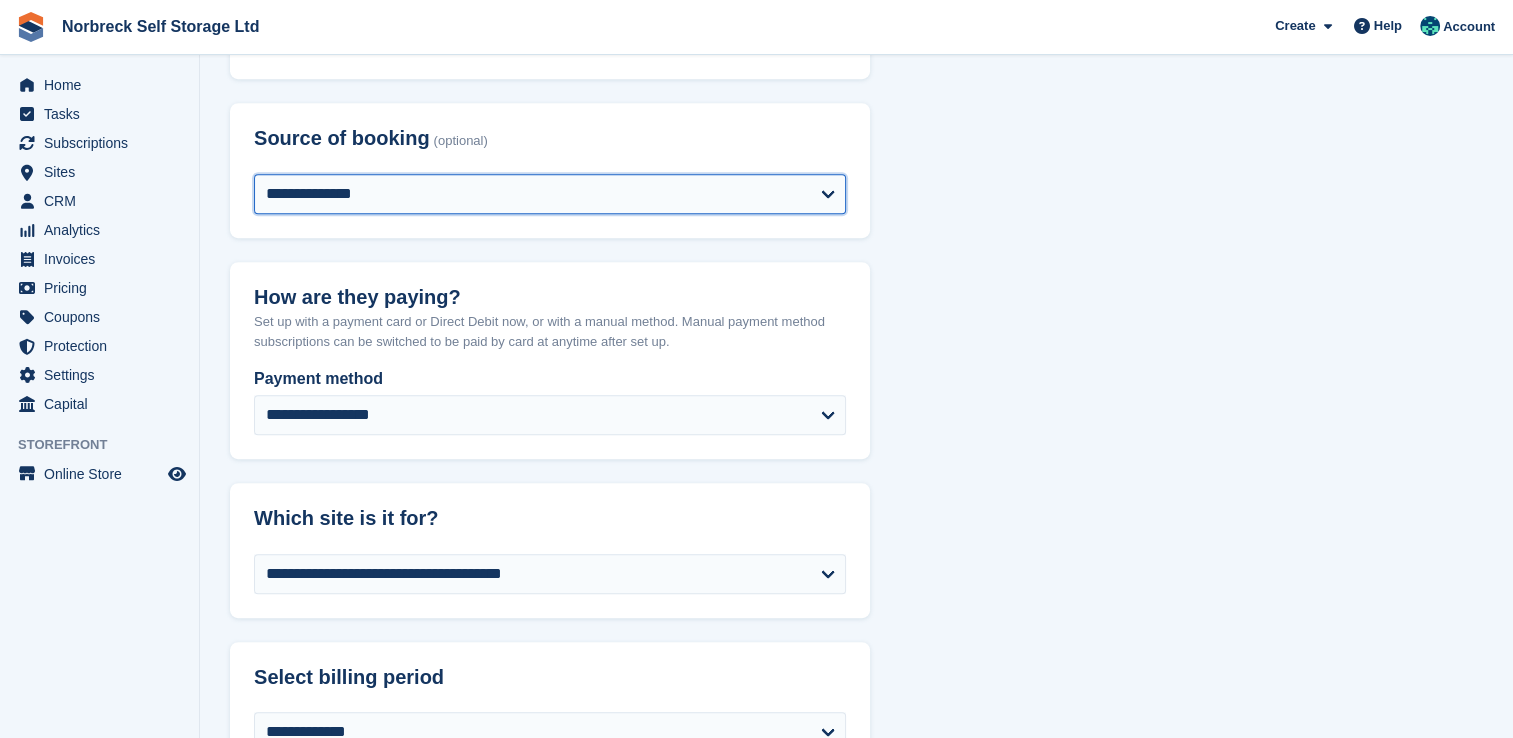 scroll, scrollTop: 1000, scrollLeft: 0, axis: vertical 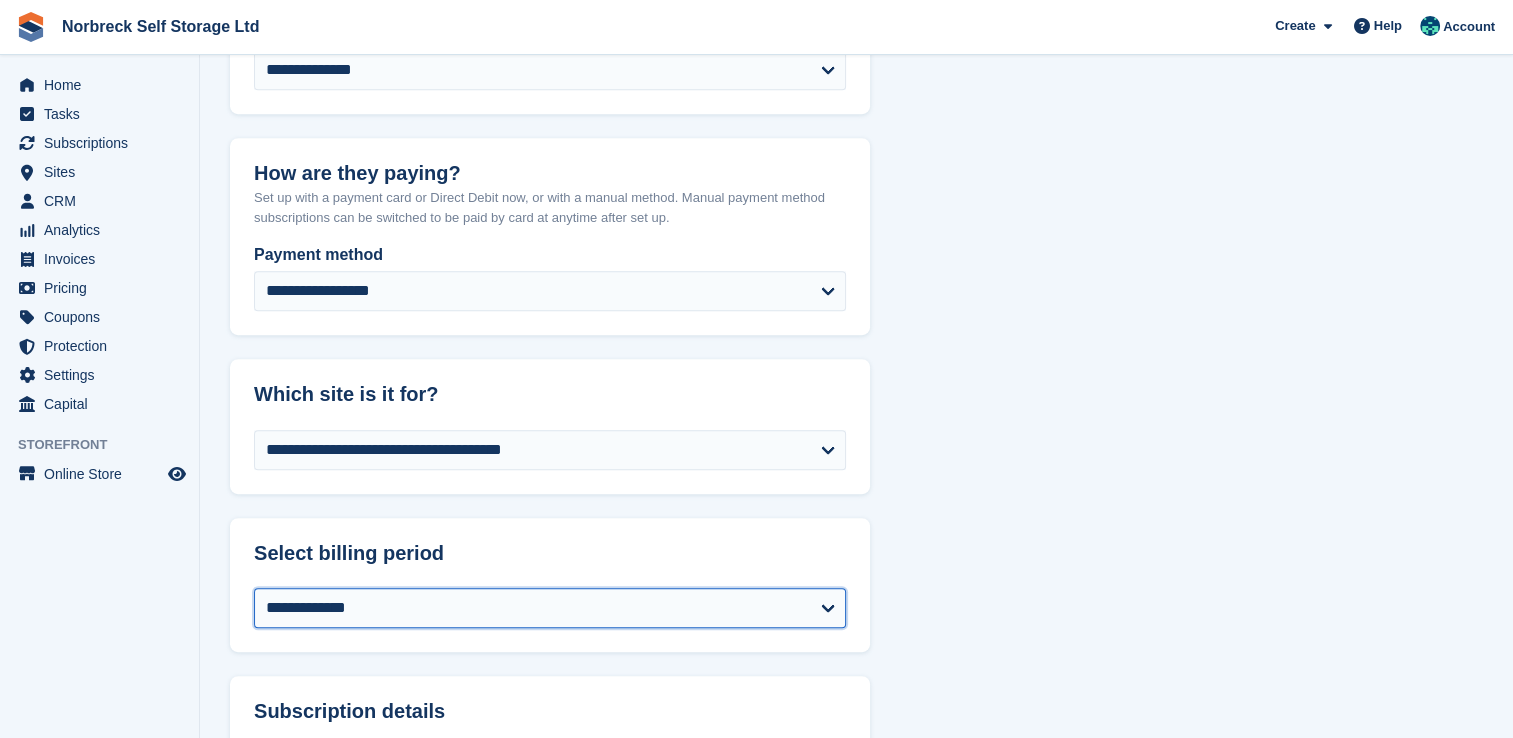 click on "**********" at bounding box center (550, 608) 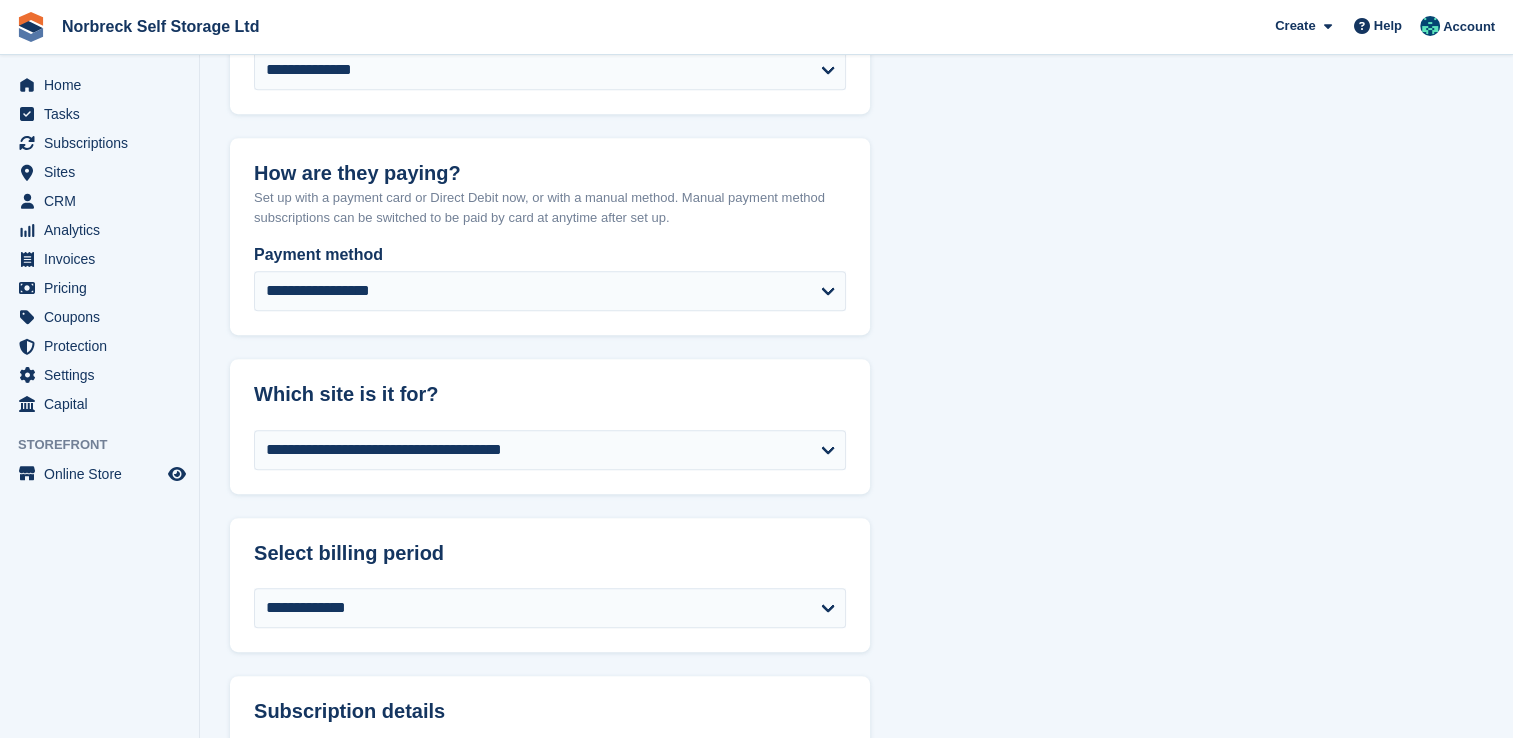 click on "**********" at bounding box center (856, 795) 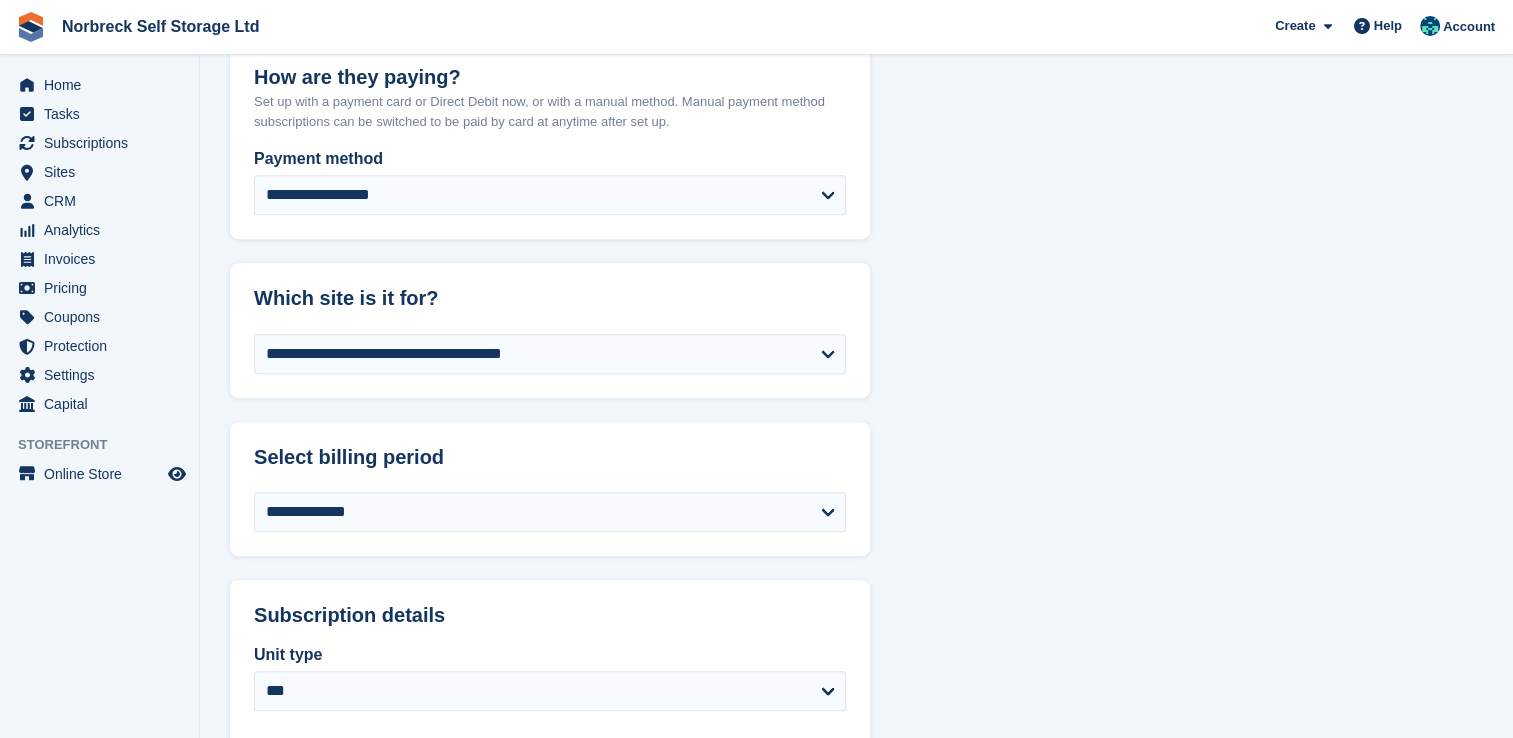 scroll, scrollTop: 1200, scrollLeft: 0, axis: vertical 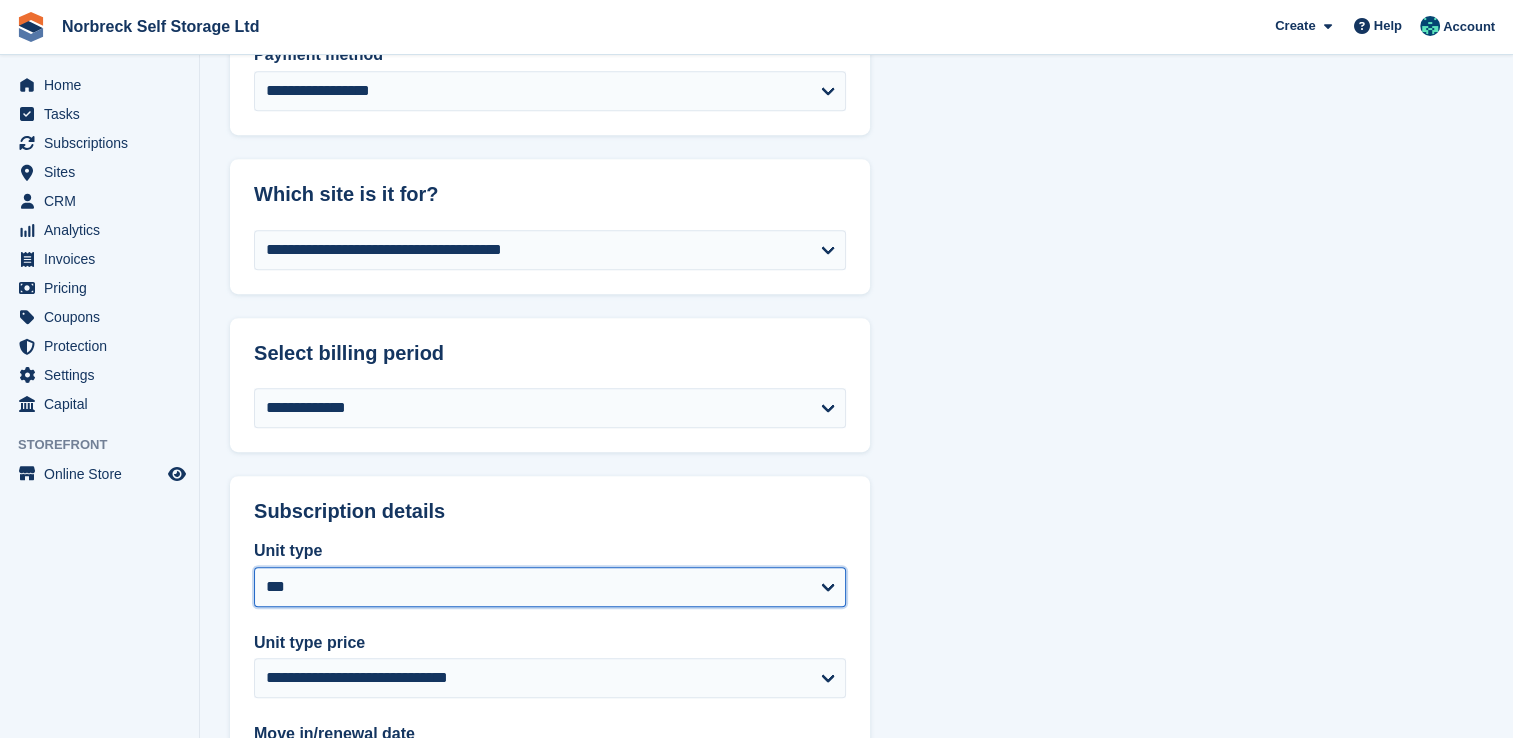 click on "**********" at bounding box center [550, 587] 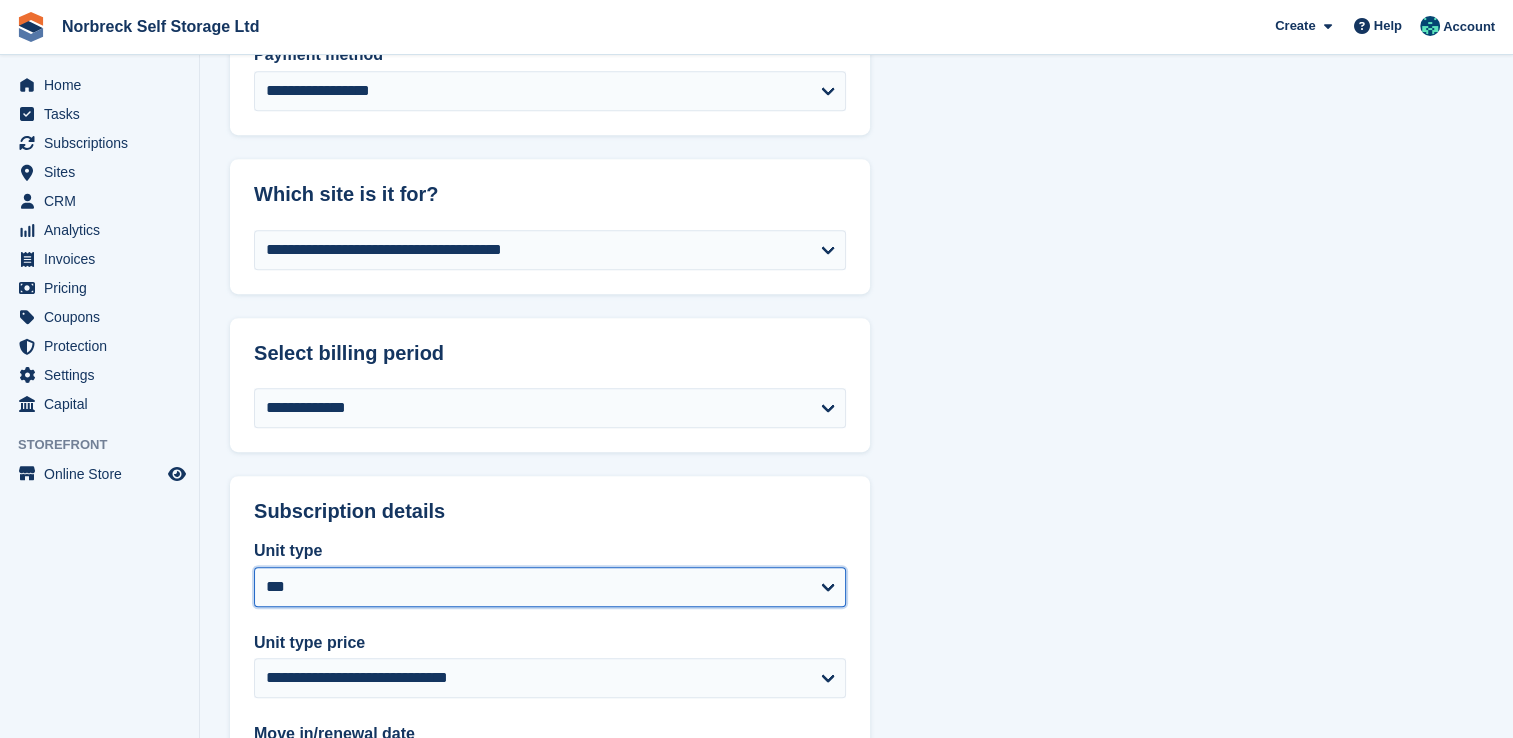 select on "****" 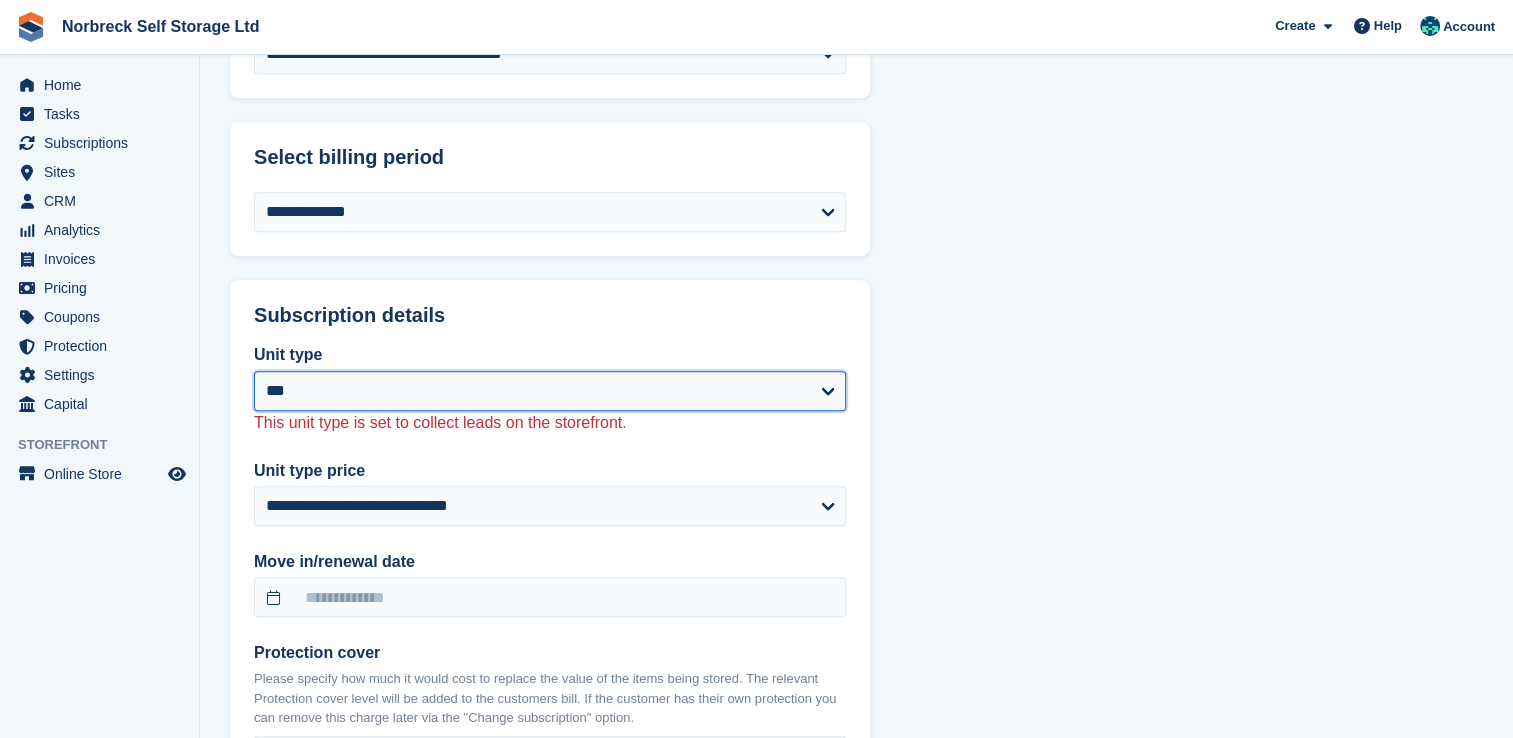 scroll, scrollTop: 1400, scrollLeft: 0, axis: vertical 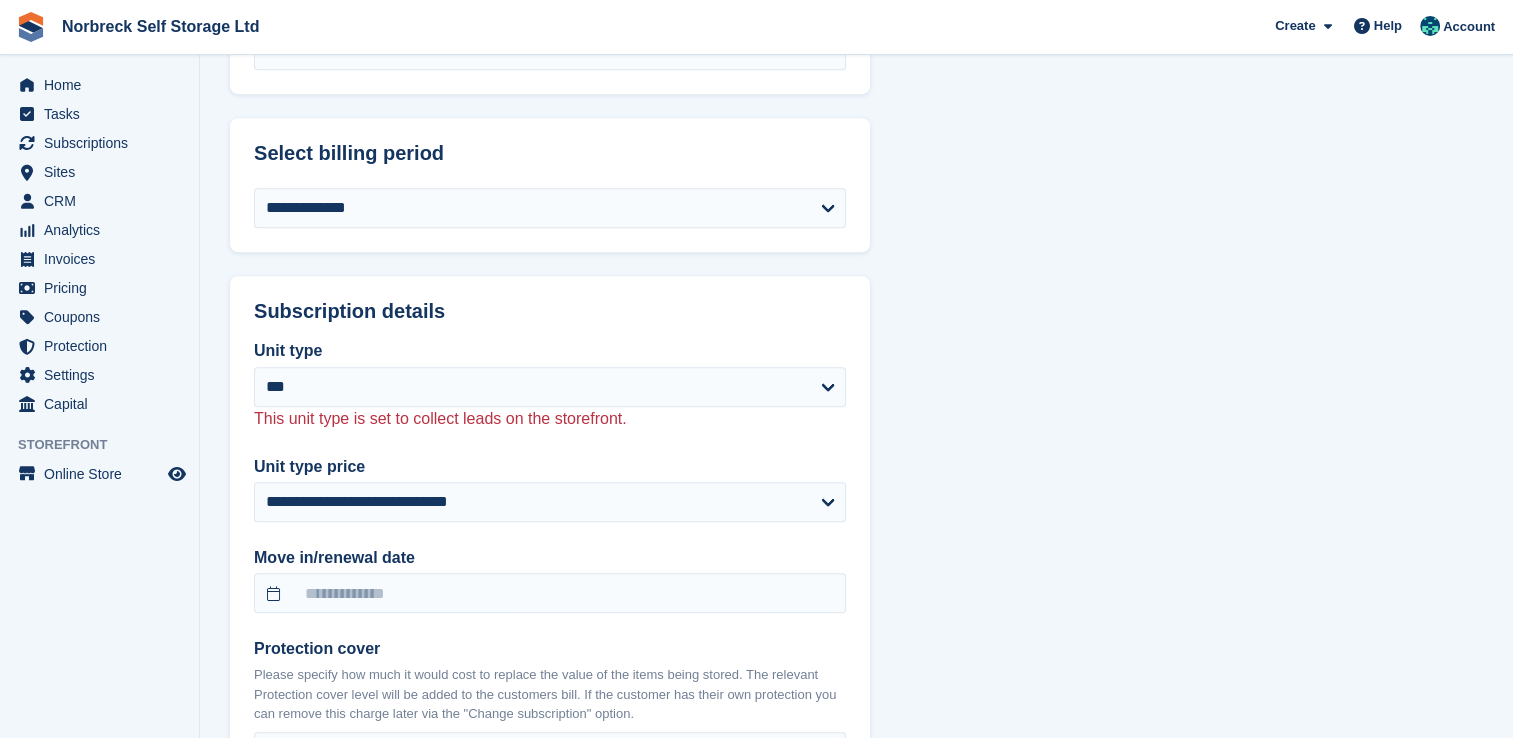 click on "Move in/renewal date" at bounding box center (550, 558) 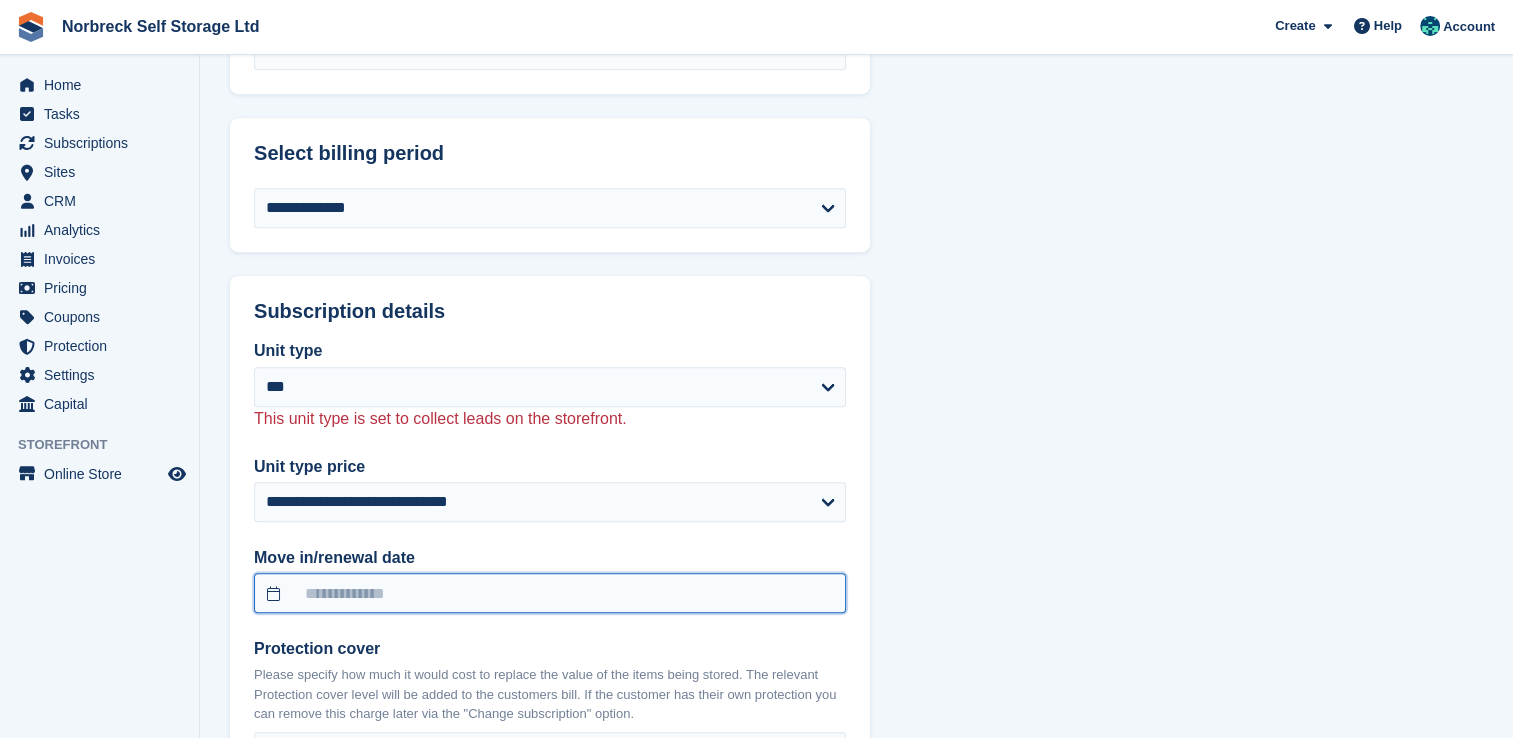 click at bounding box center [550, 593] 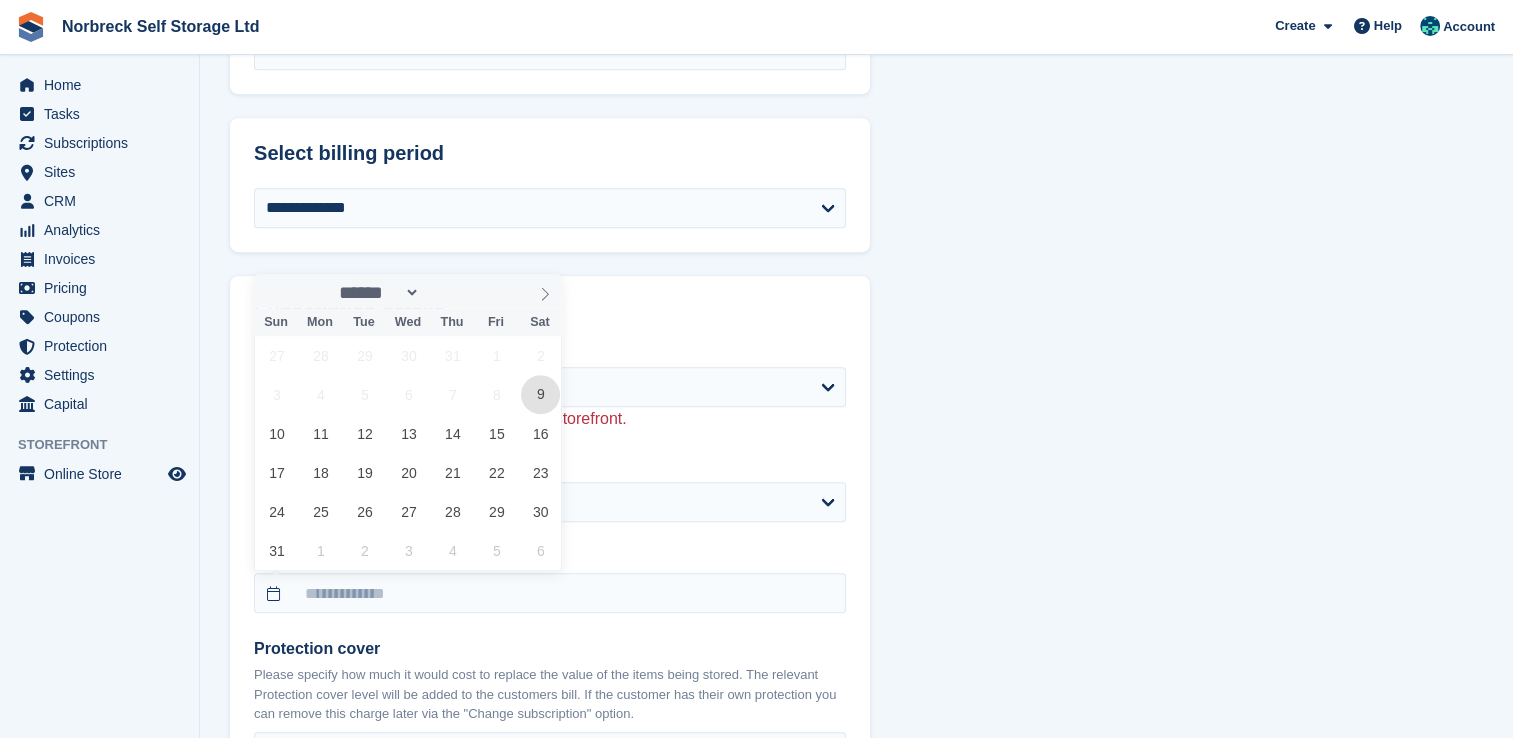 click on "9" at bounding box center (540, 394) 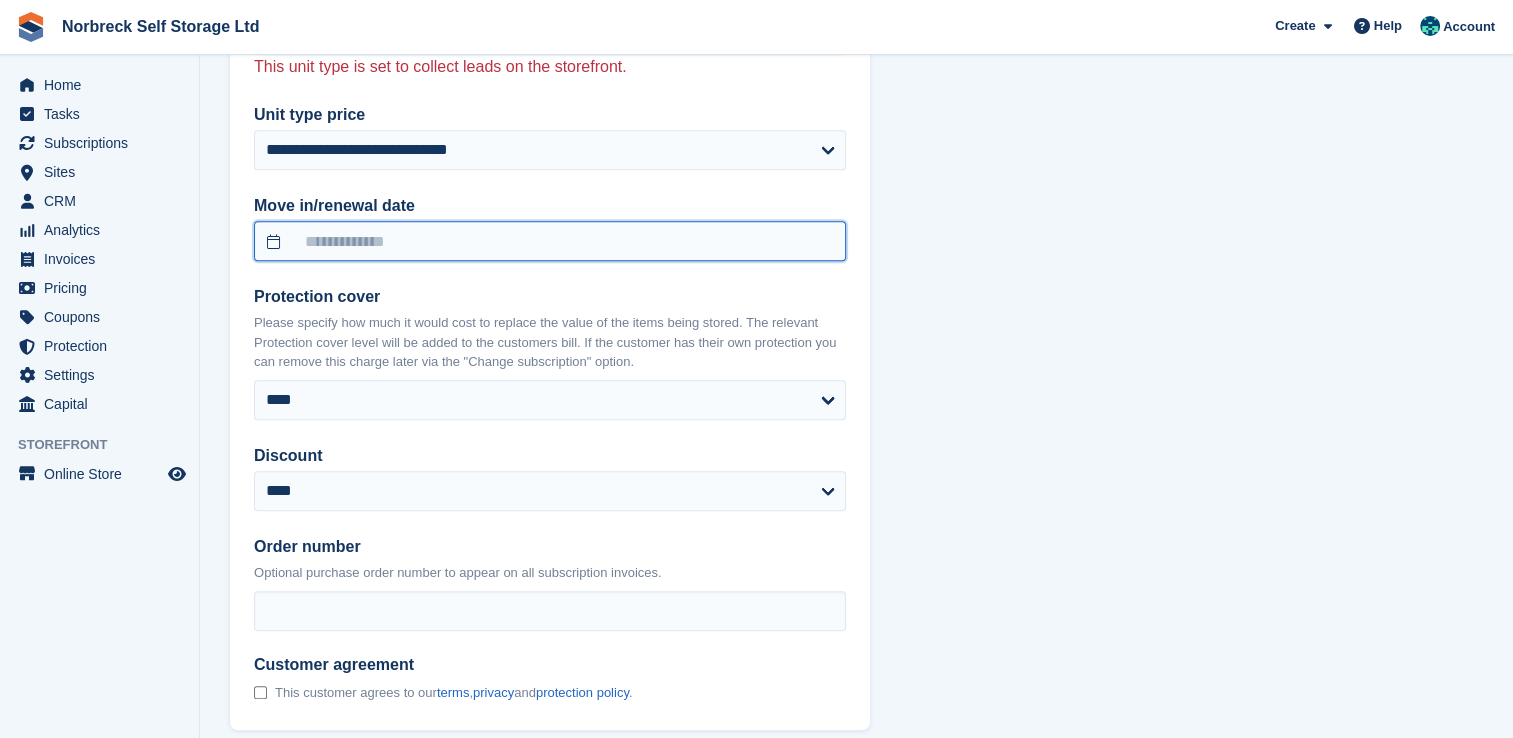 scroll, scrollTop: 1800, scrollLeft: 0, axis: vertical 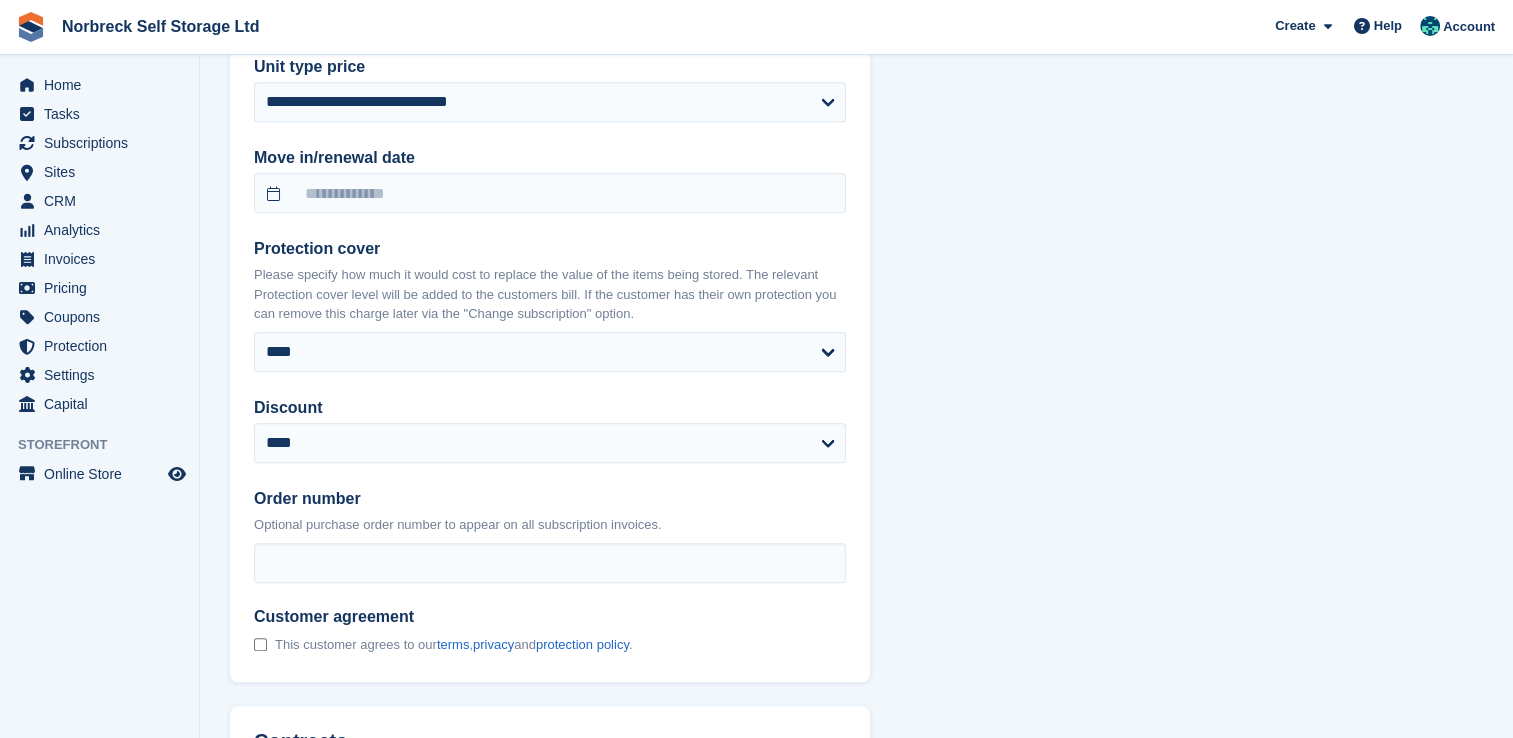 click on "**********" at bounding box center (550, 302) 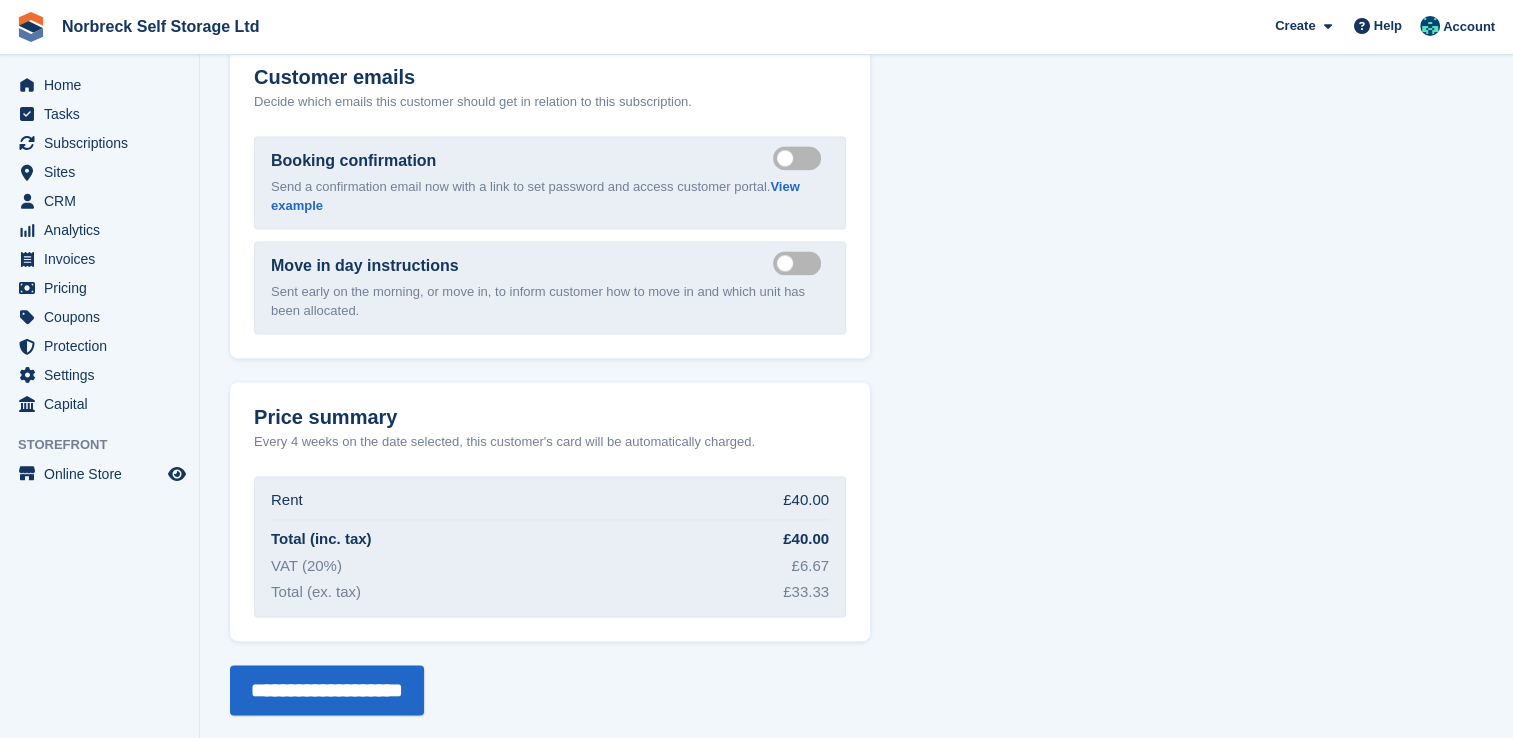 scroll, scrollTop: 2736, scrollLeft: 0, axis: vertical 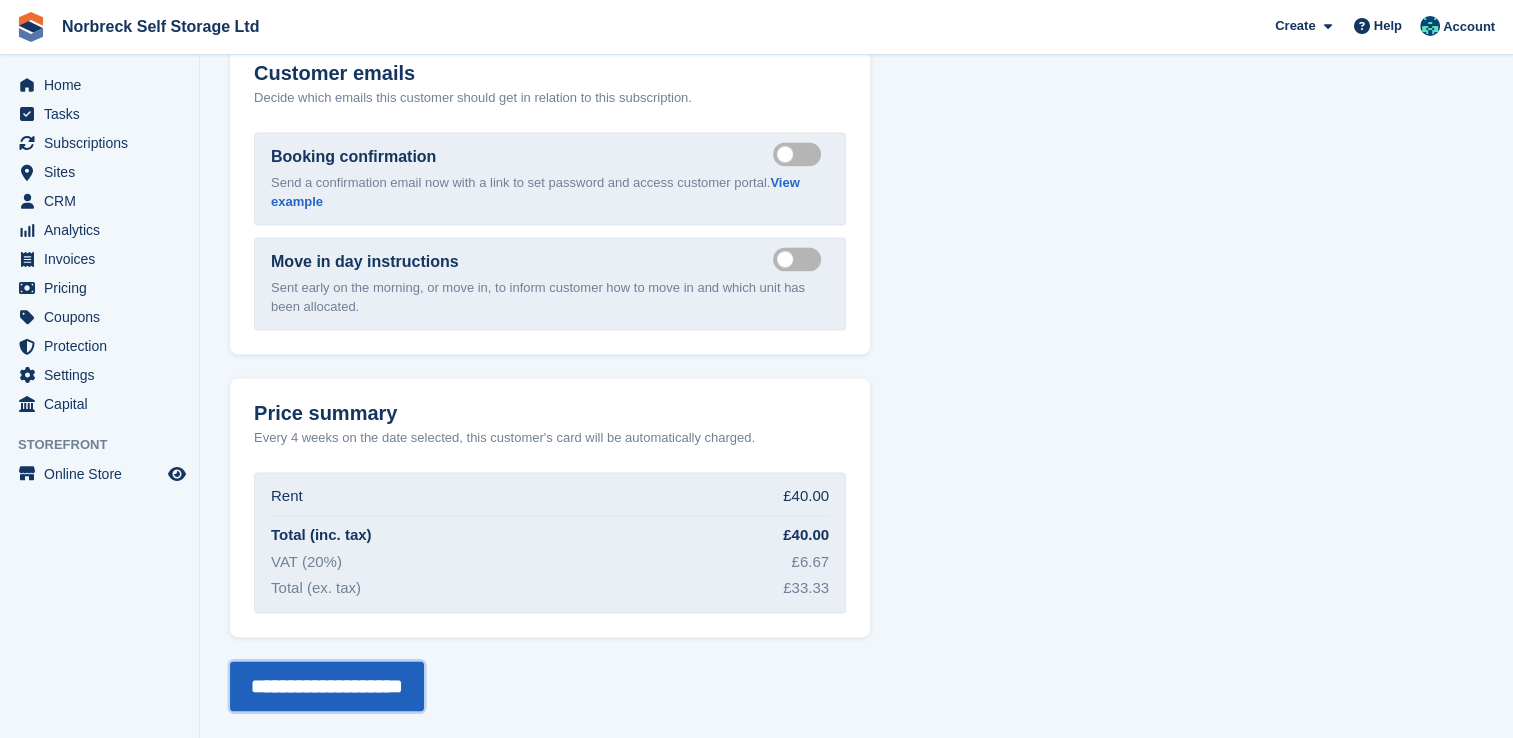 click on "**********" at bounding box center (327, 686) 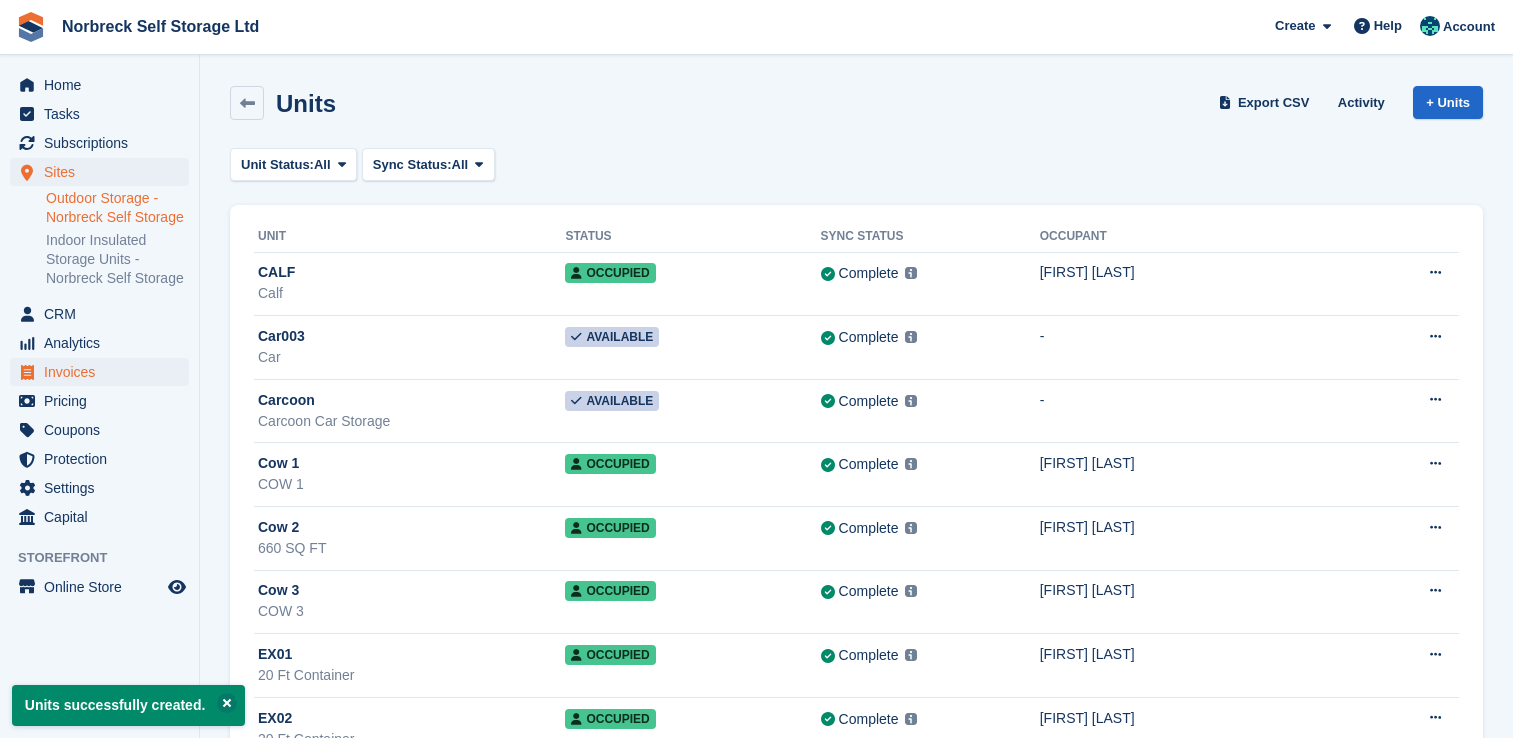 scroll, scrollTop: 0, scrollLeft: 0, axis: both 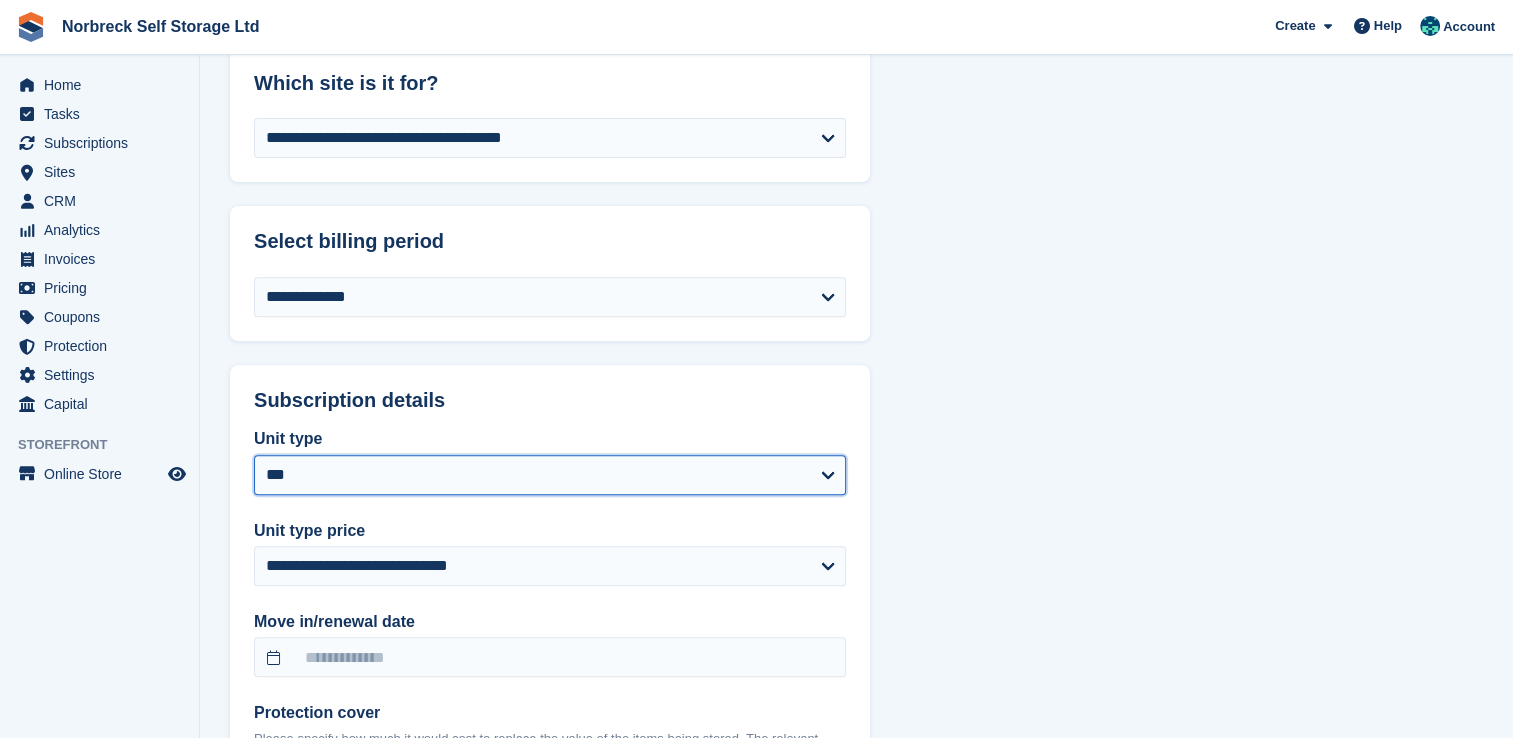 click on "**********" at bounding box center (550, 475) 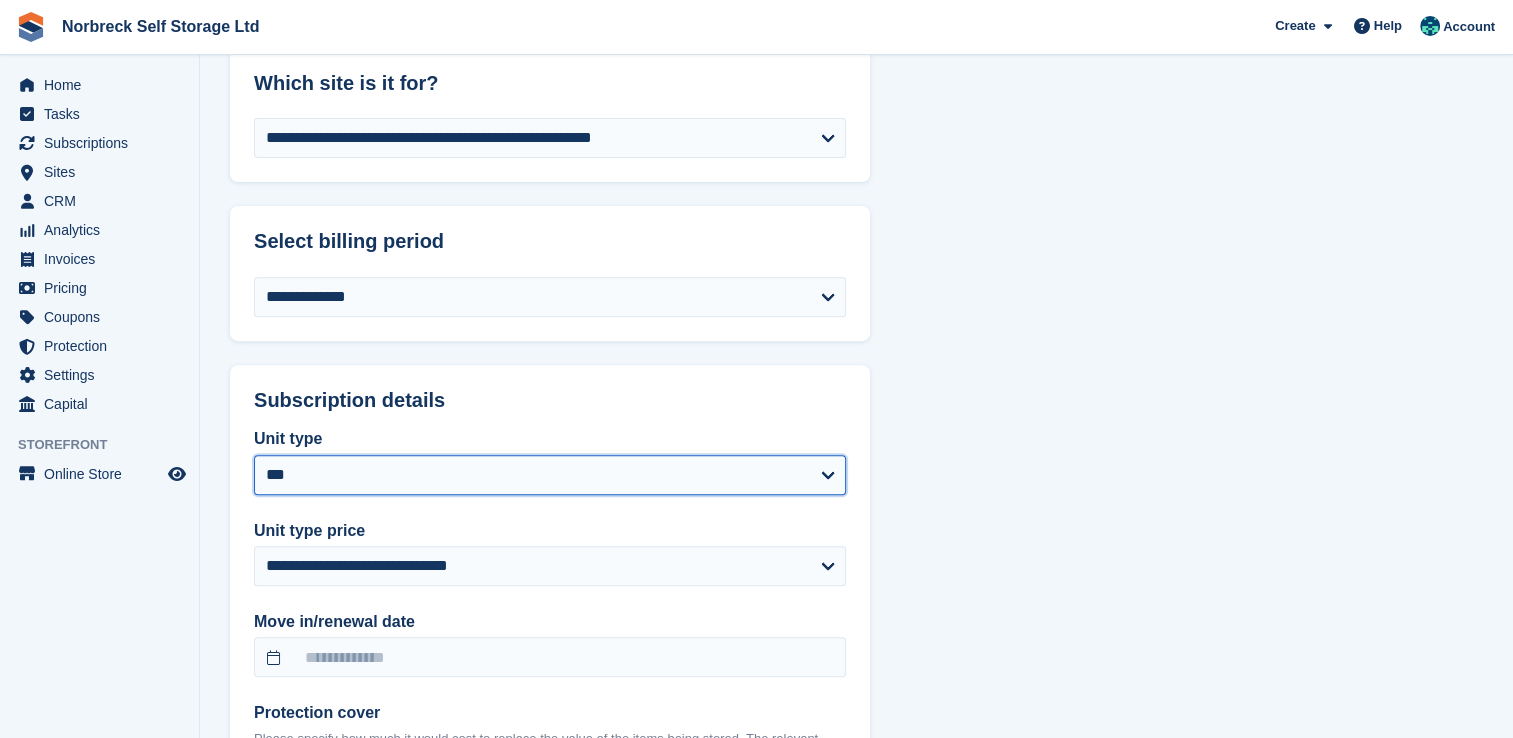select on "*" 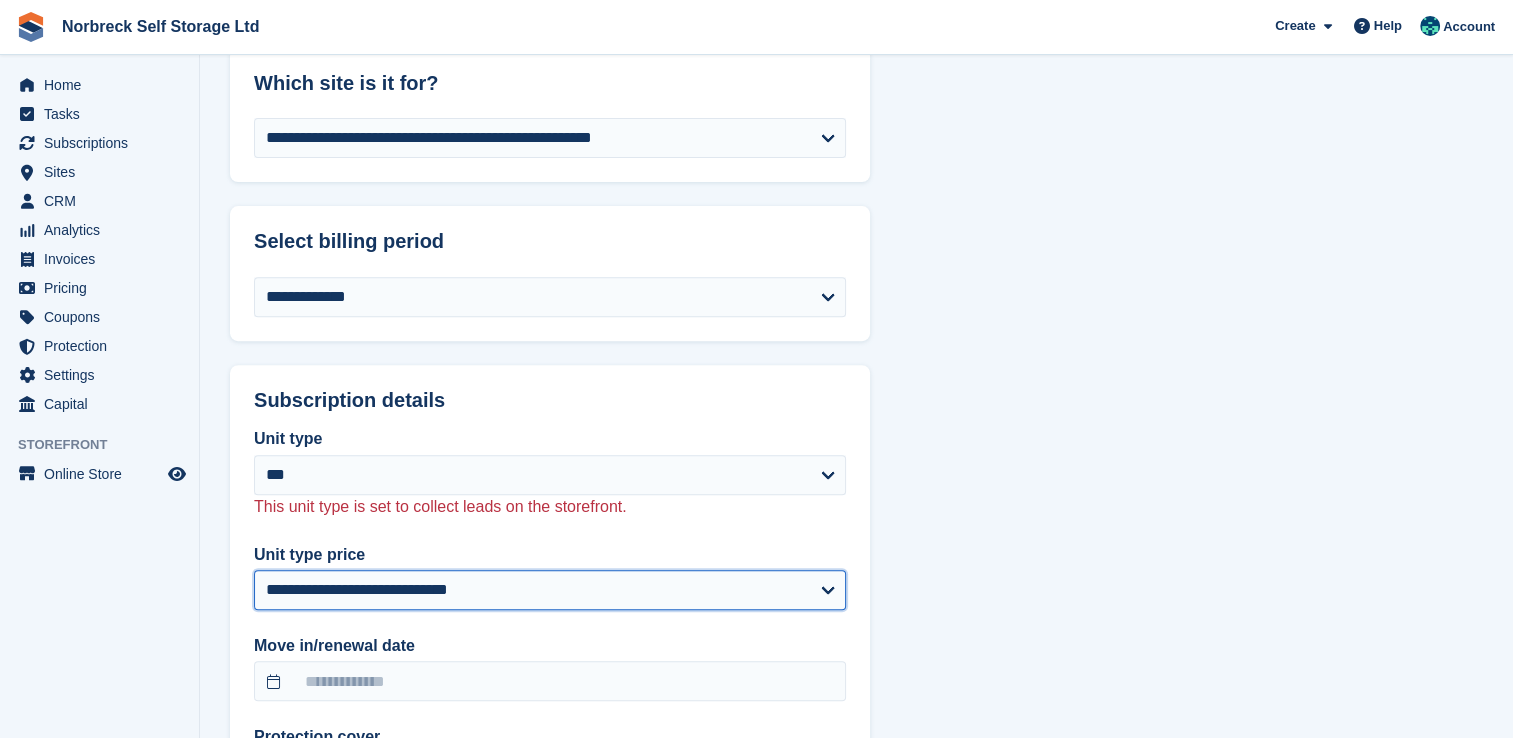 click on "**********" at bounding box center [550, 590] 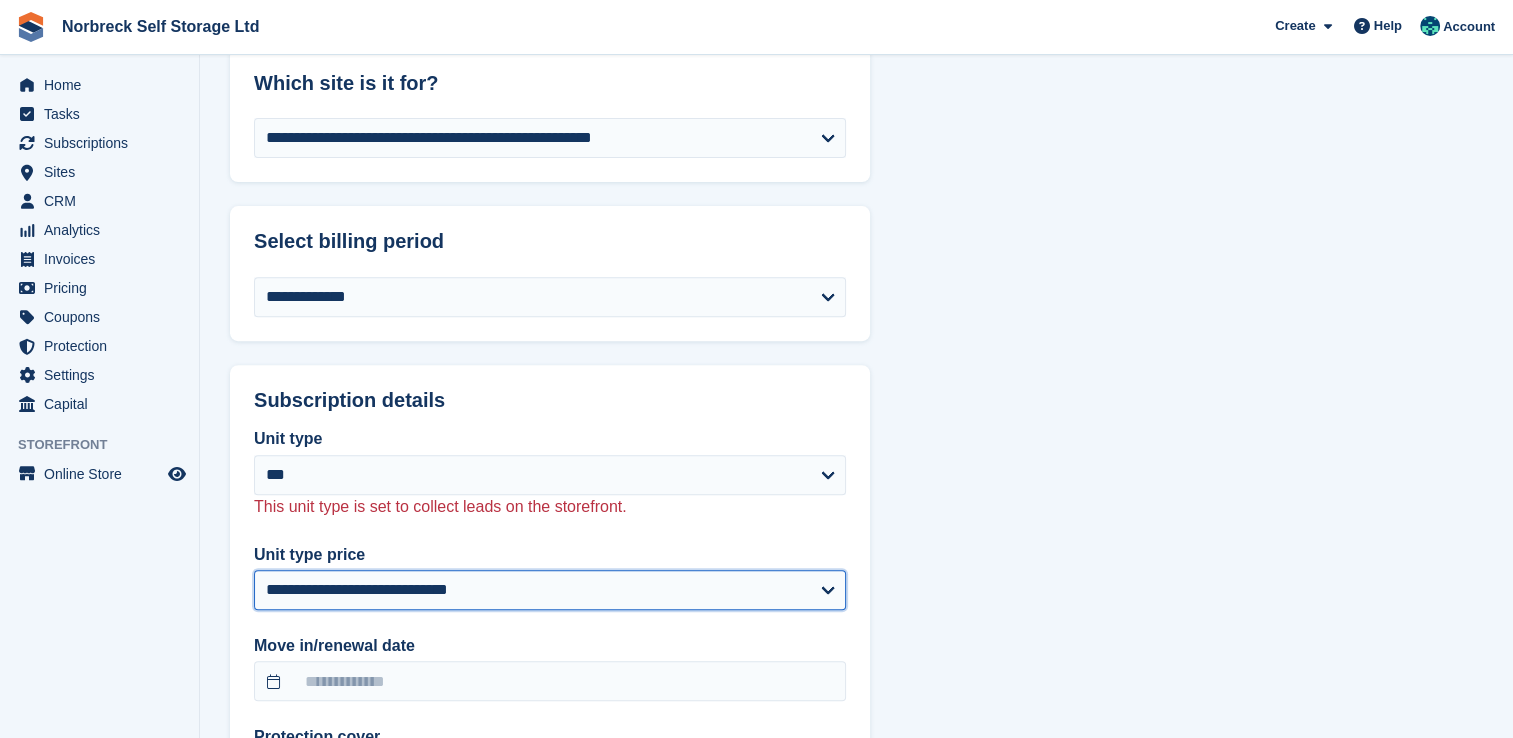 select 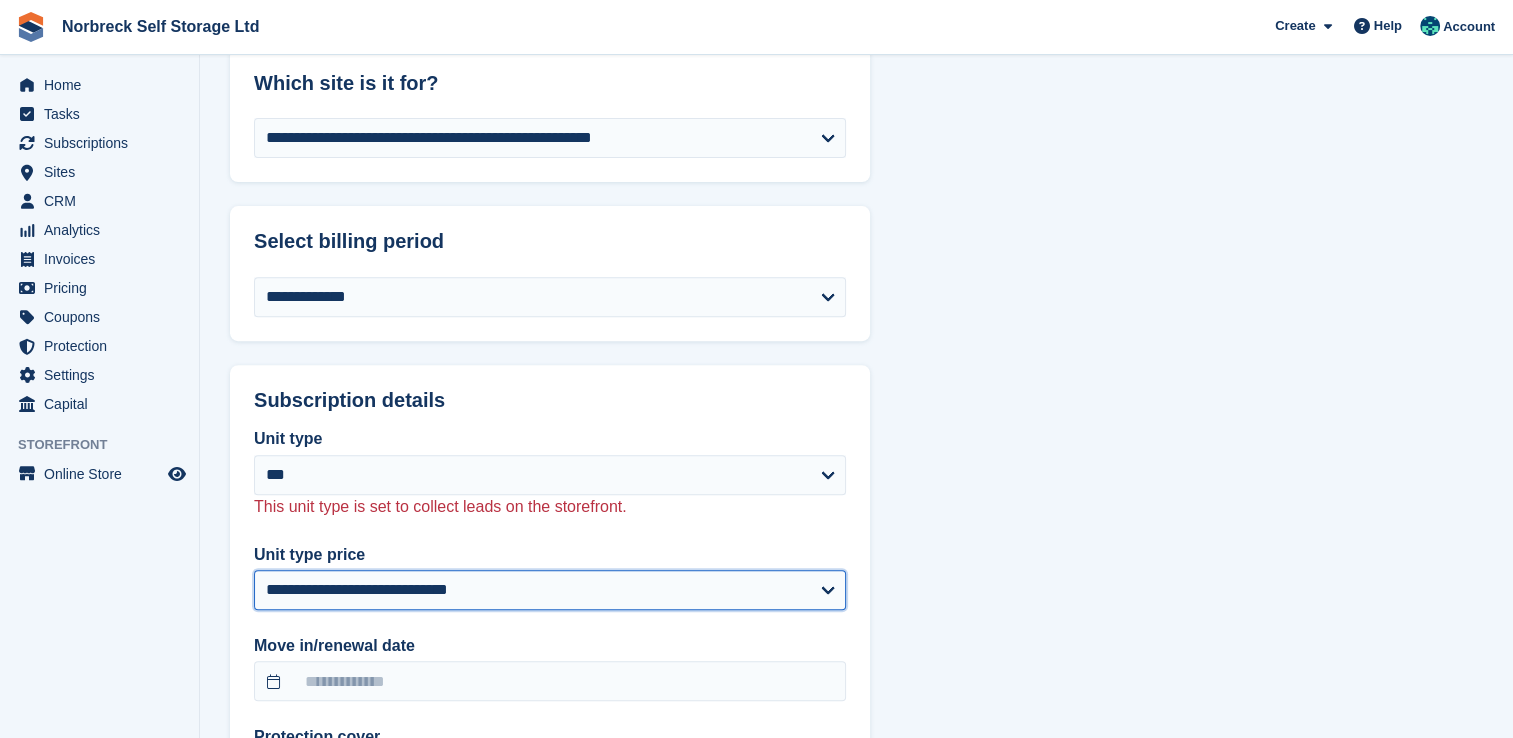 scroll, scrollTop: 788, scrollLeft: 0, axis: vertical 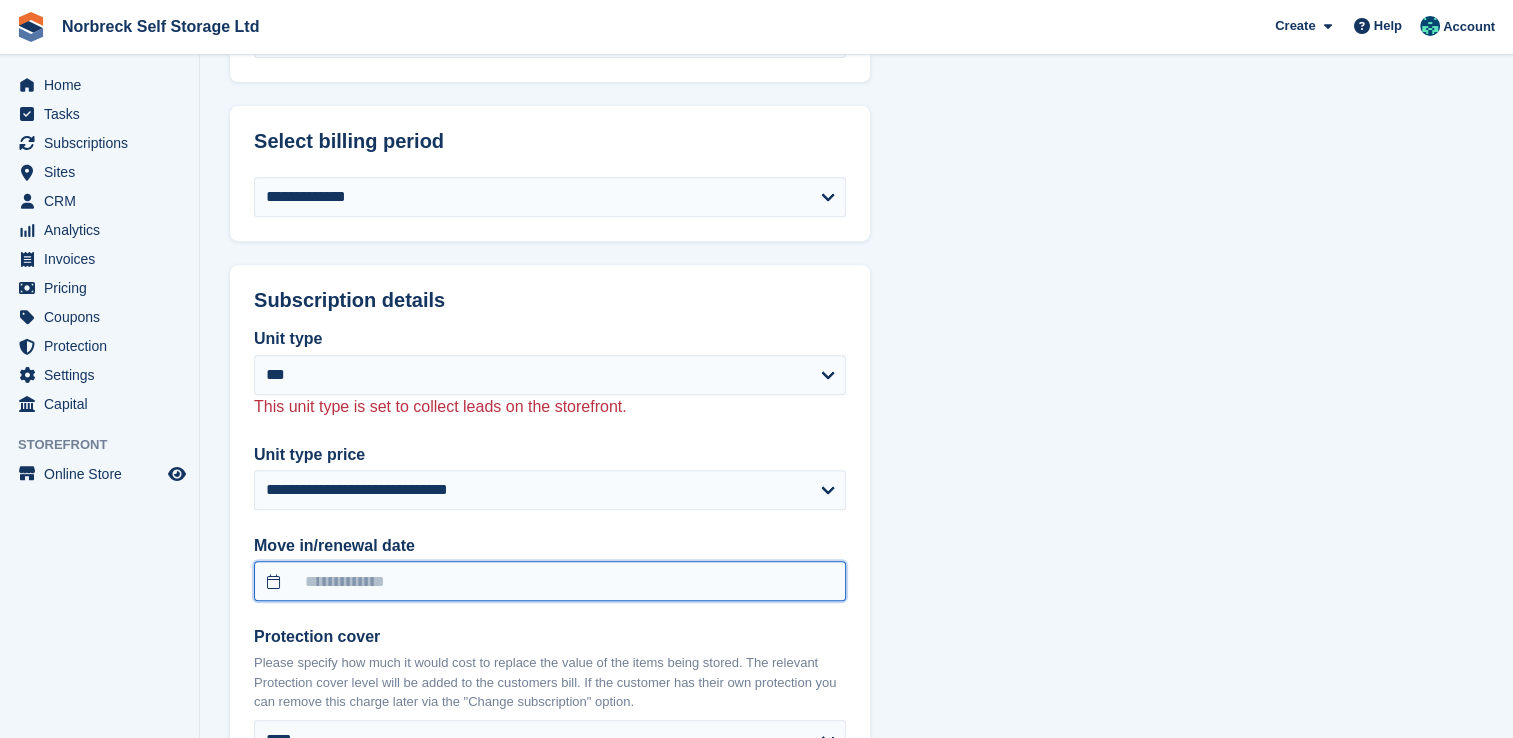 click at bounding box center (550, 581) 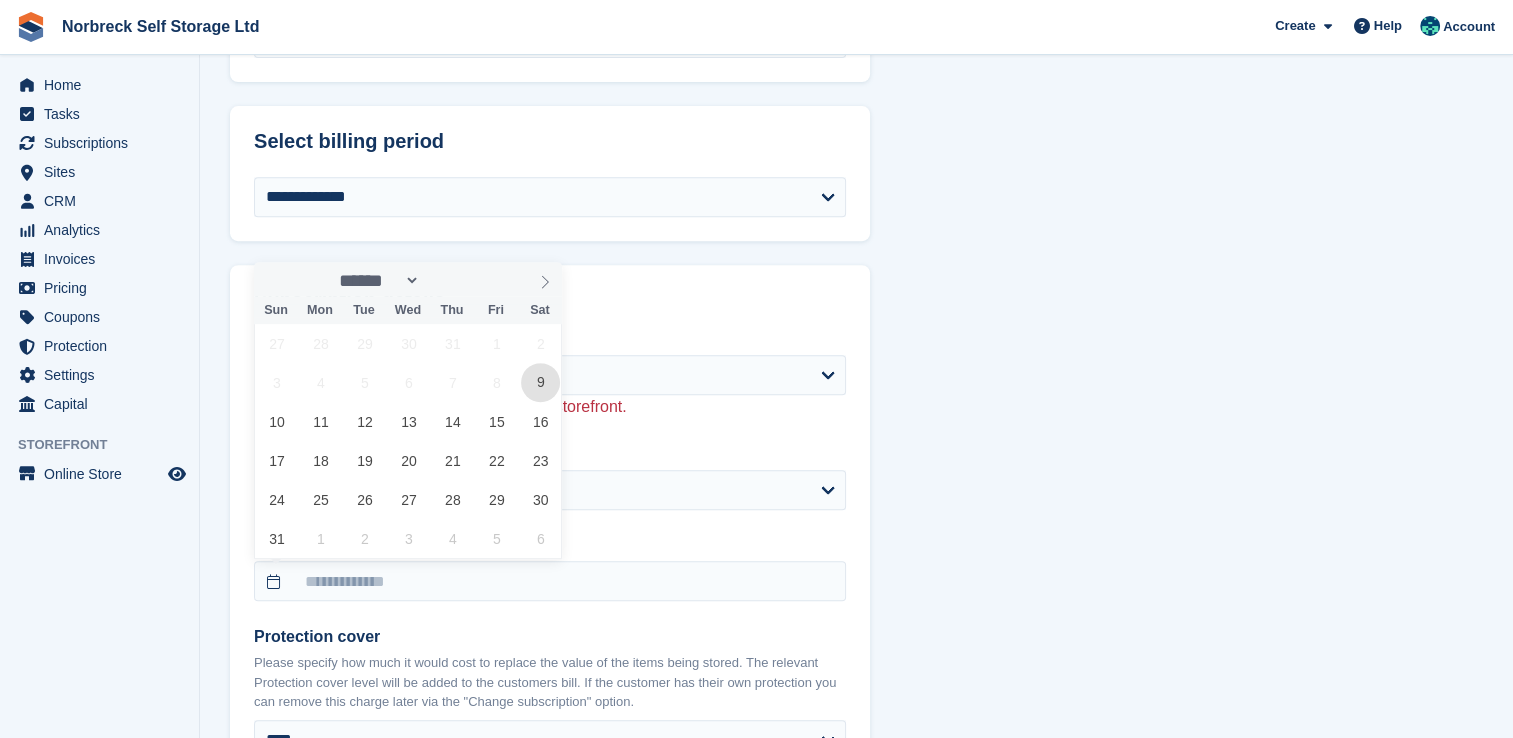 click on "9" at bounding box center (540, 382) 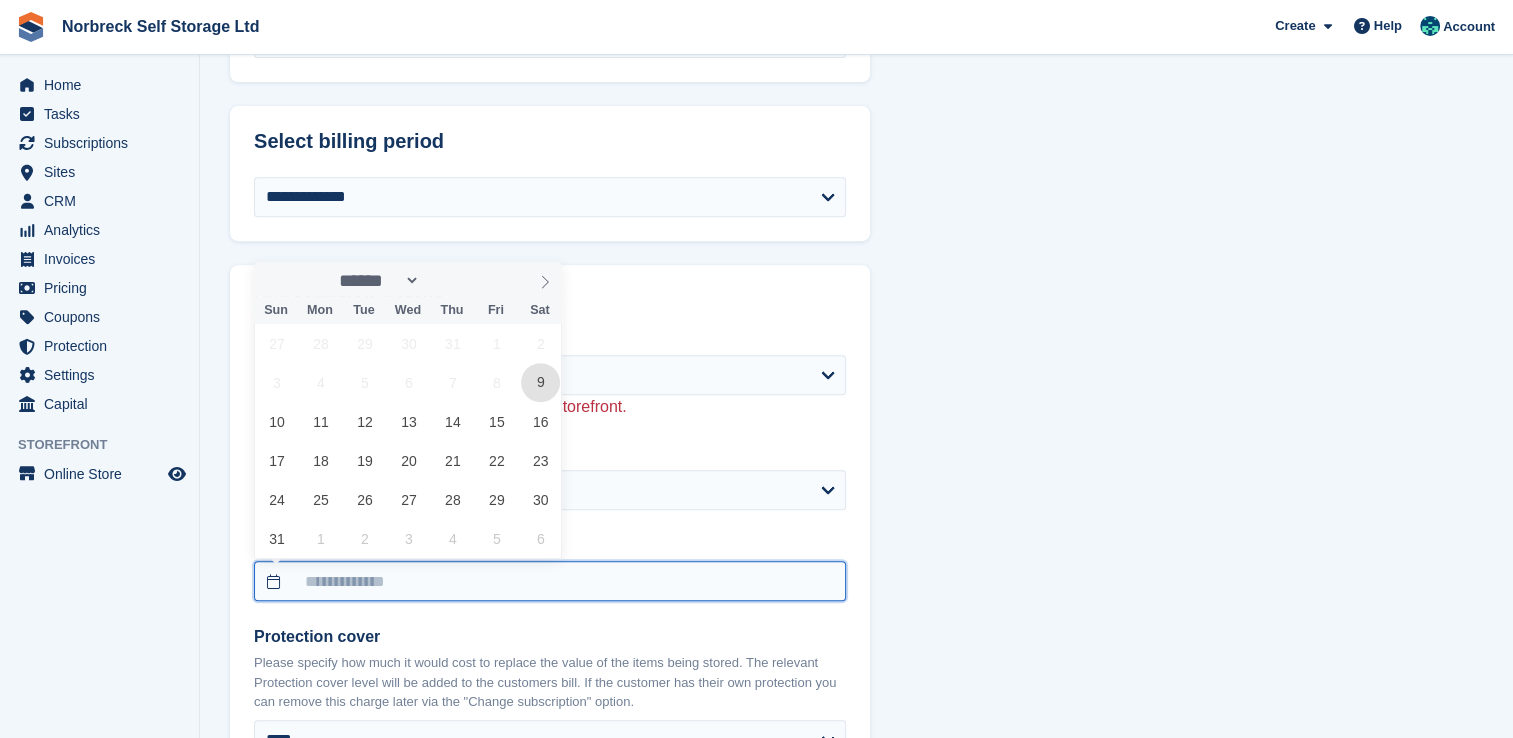 type on "**********" 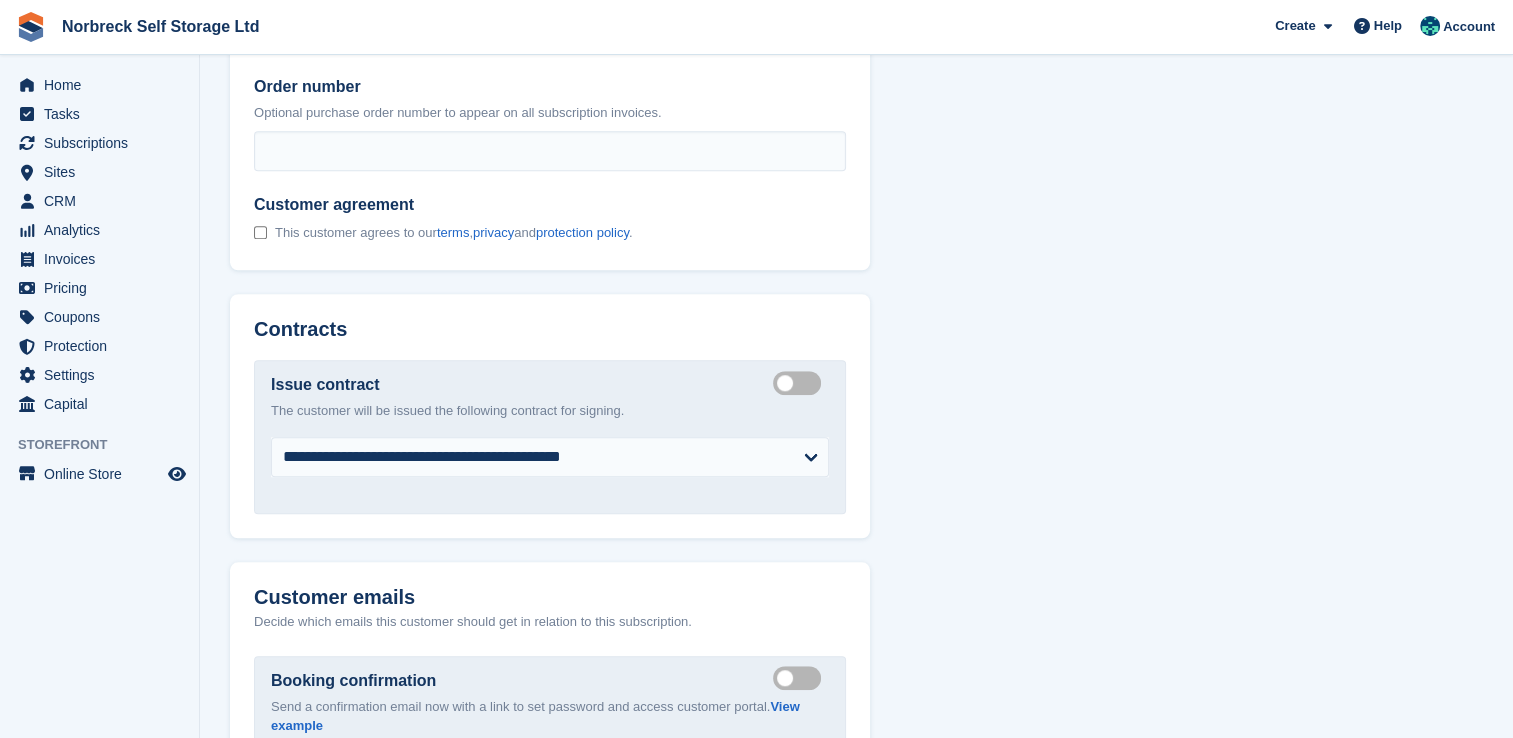 scroll, scrollTop: 2088, scrollLeft: 0, axis: vertical 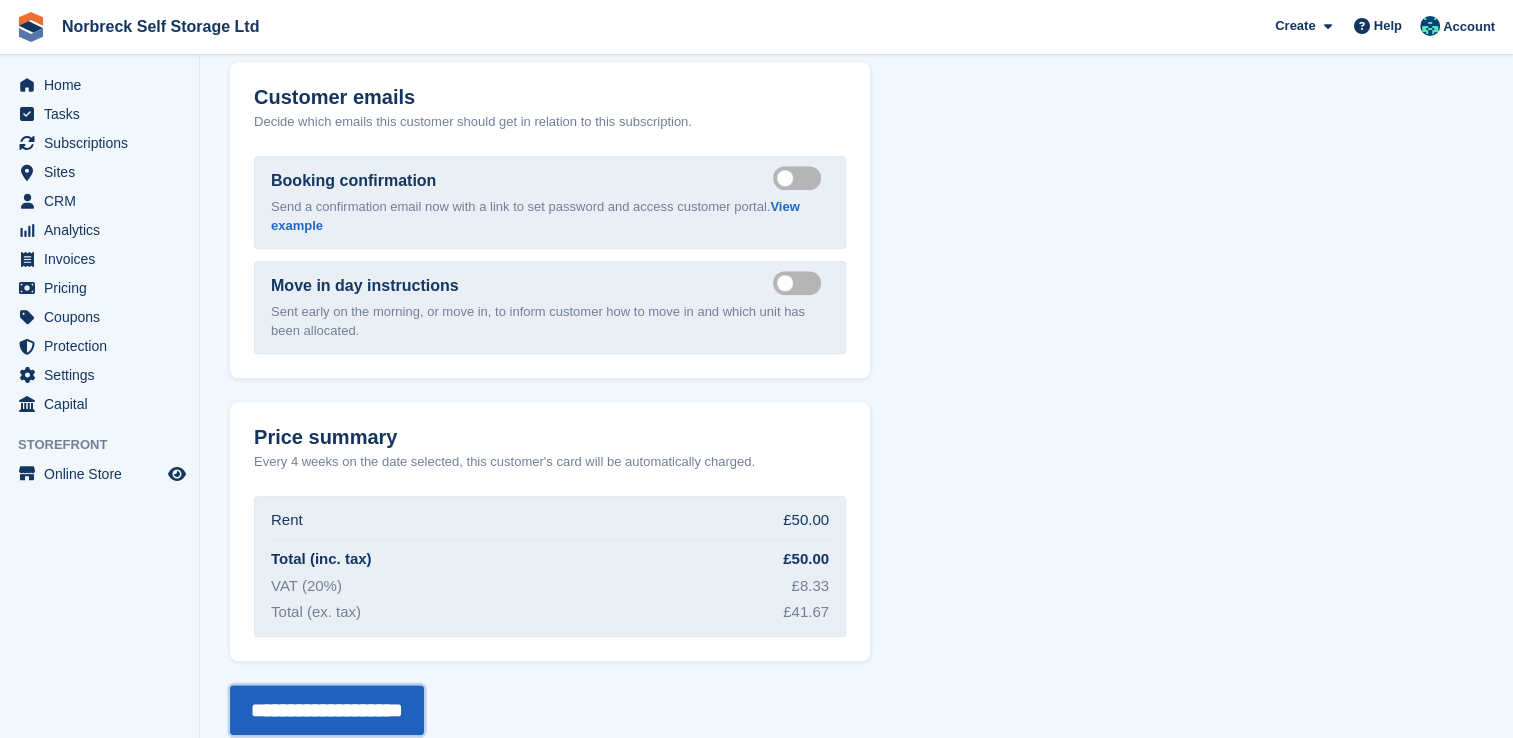 click on "**********" at bounding box center (327, 710) 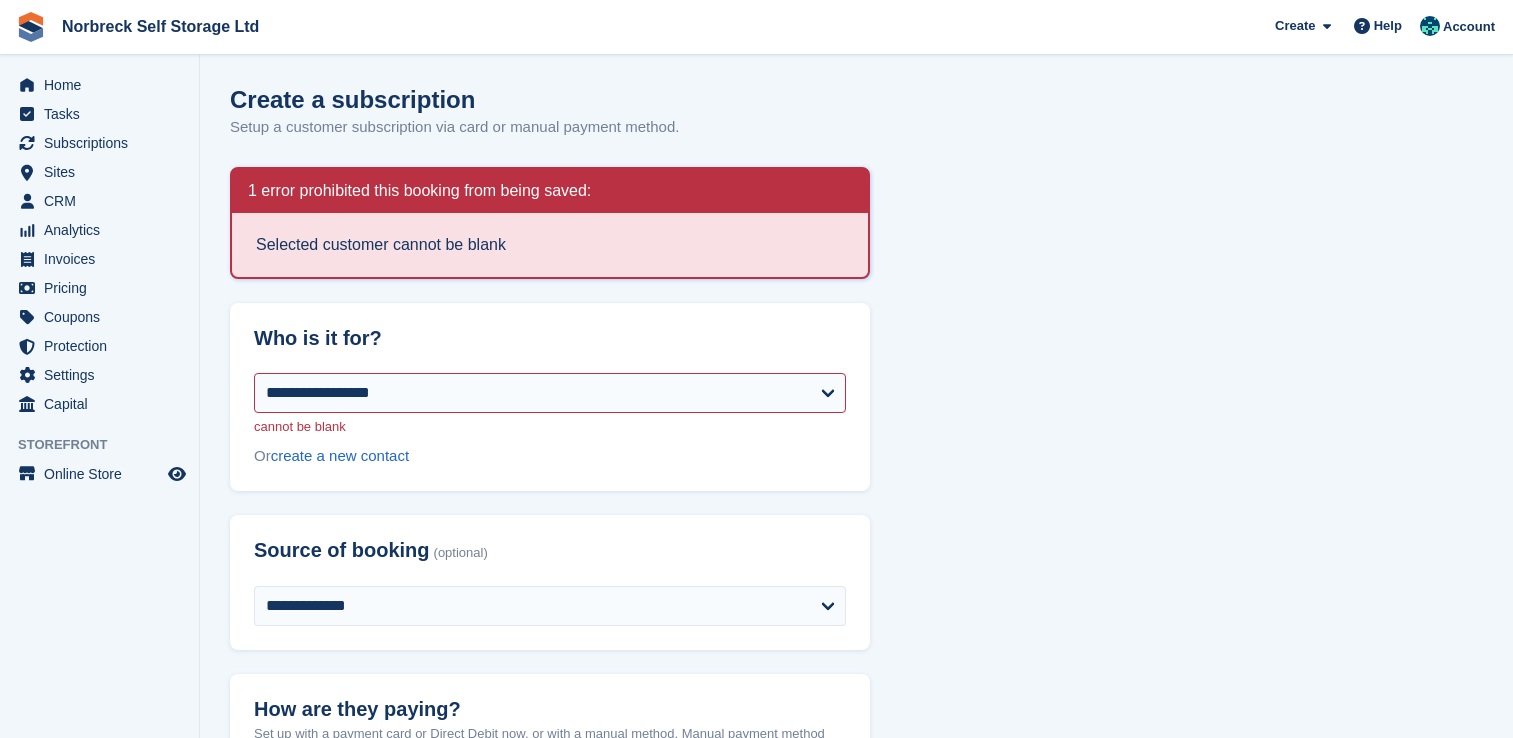 scroll, scrollTop: 0, scrollLeft: 0, axis: both 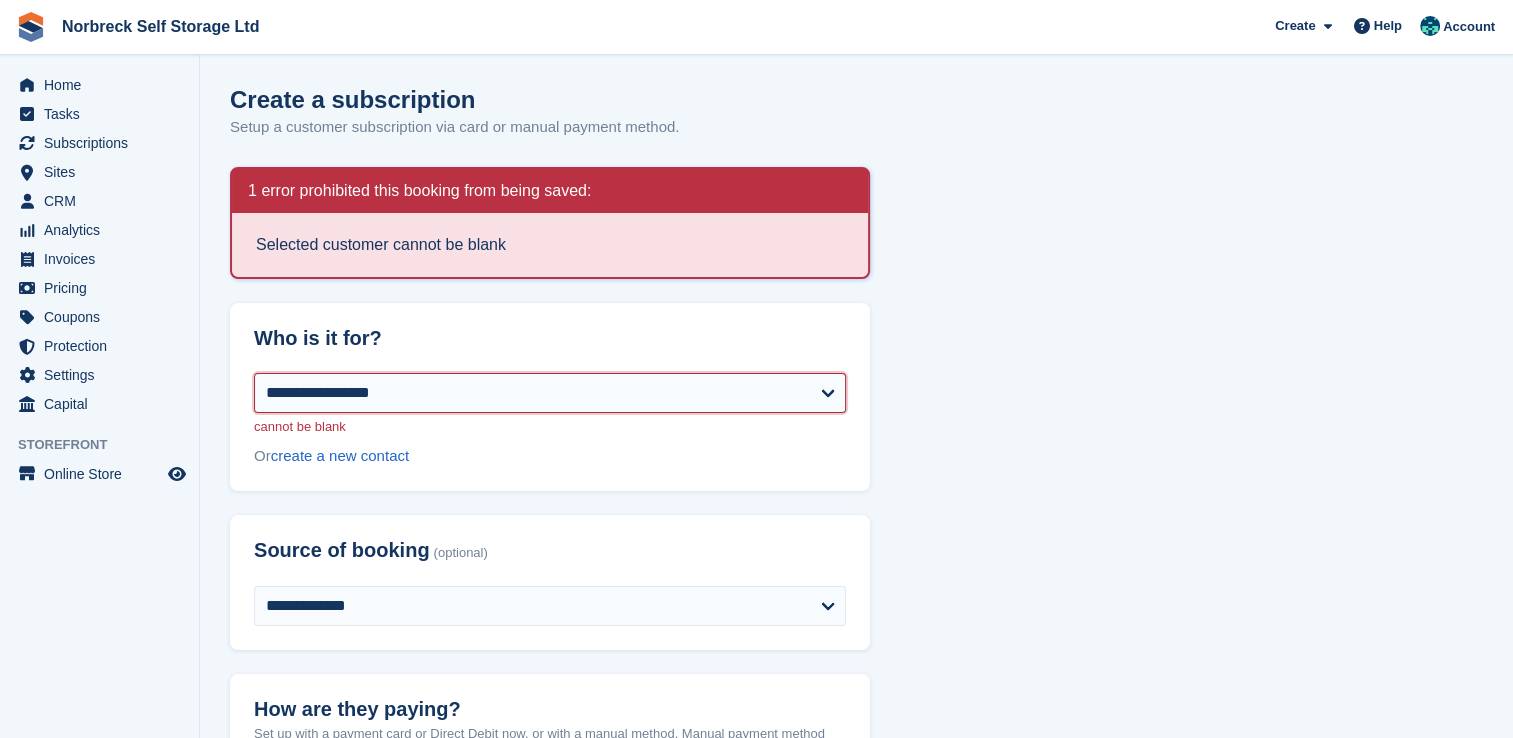 click on "**********" at bounding box center [550, 393] 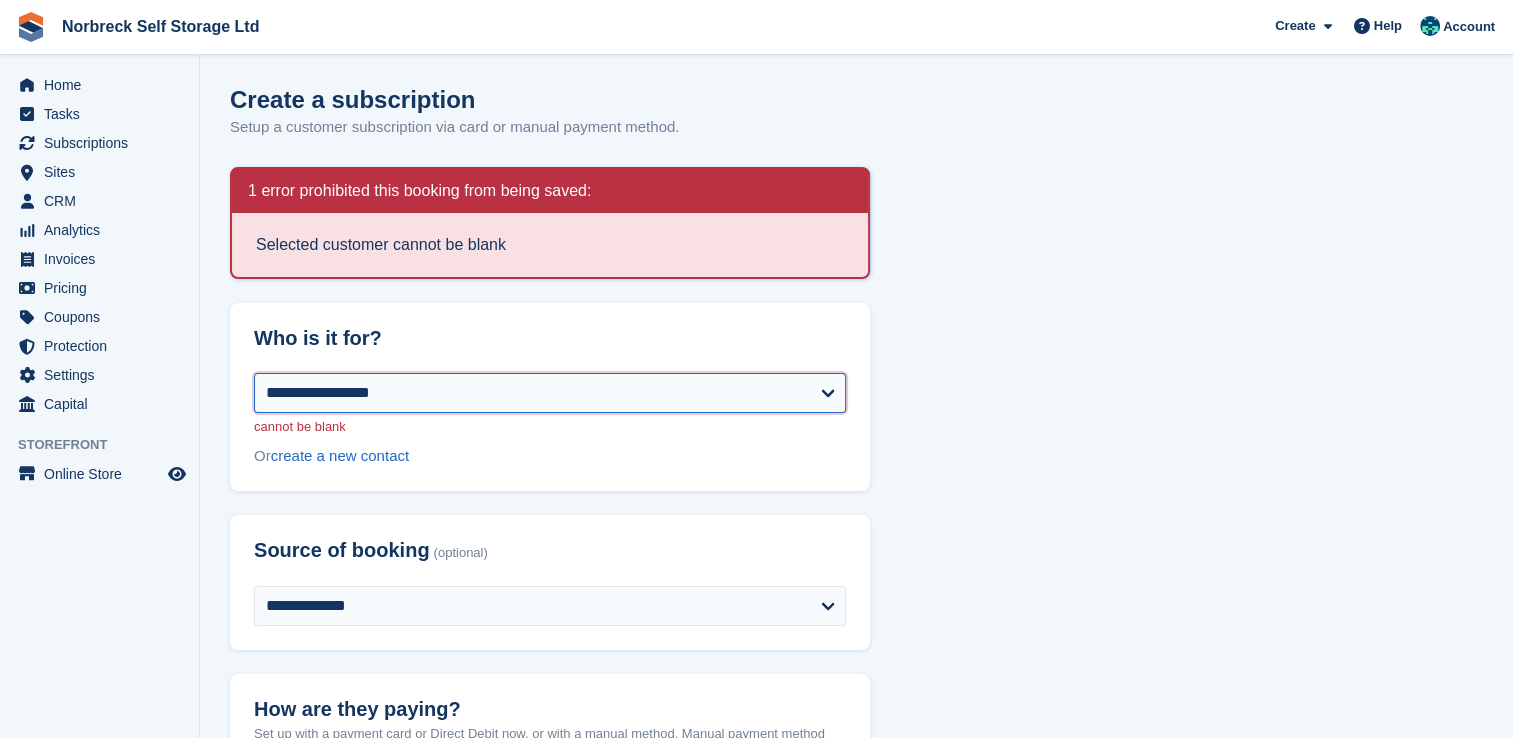 select on "******" 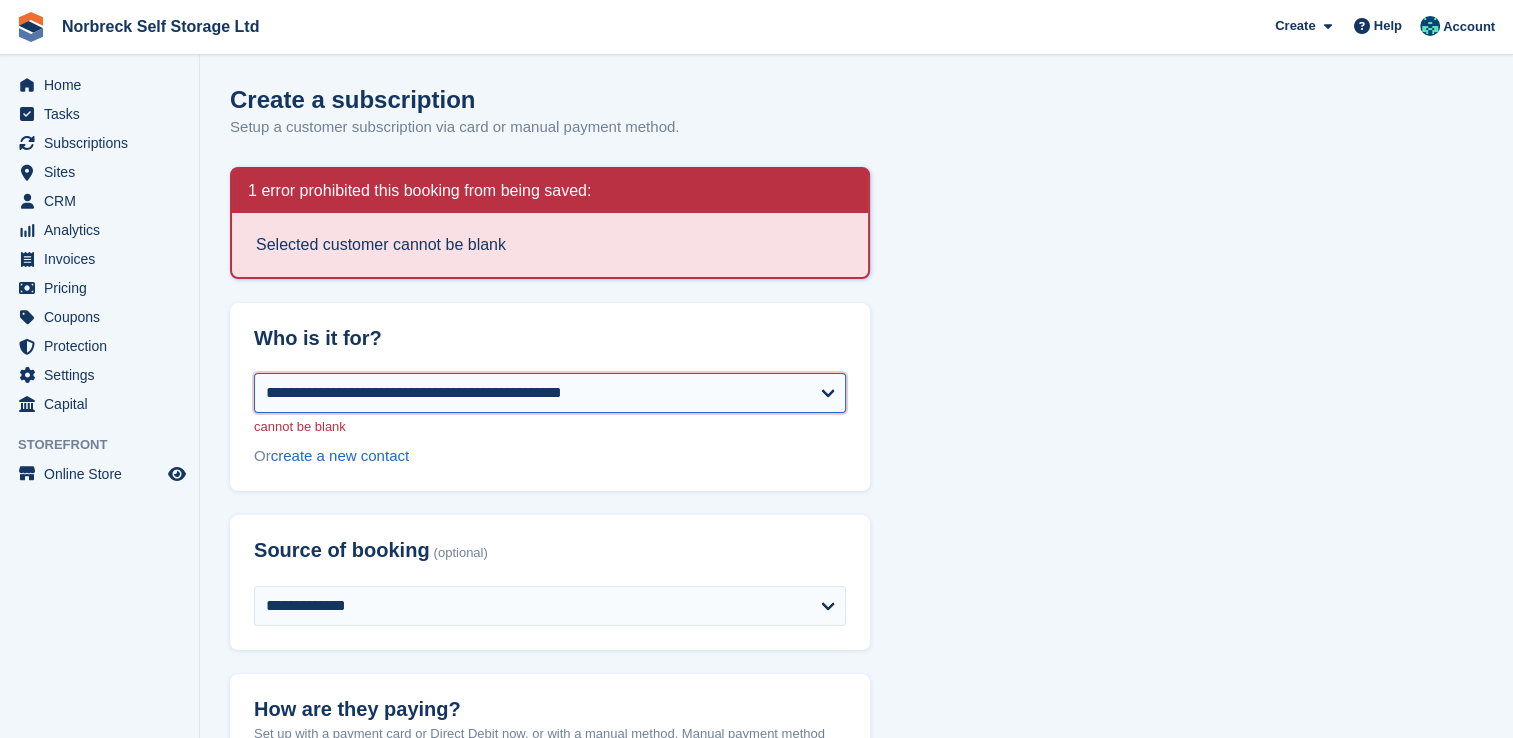 click on "**********" at bounding box center (550, 393) 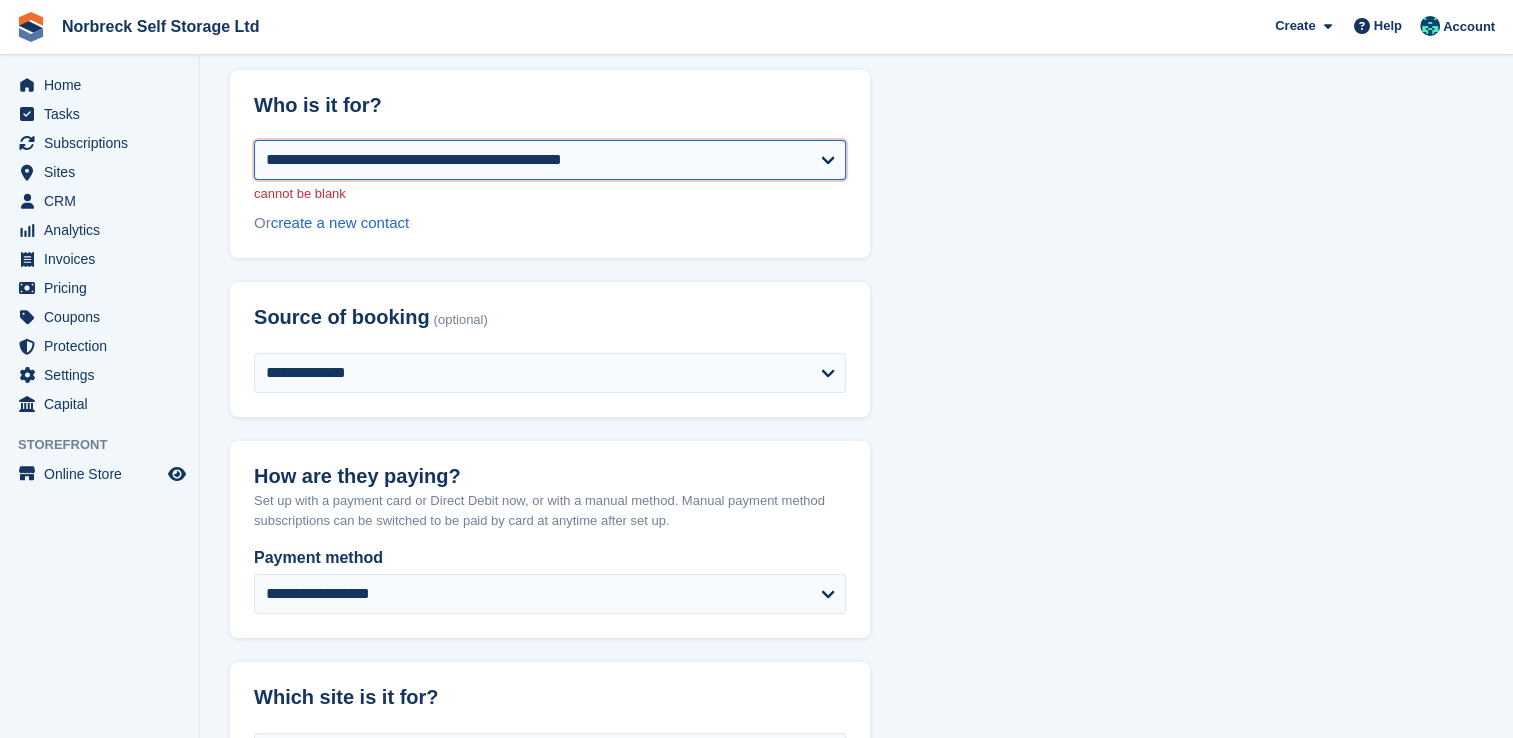 select on "**********" 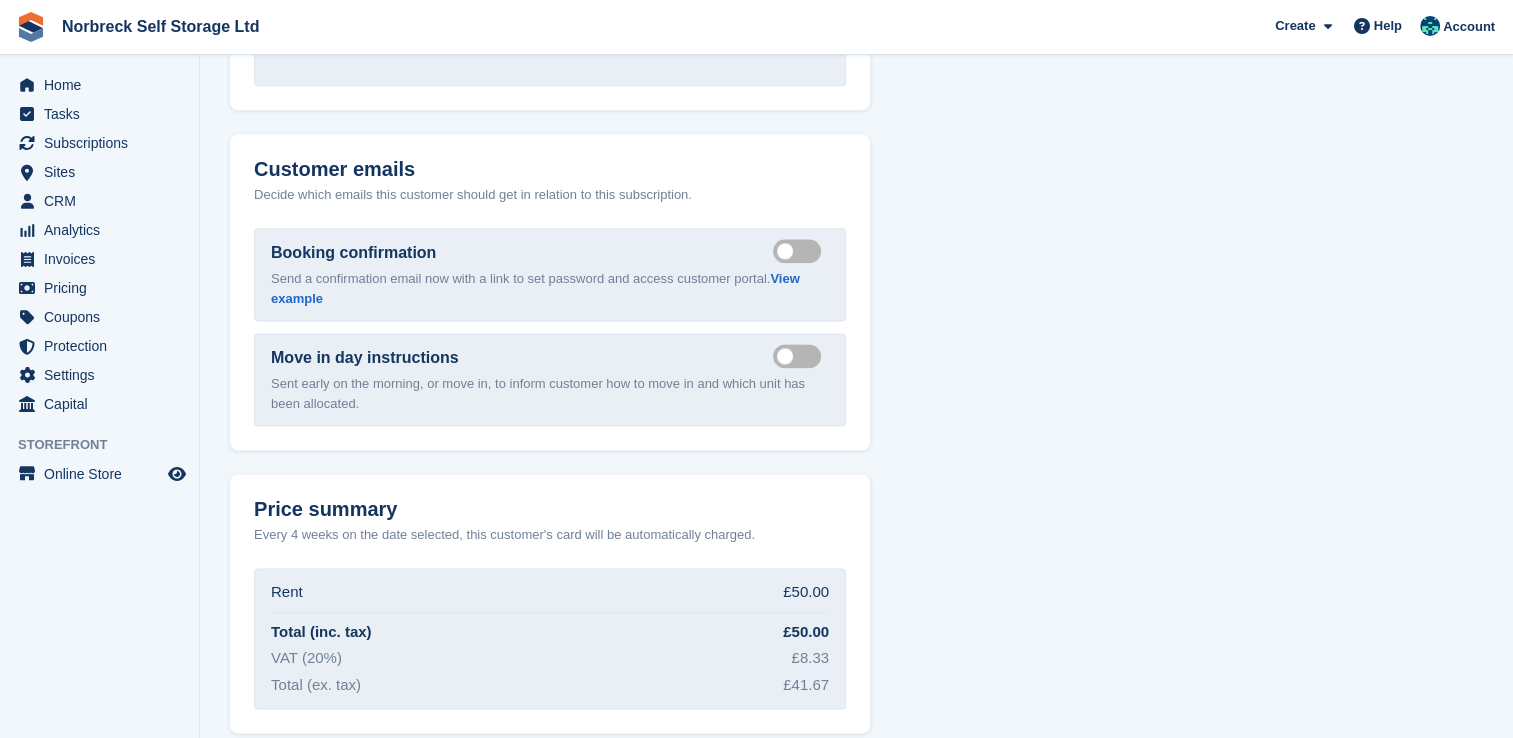 scroll, scrollTop: 2621, scrollLeft: 0, axis: vertical 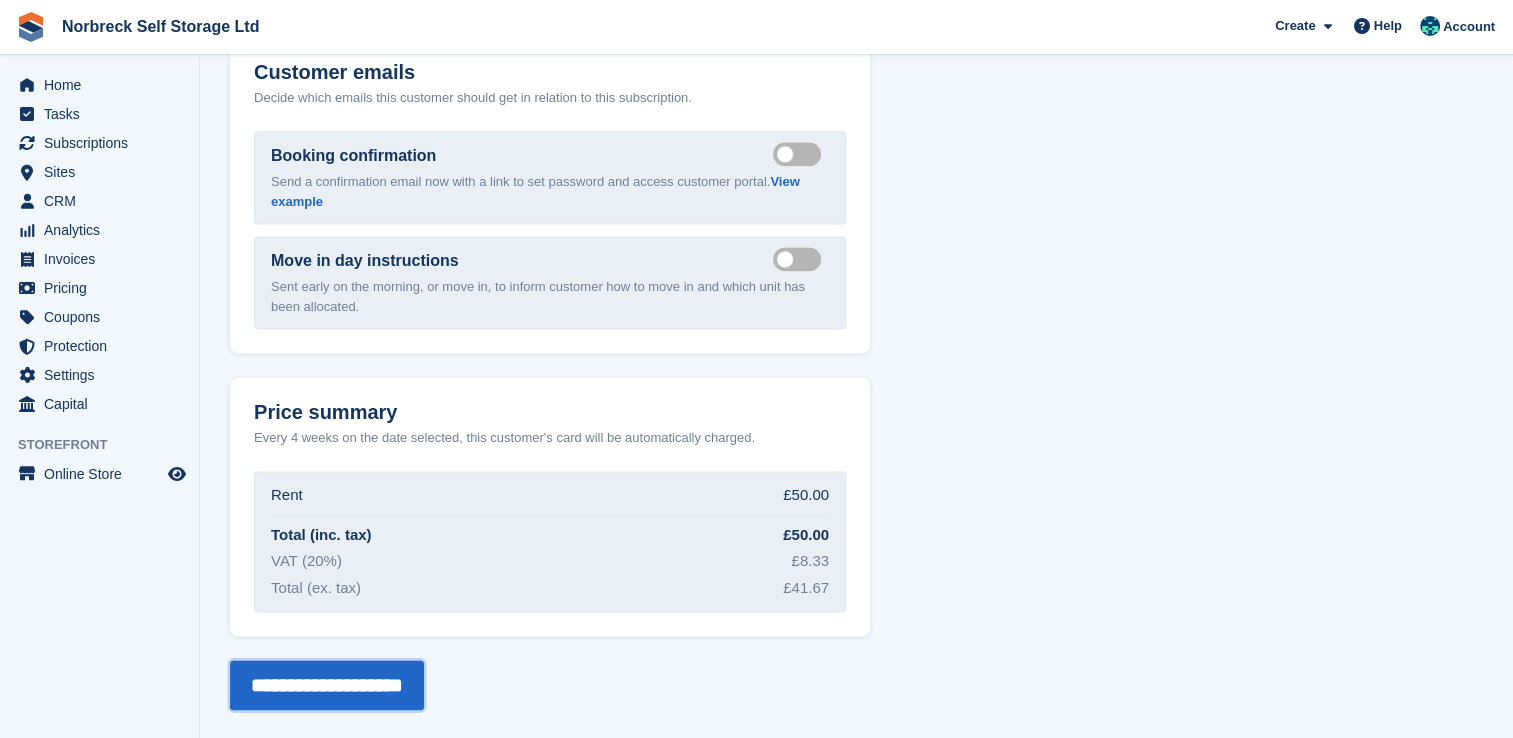drag, startPoint x: 356, startPoint y: 674, endPoint x: 696, endPoint y: 583, distance: 351.96732 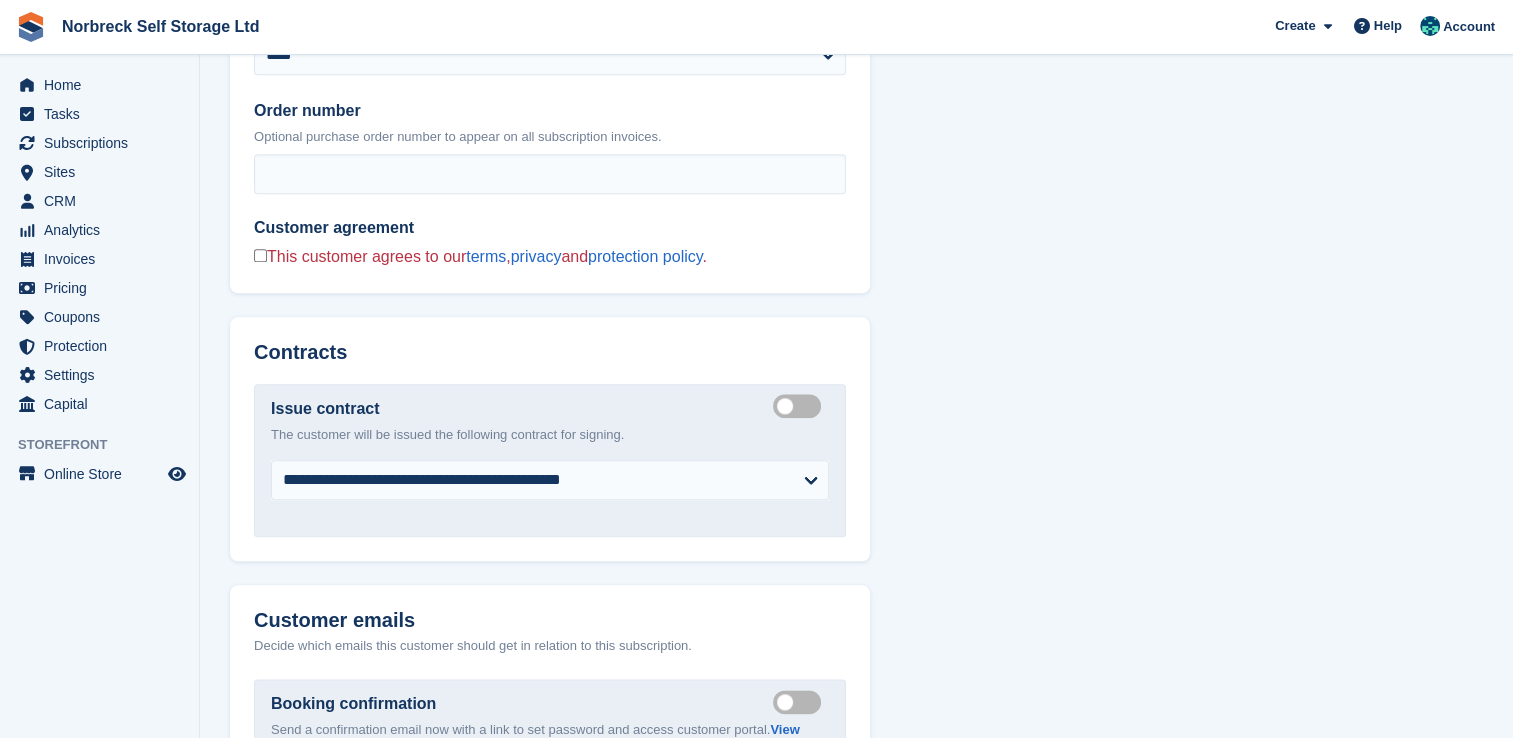 scroll, scrollTop: 2200, scrollLeft: 0, axis: vertical 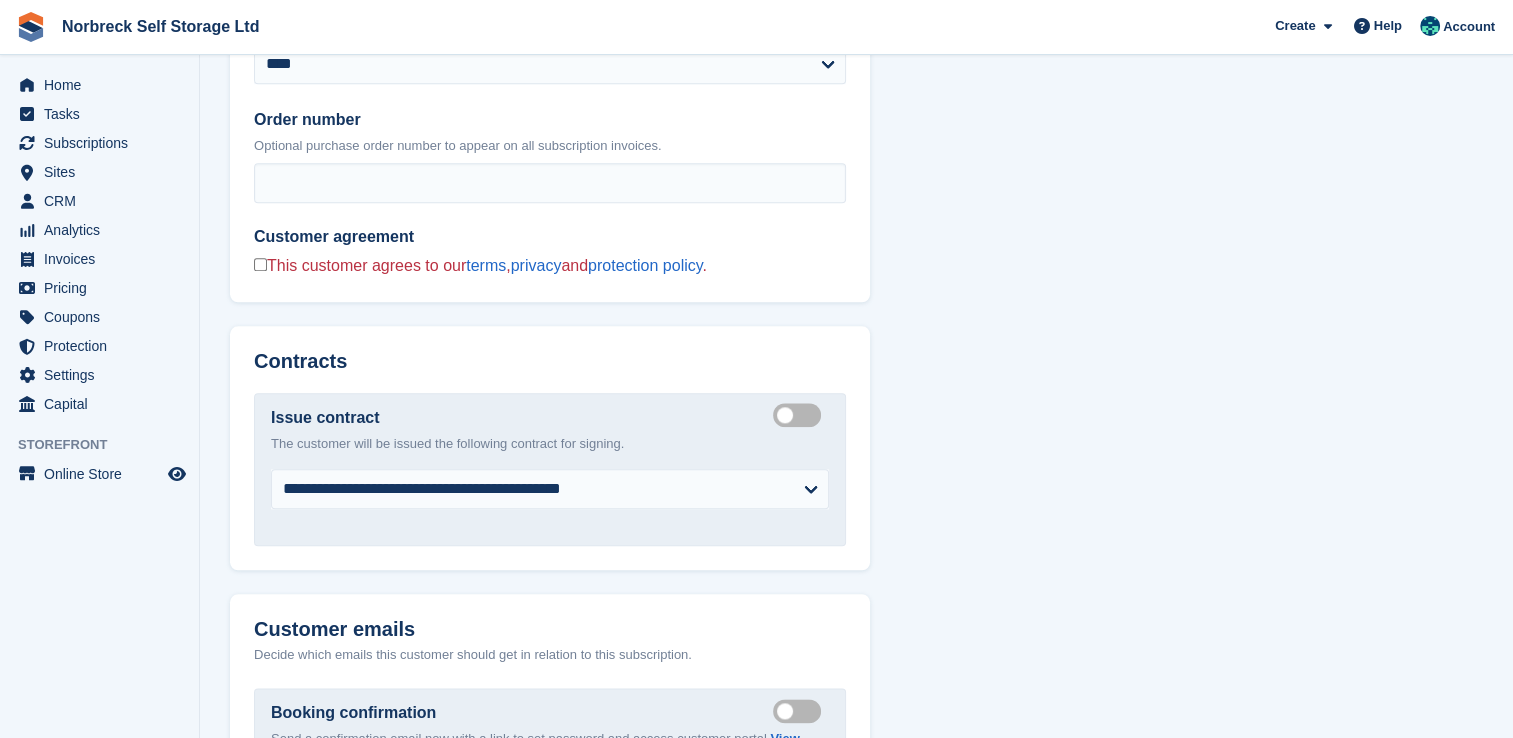 click on "**********" at bounding box center [550, -77] 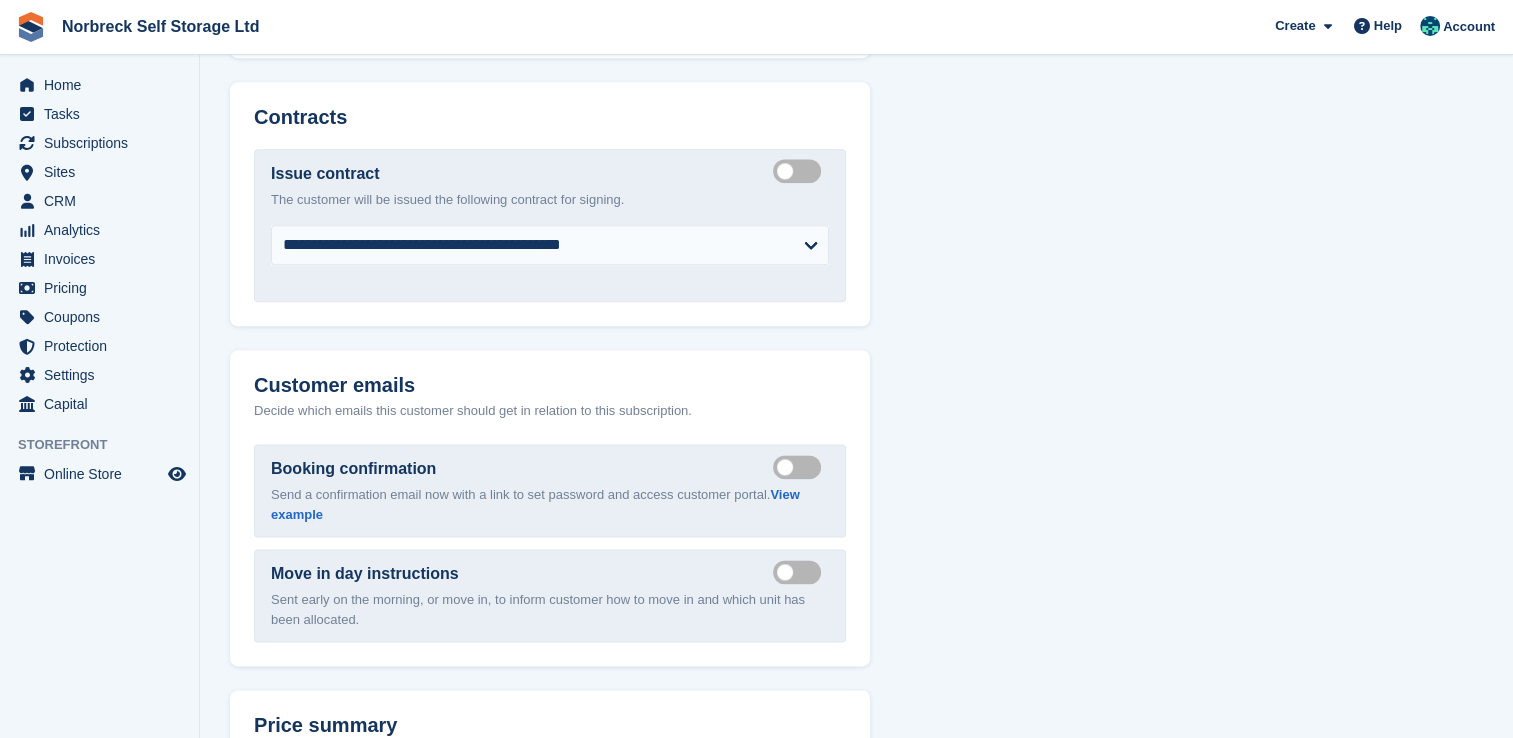 scroll, scrollTop: 2756, scrollLeft: 0, axis: vertical 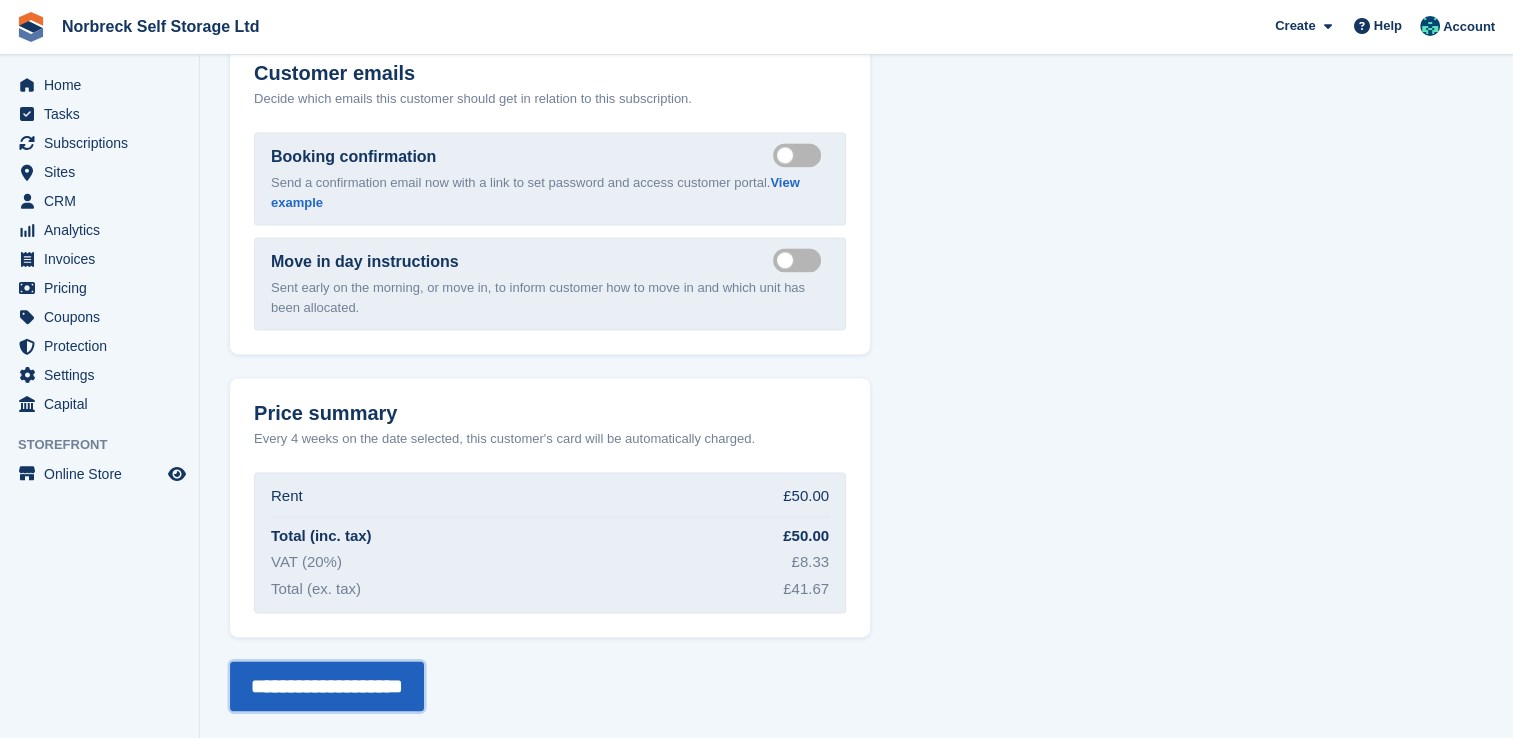 click on "**********" at bounding box center [327, 686] 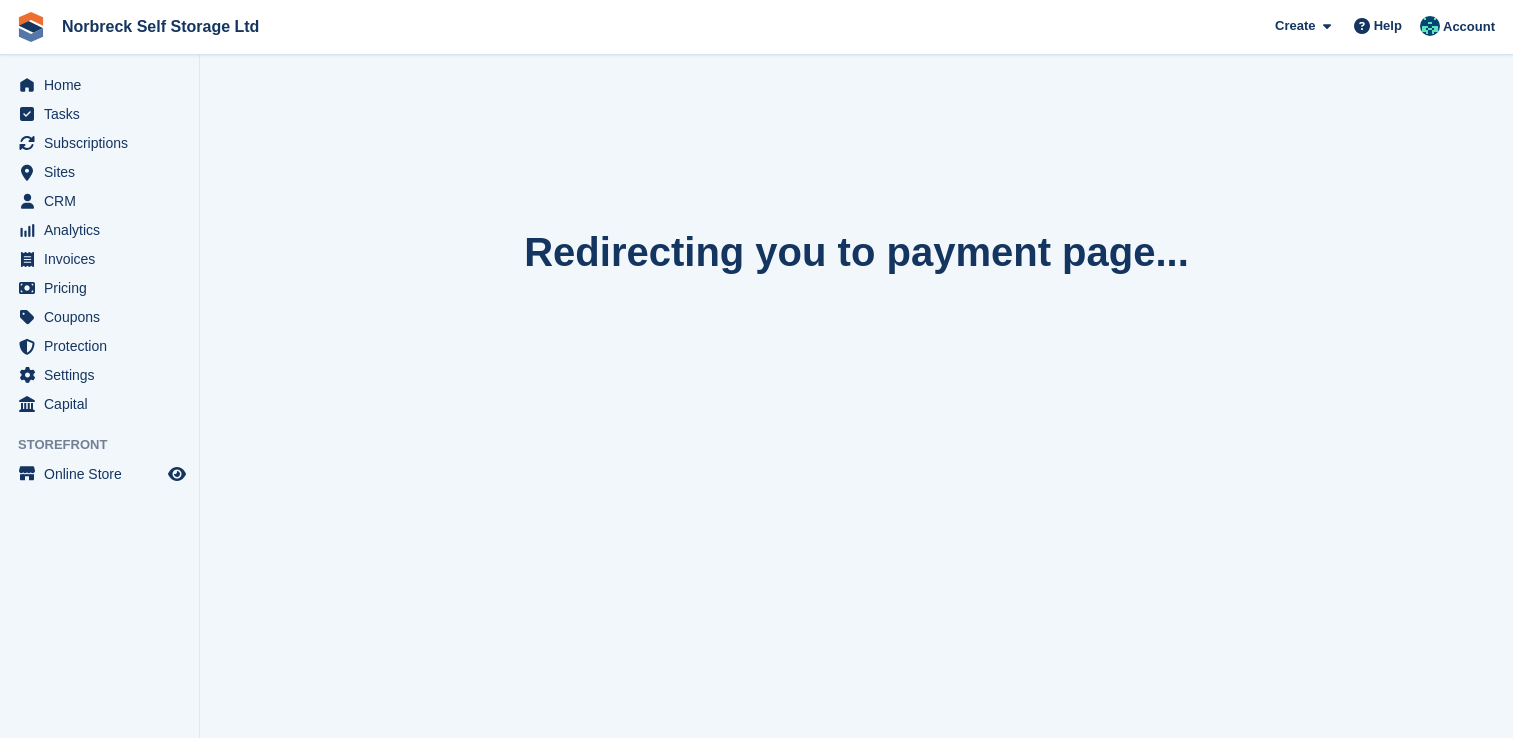 scroll, scrollTop: 0, scrollLeft: 0, axis: both 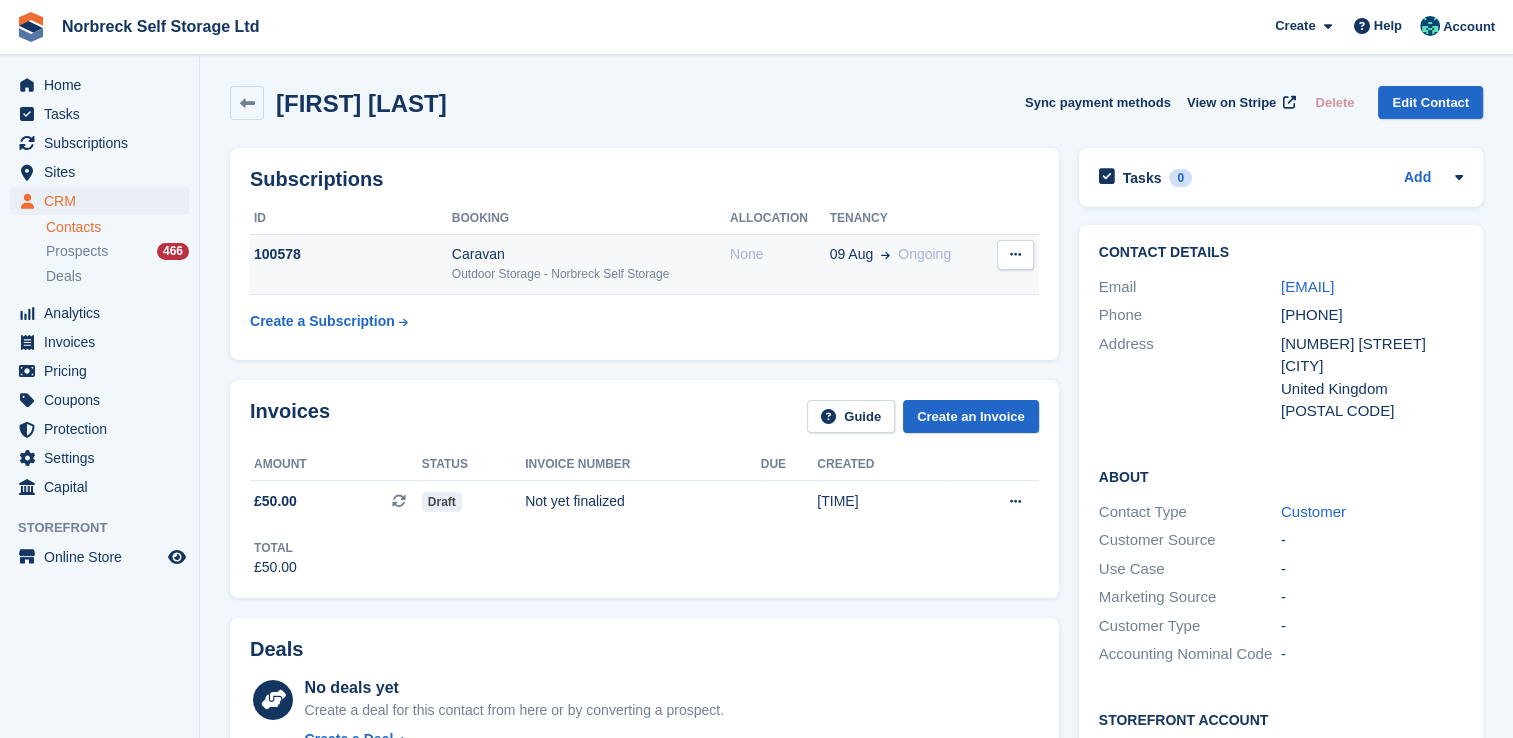 click on "Caravan" at bounding box center (591, 254) 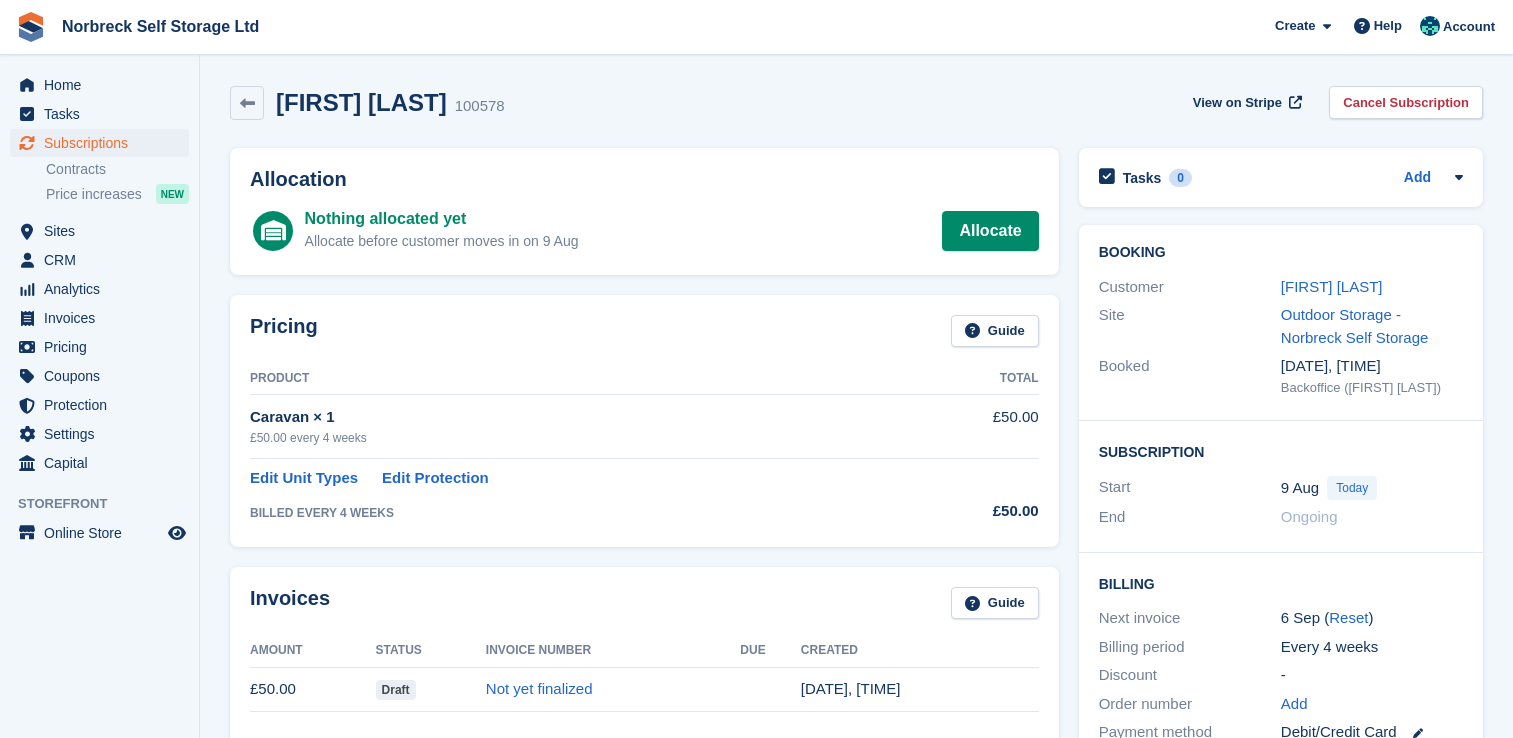 scroll, scrollTop: 0, scrollLeft: 0, axis: both 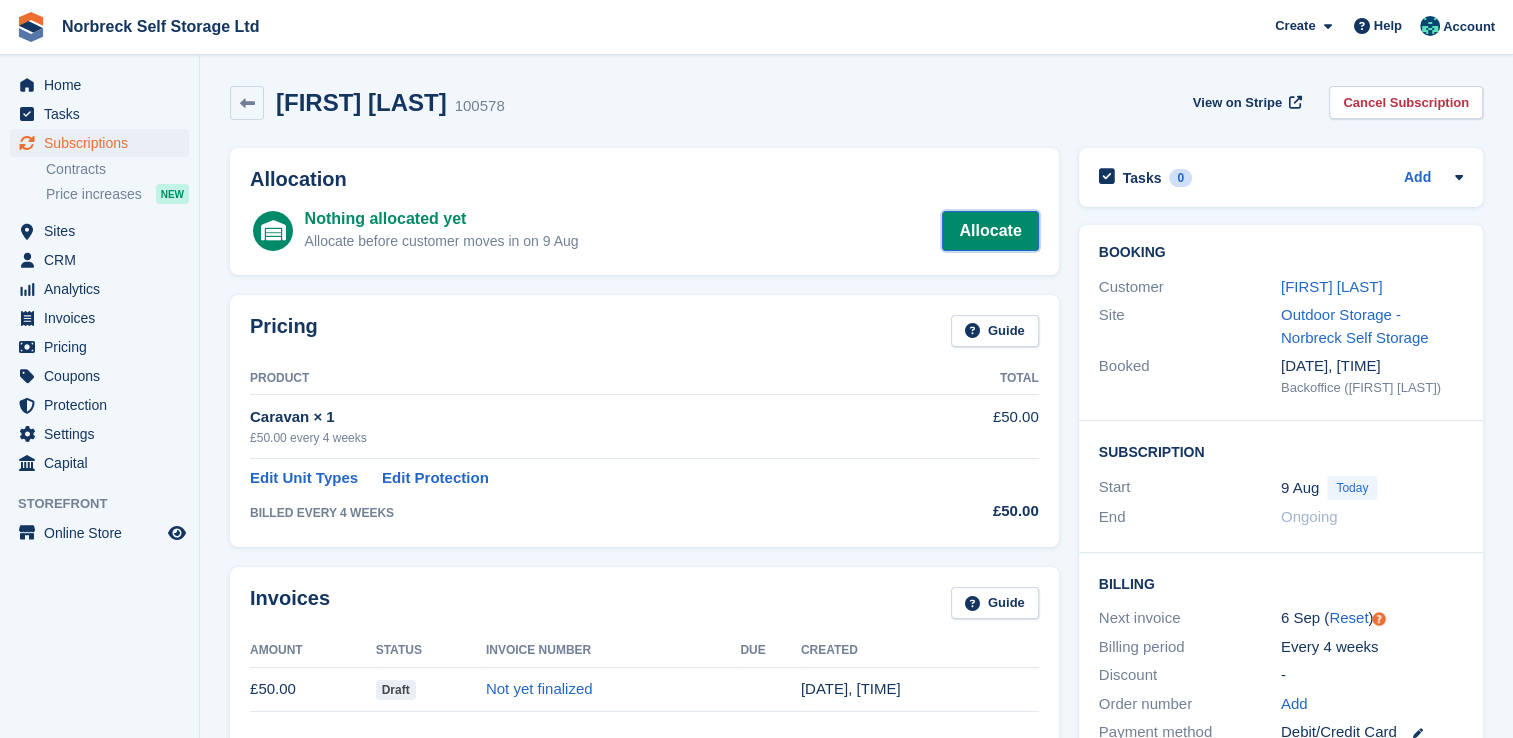 click on "Allocate" at bounding box center (990, 231) 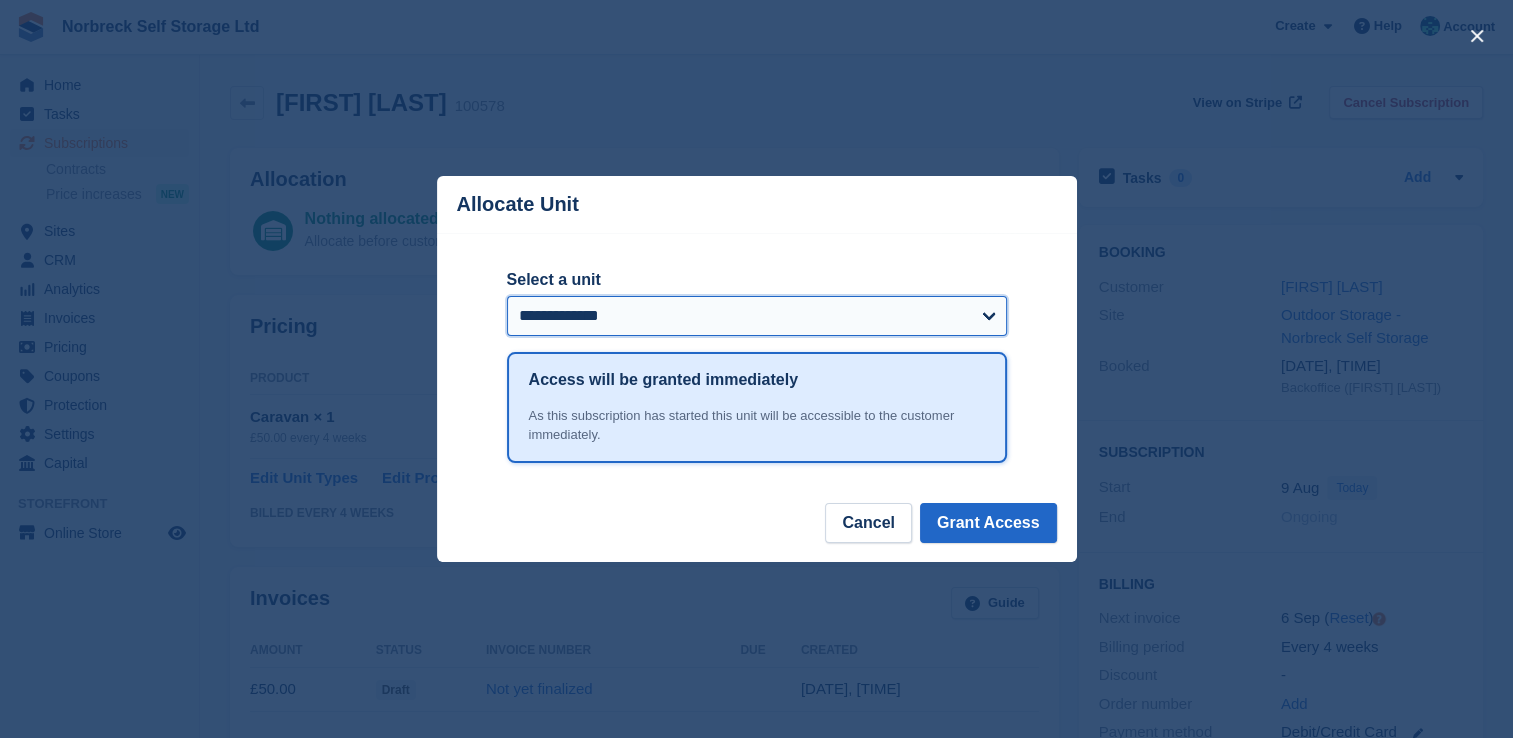 click on "**********" at bounding box center [757, 316] 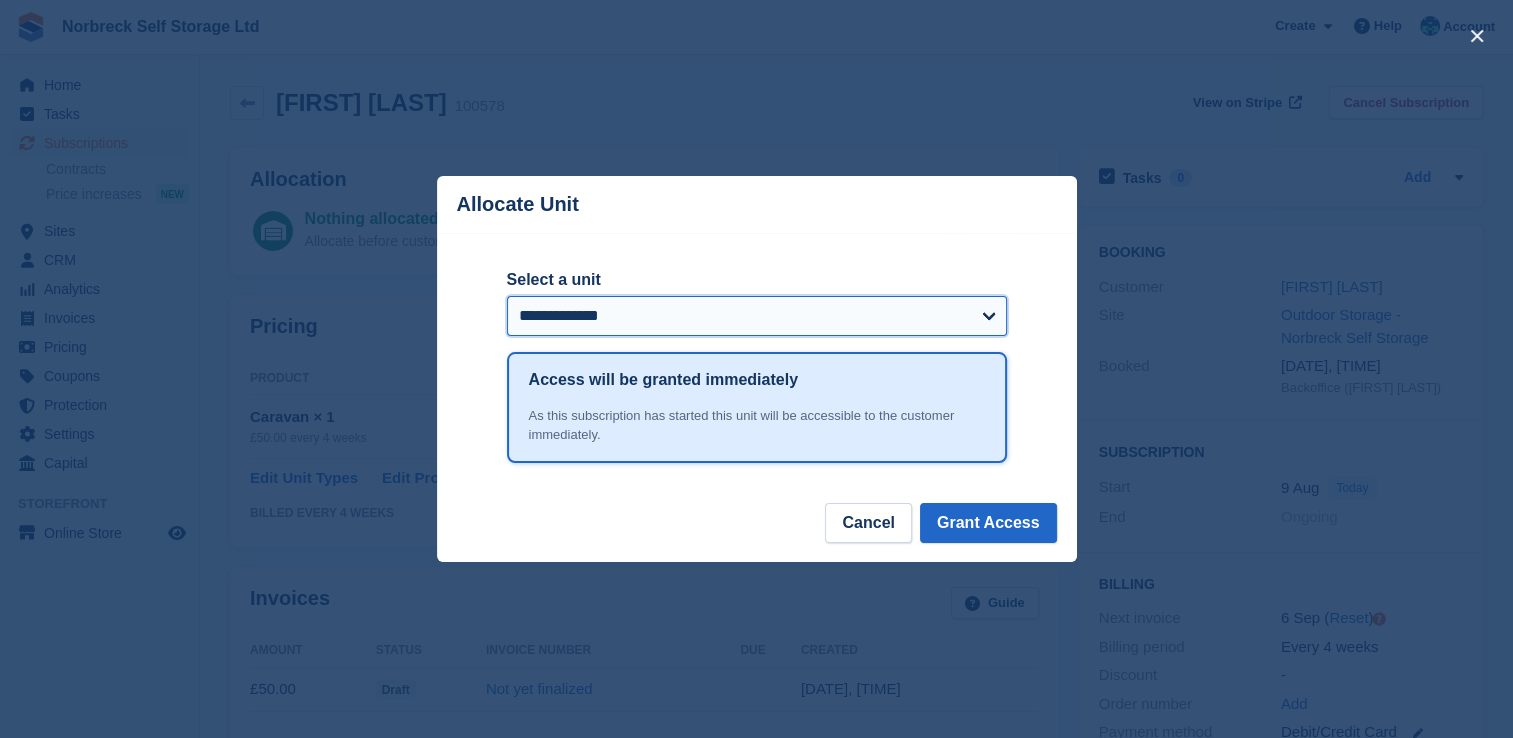 select on "******" 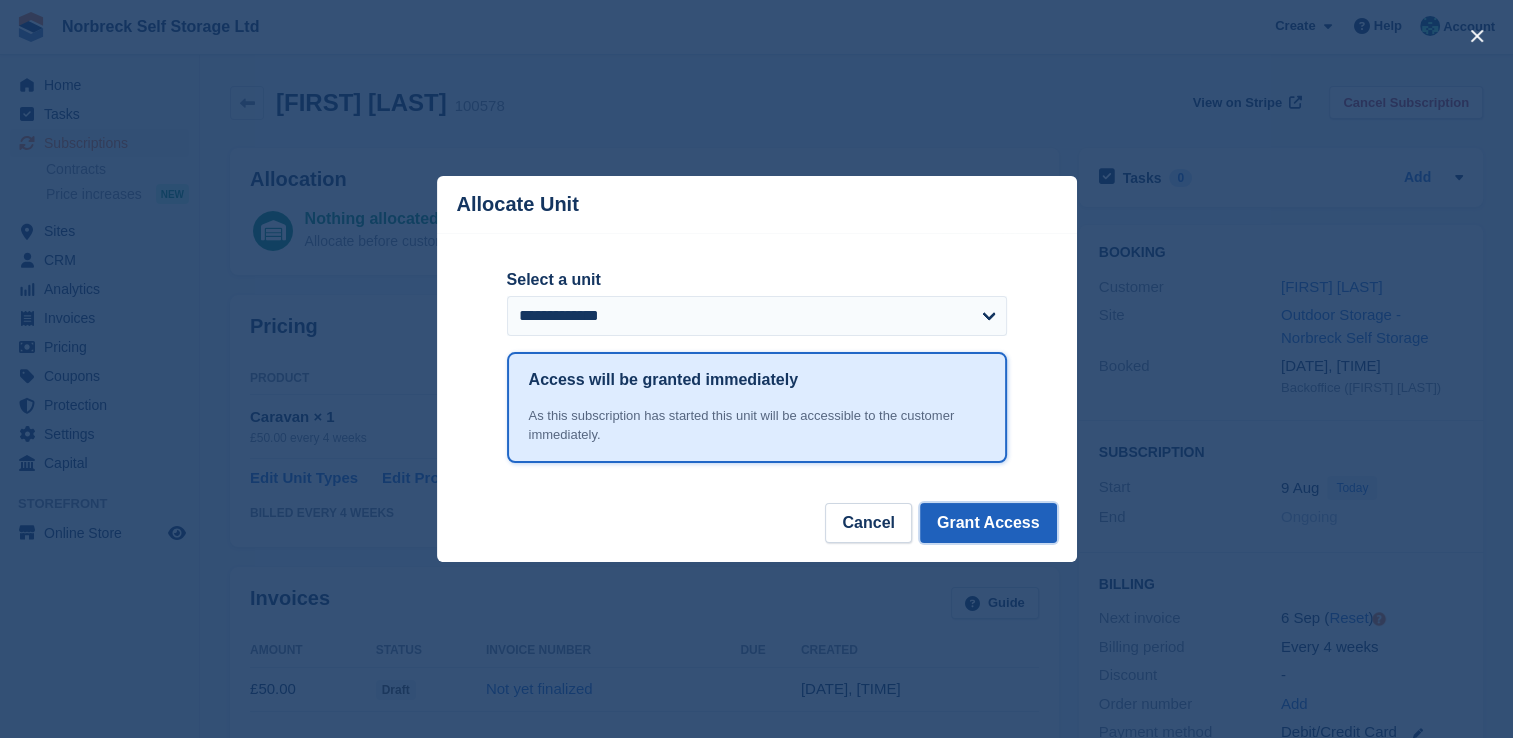 click on "Grant Access" at bounding box center (988, 523) 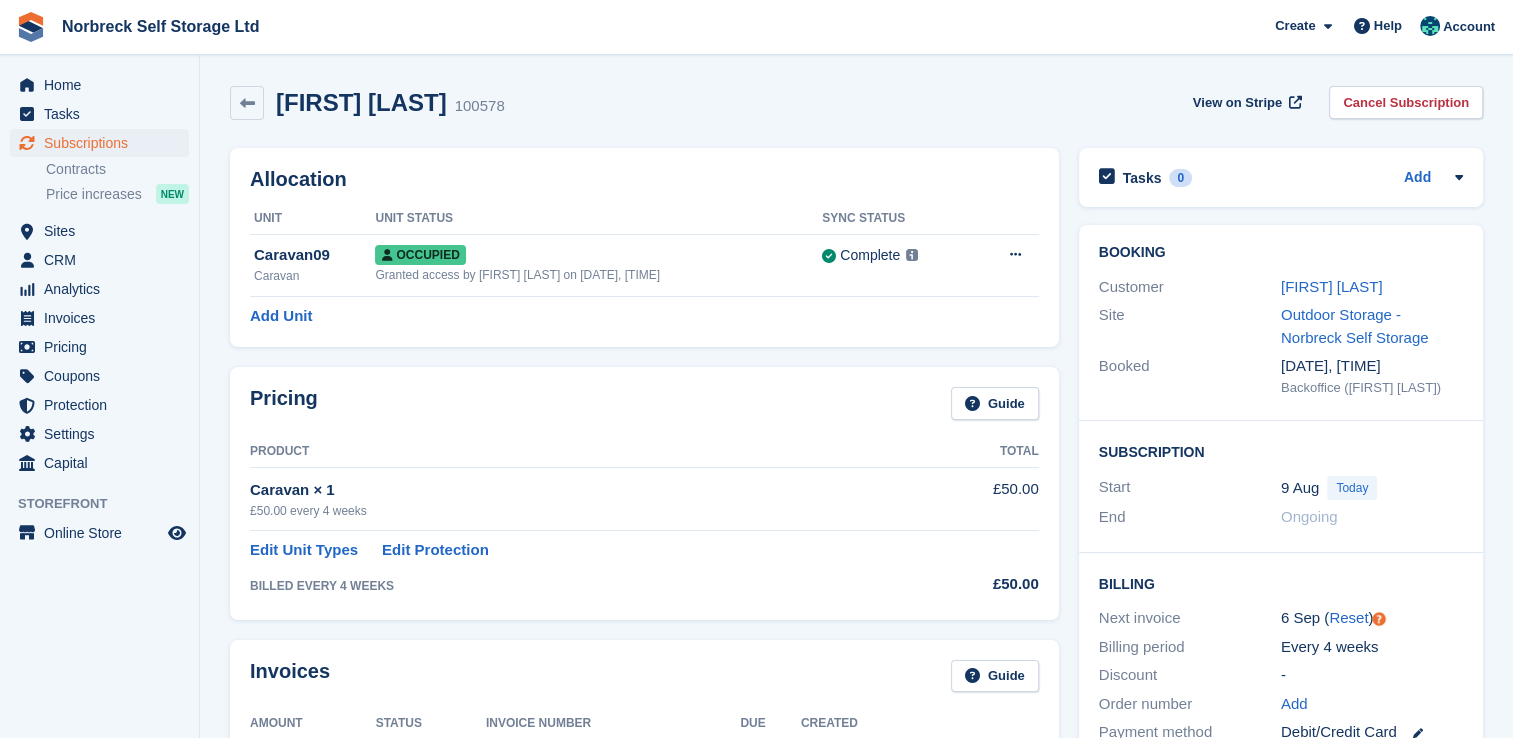 click on "Barry Devin
100578
View on Stripe
Cancel Subscription" at bounding box center [856, 107] 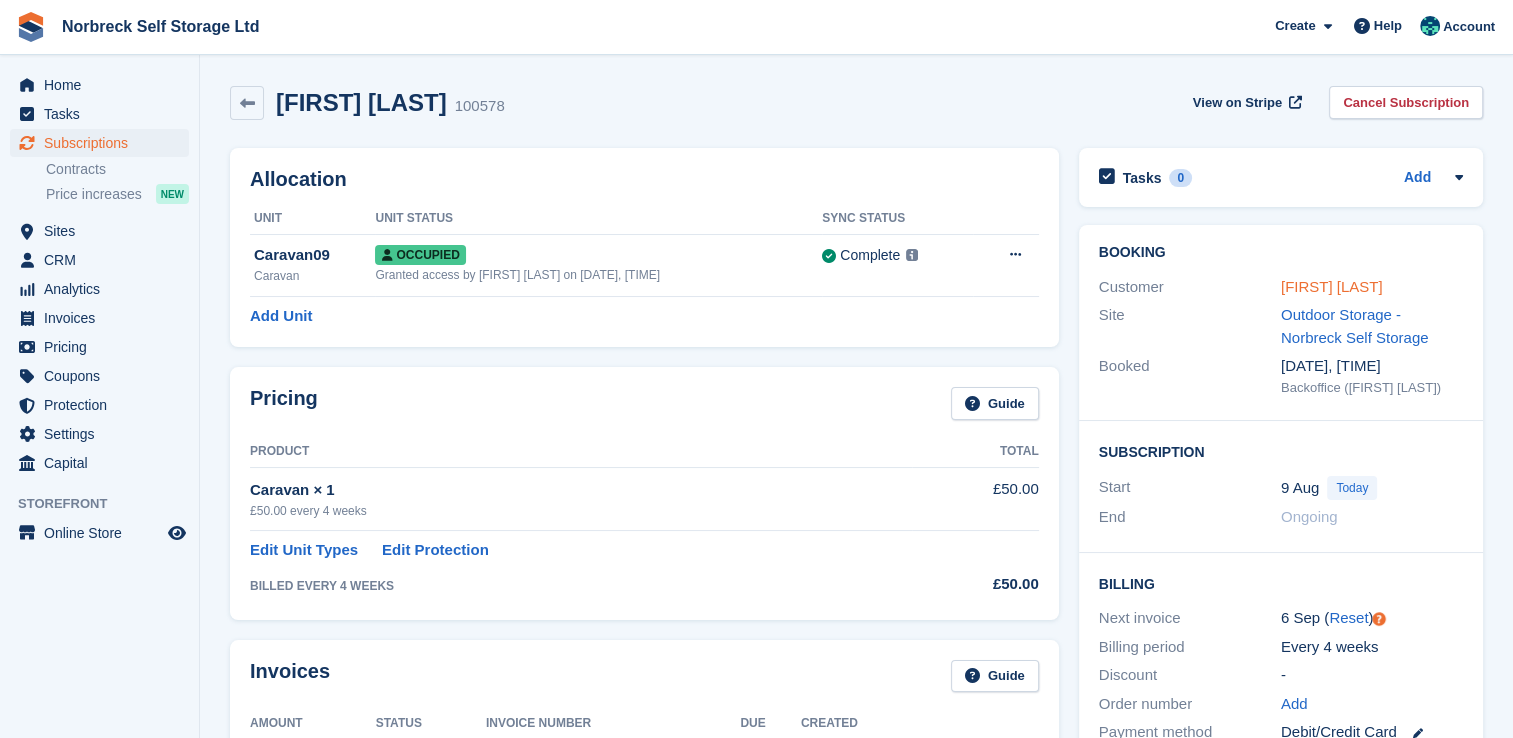 click on "Barry Devin" at bounding box center (1332, 286) 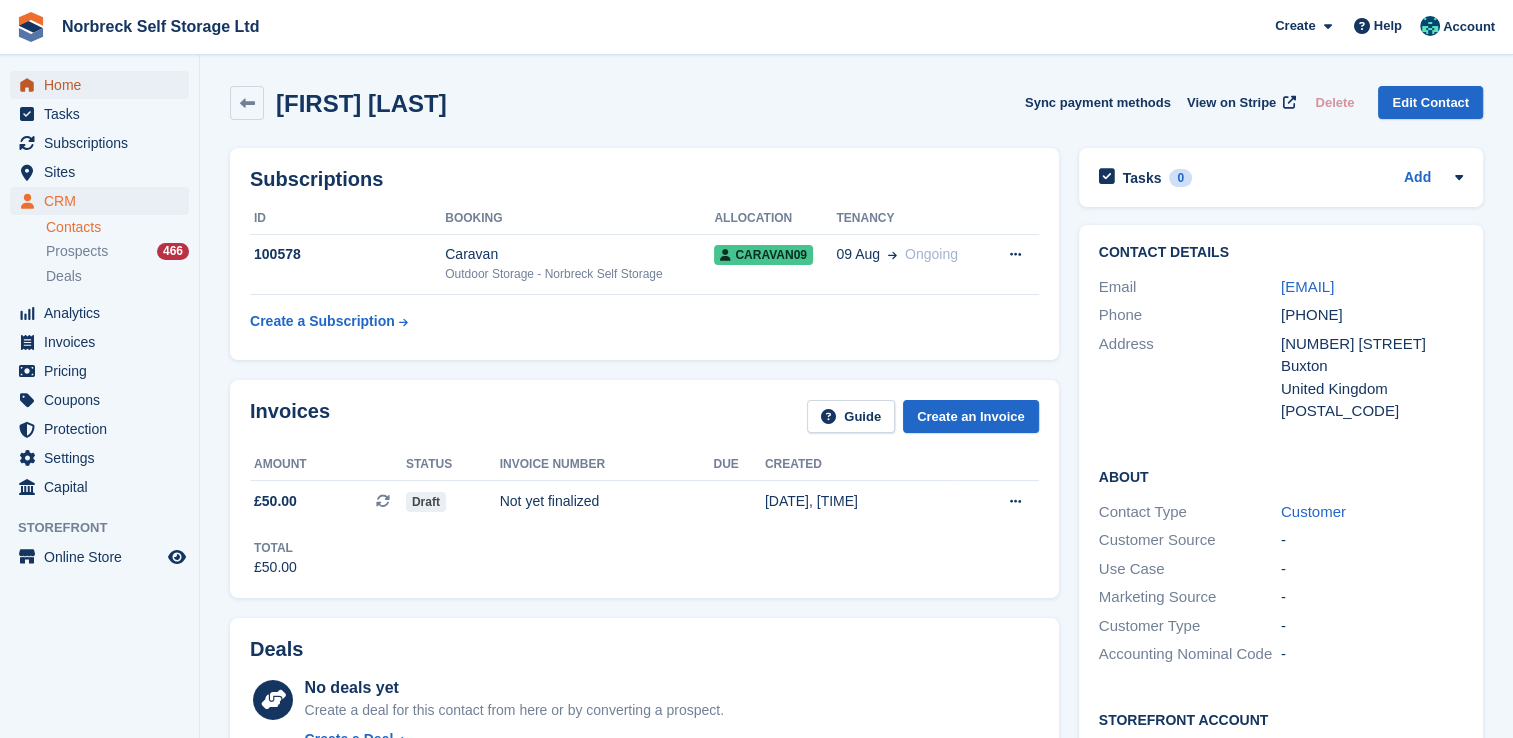 click on "Home" at bounding box center (104, 85) 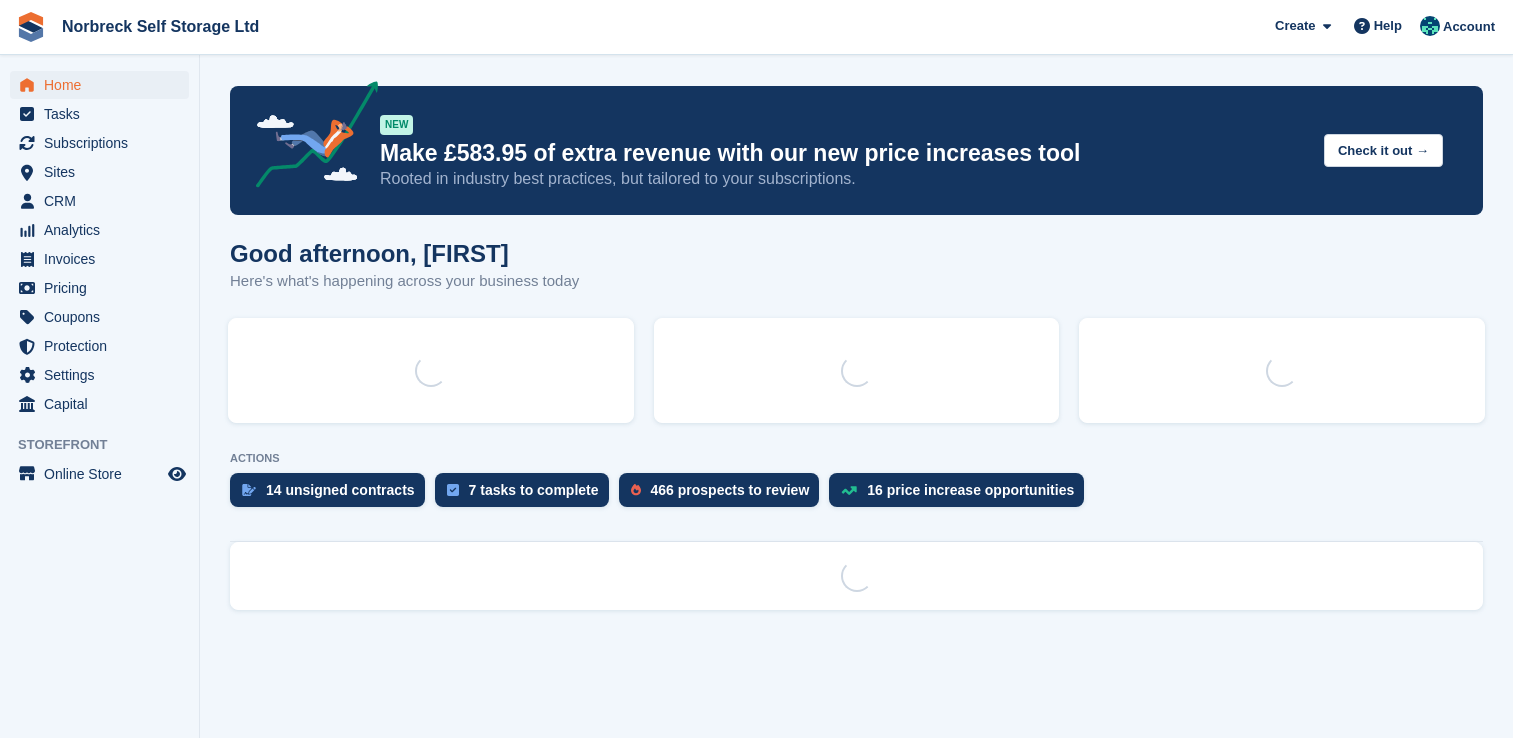 scroll, scrollTop: 0, scrollLeft: 0, axis: both 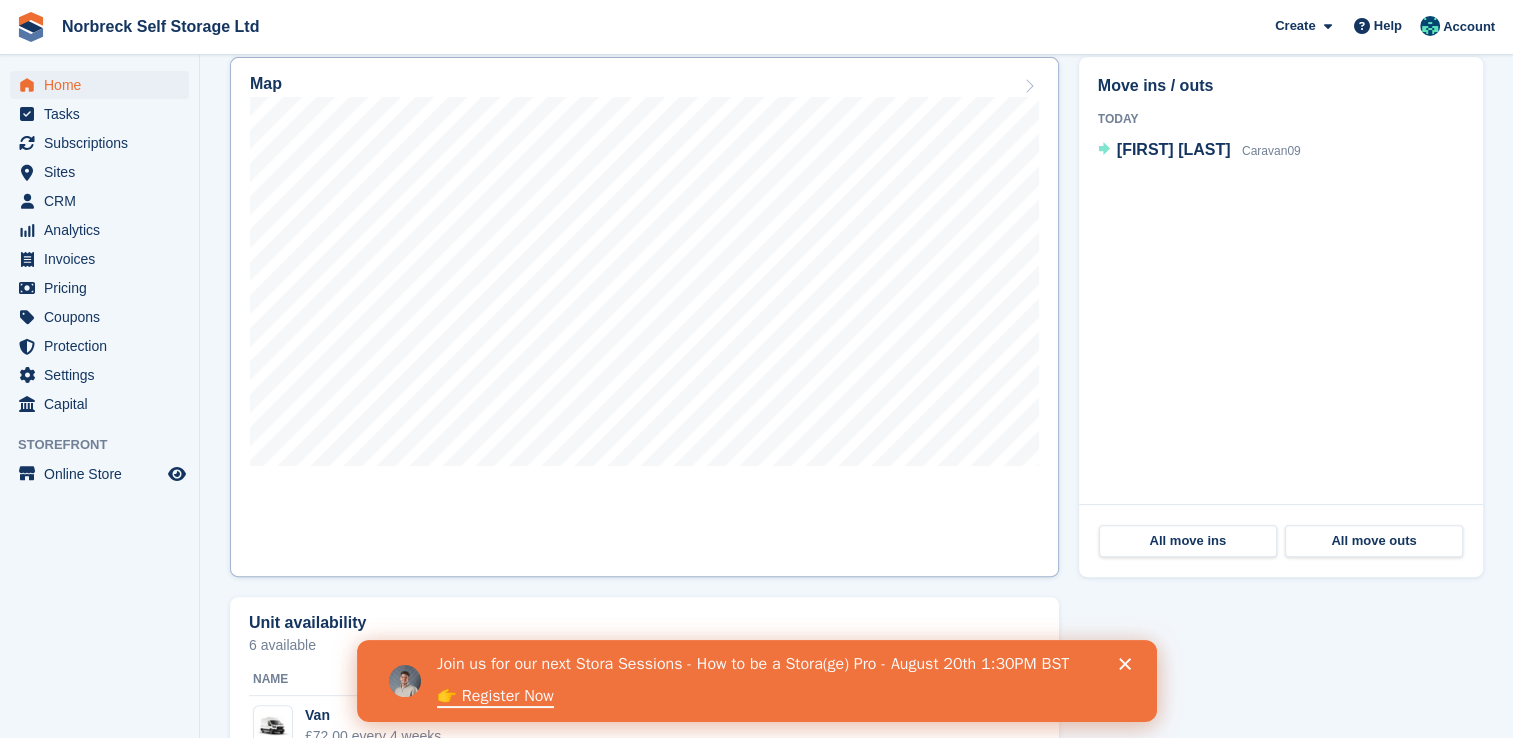 click on "Map" at bounding box center (644, 317) 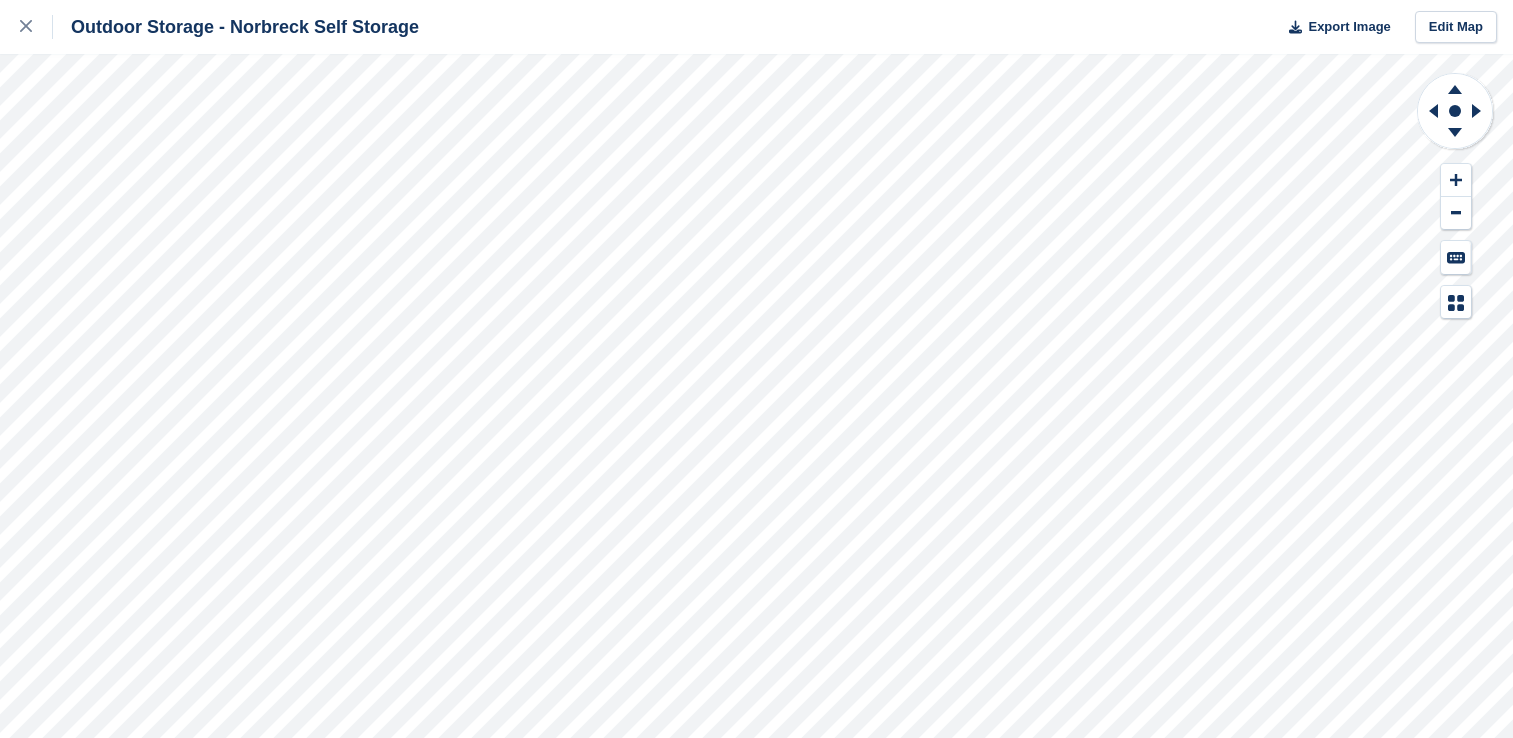 scroll, scrollTop: 0, scrollLeft: 0, axis: both 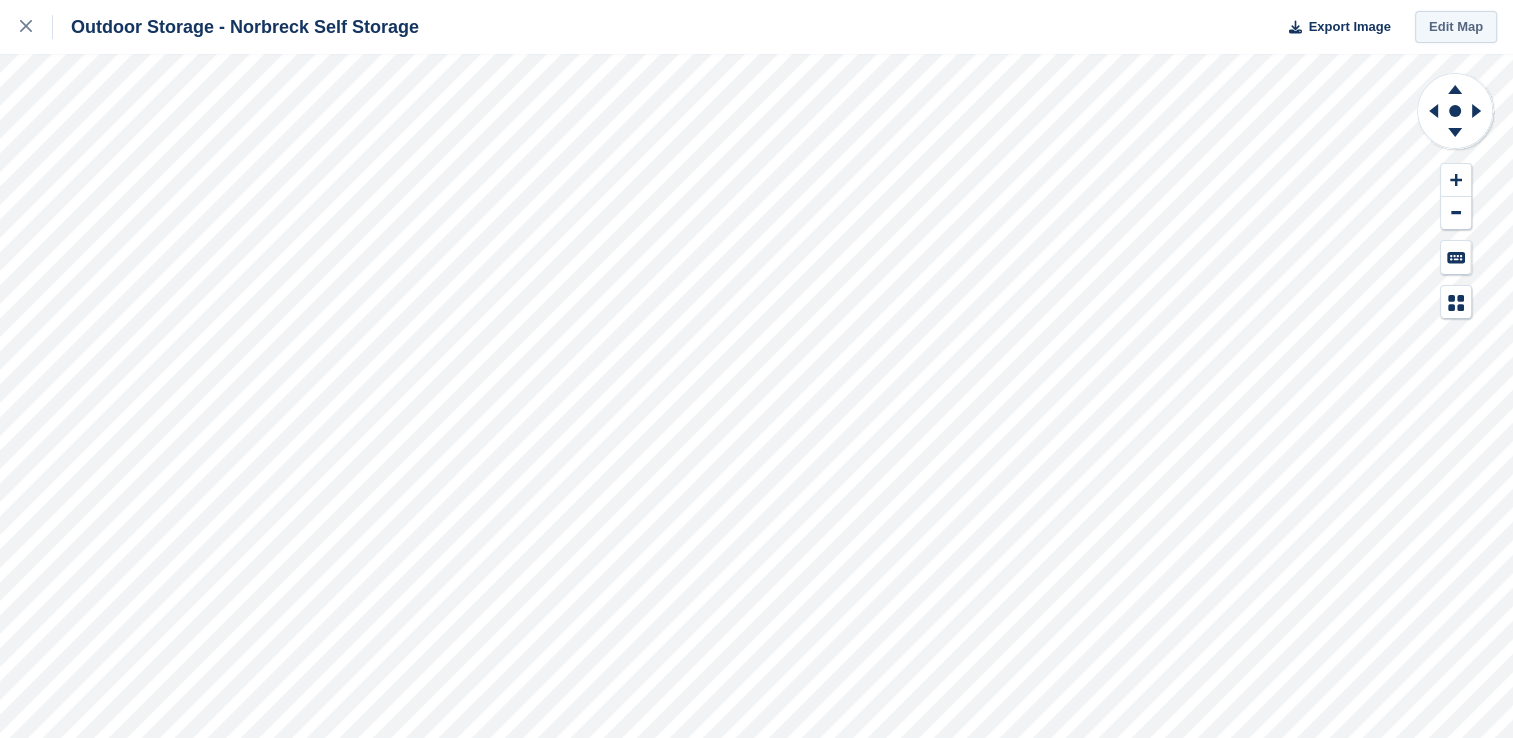 click on "Edit Map" at bounding box center [1456, 27] 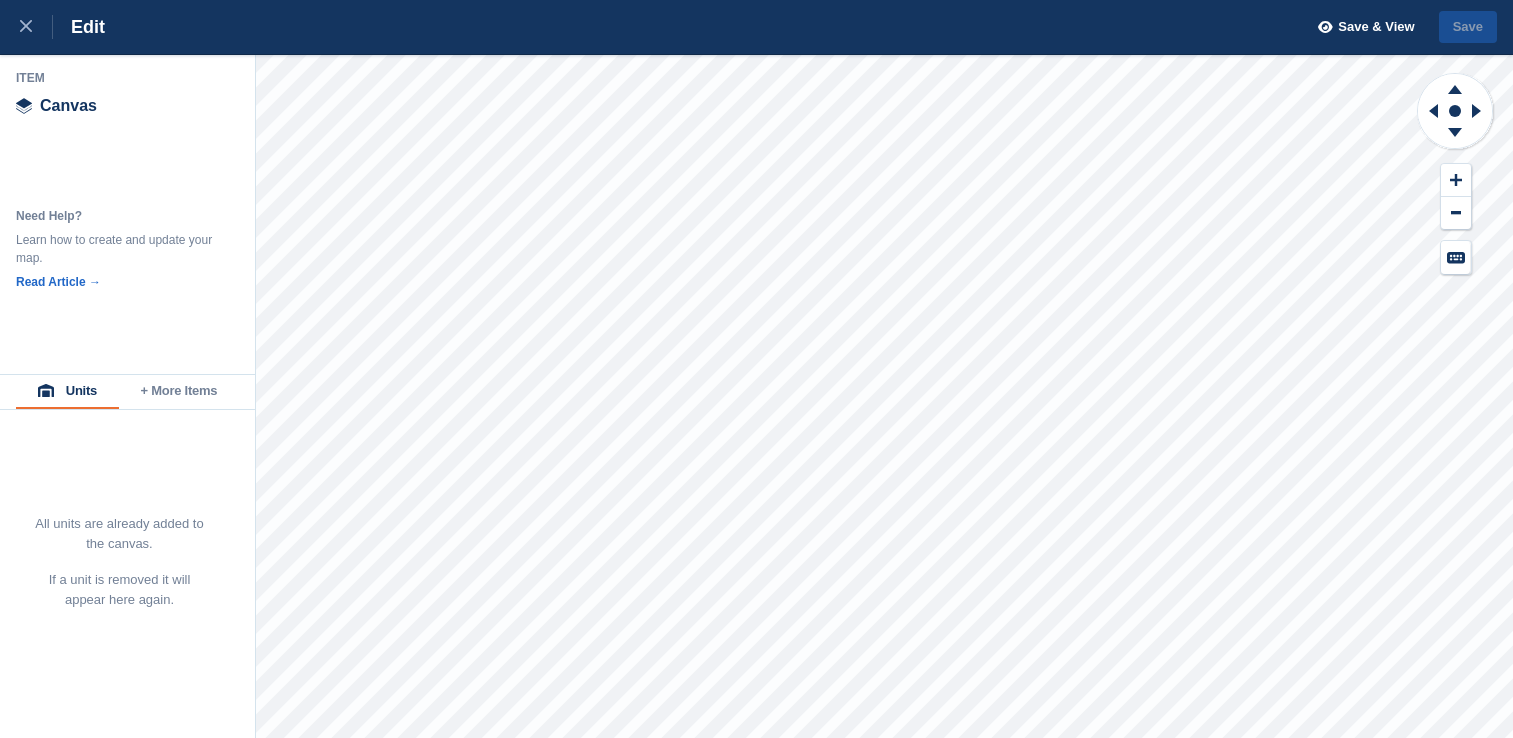 scroll, scrollTop: 0, scrollLeft: 0, axis: both 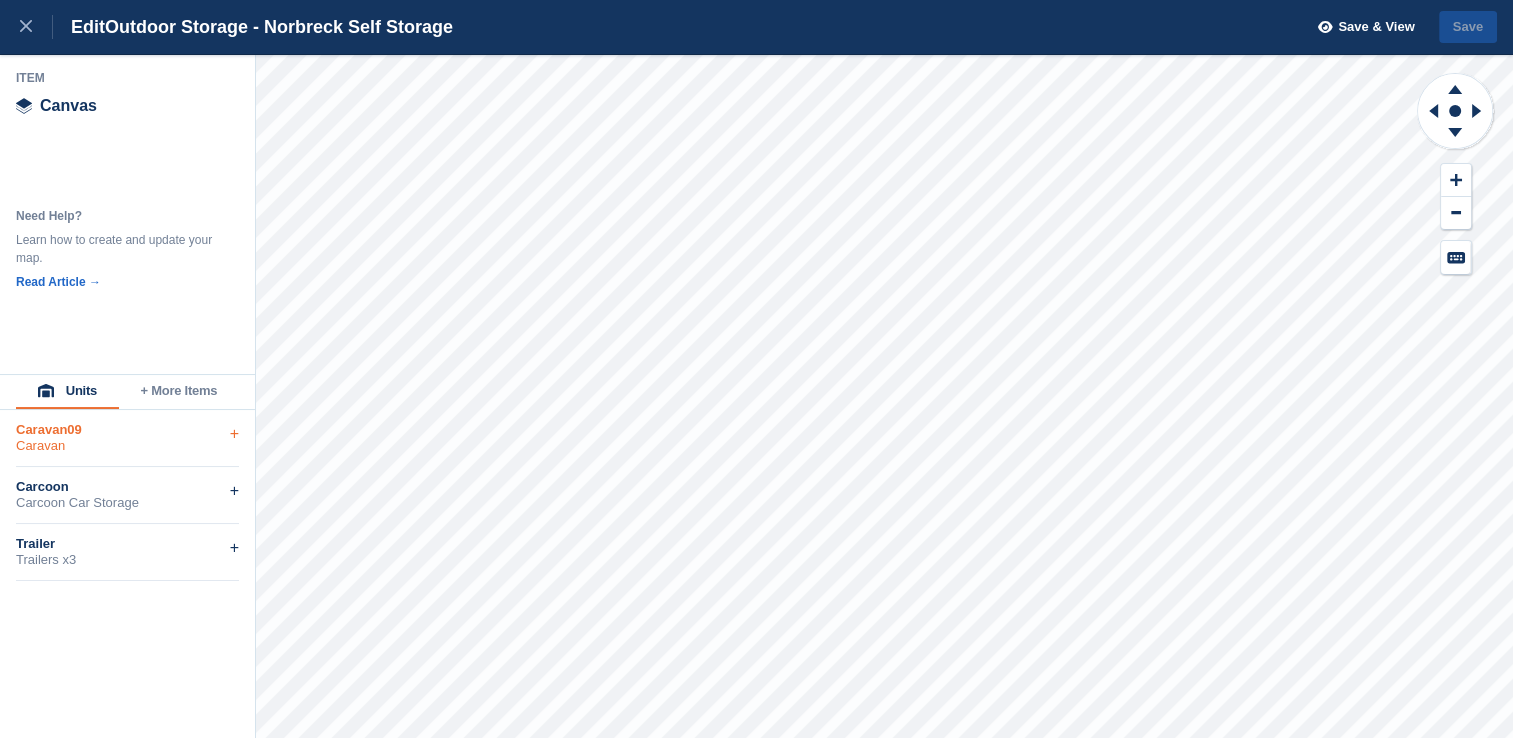 click on "Caravan09" at bounding box center [127, 430] 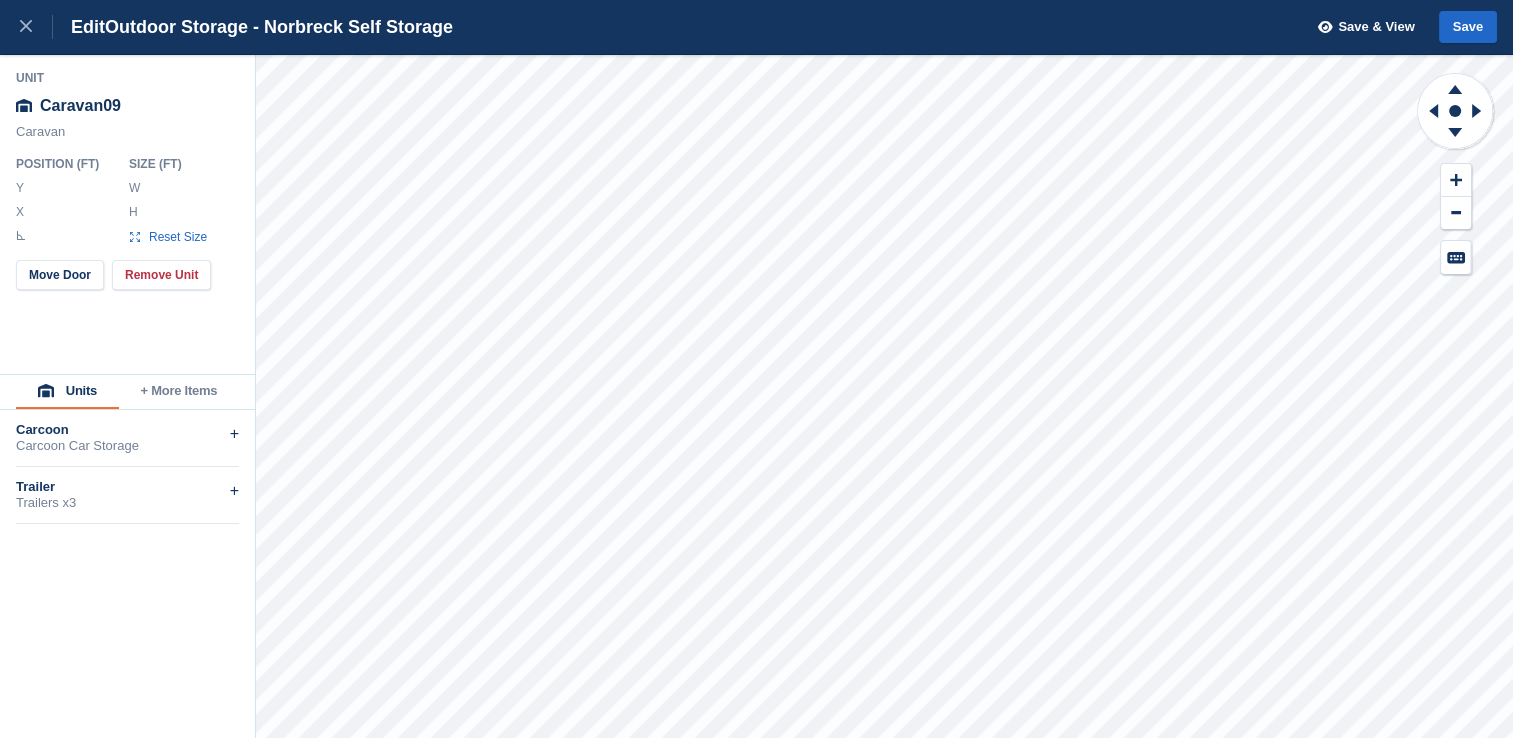 type on "*****" 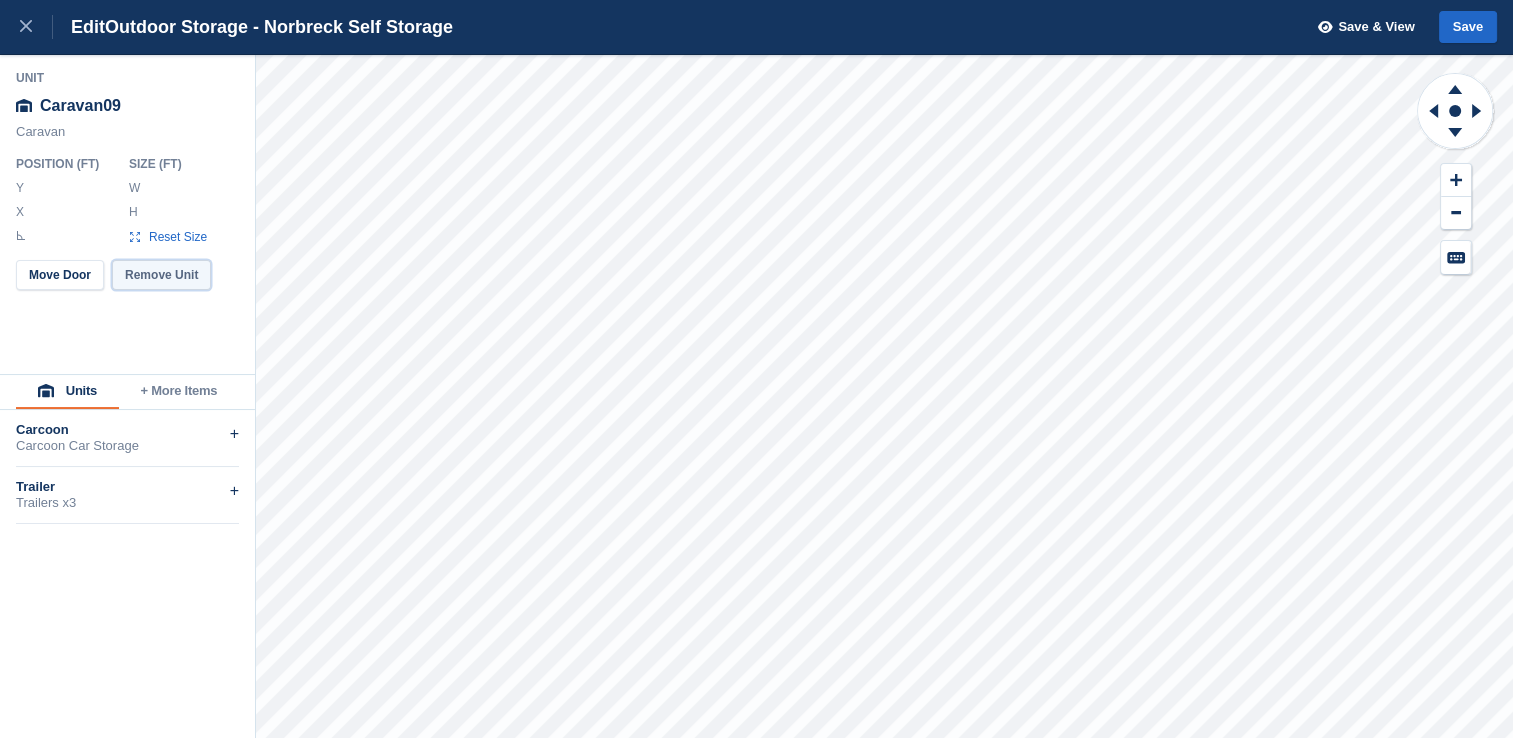 click on "Remove Unit" at bounding box center [161, 275] 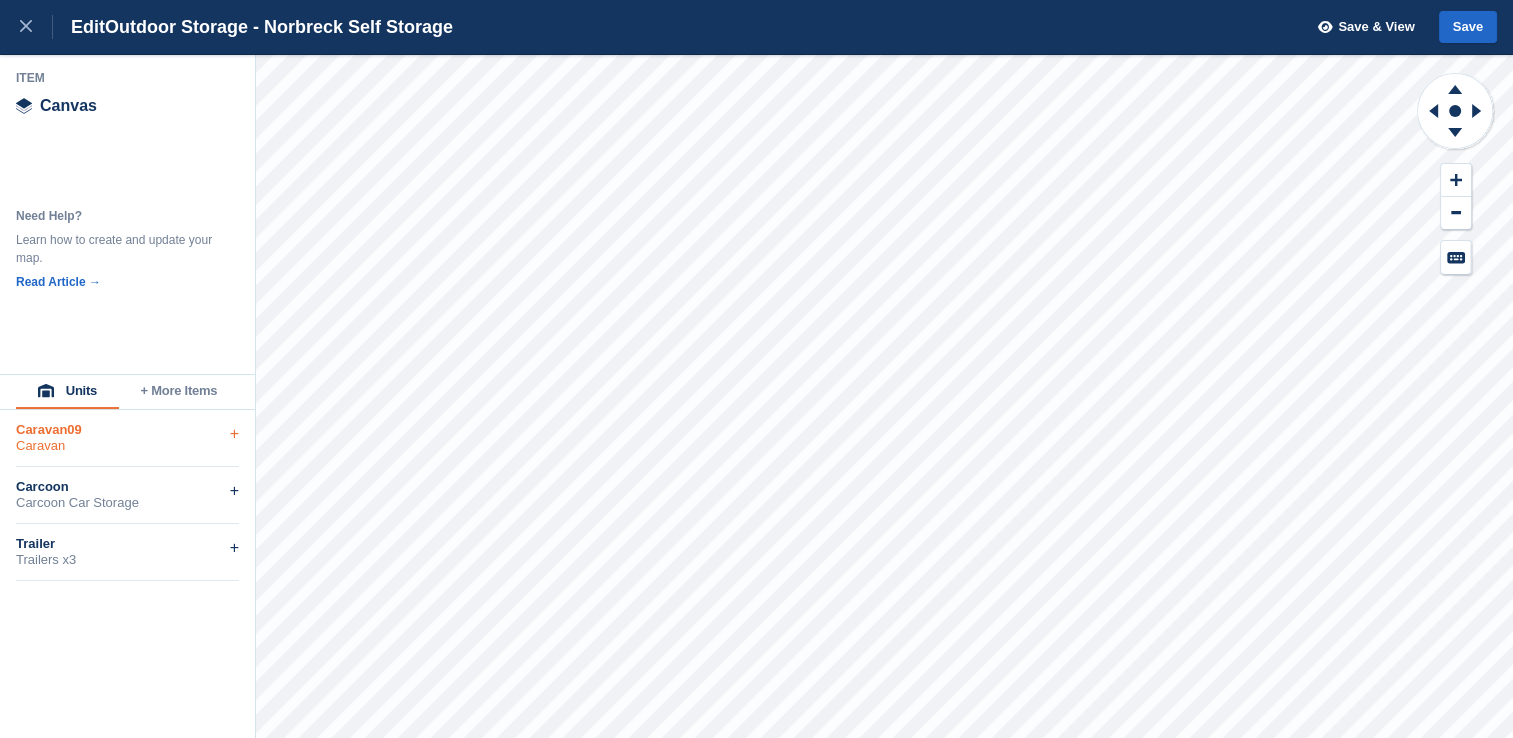 click on "Caravan" at bounding box center [127, 446] 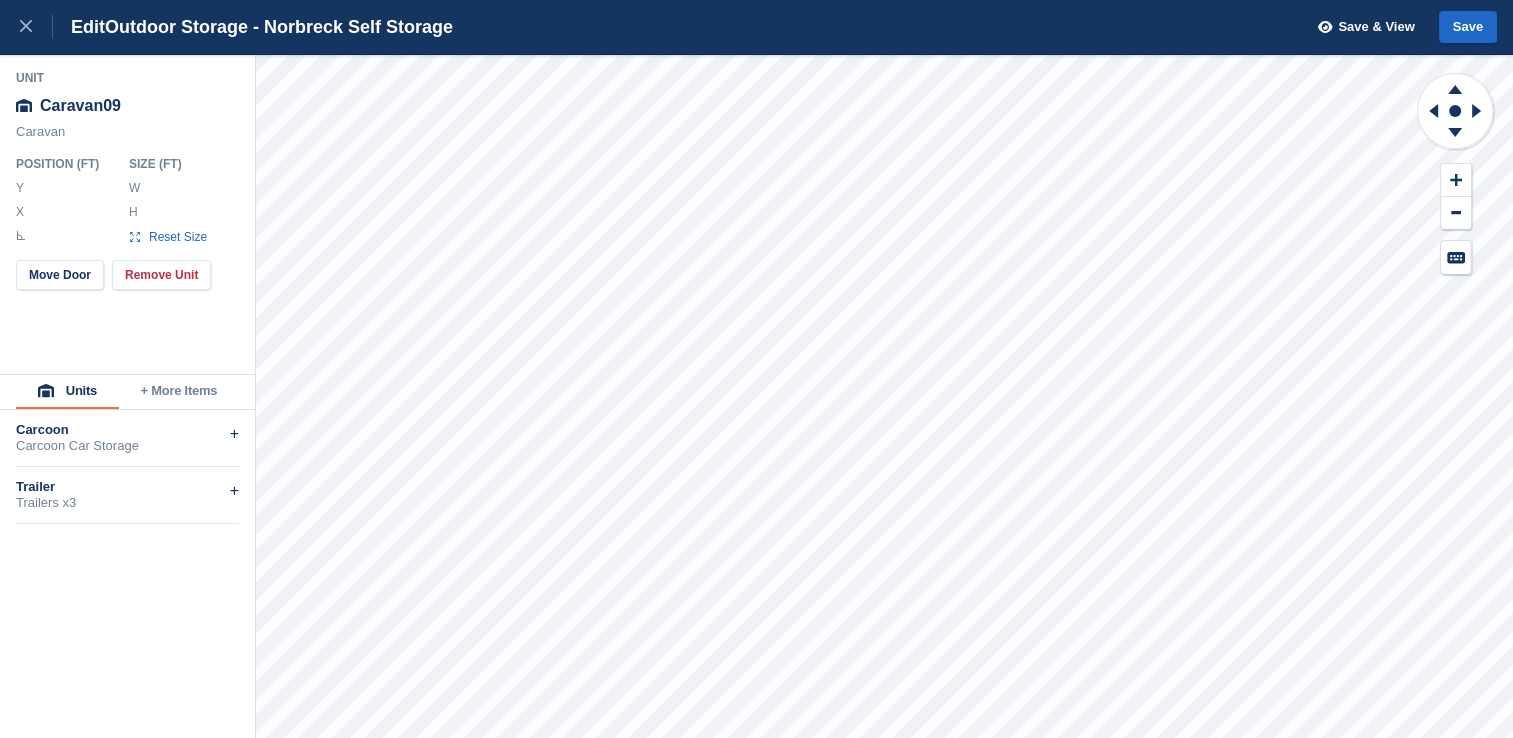 type on "*****" 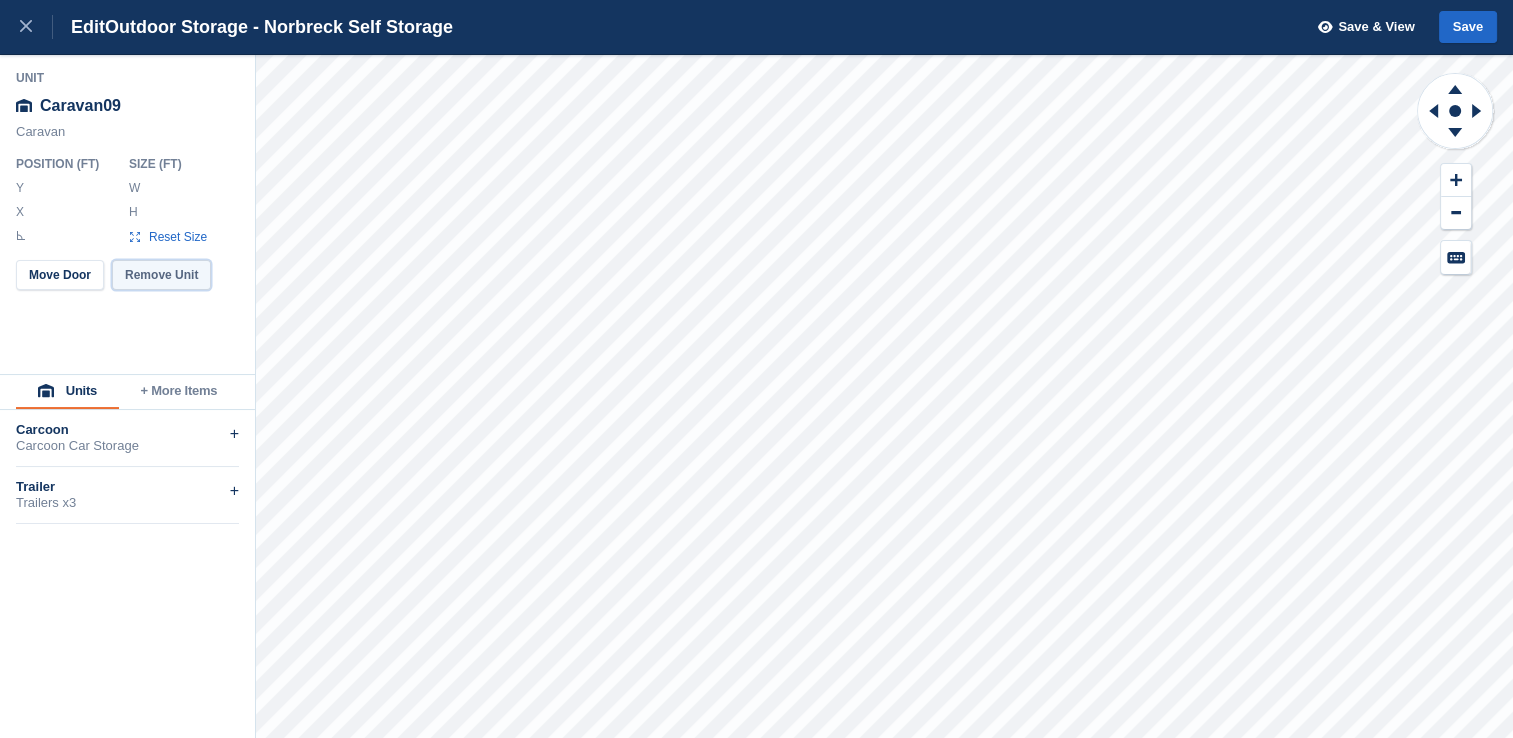click on "Remove Unit" at bounding box center [161, 275] 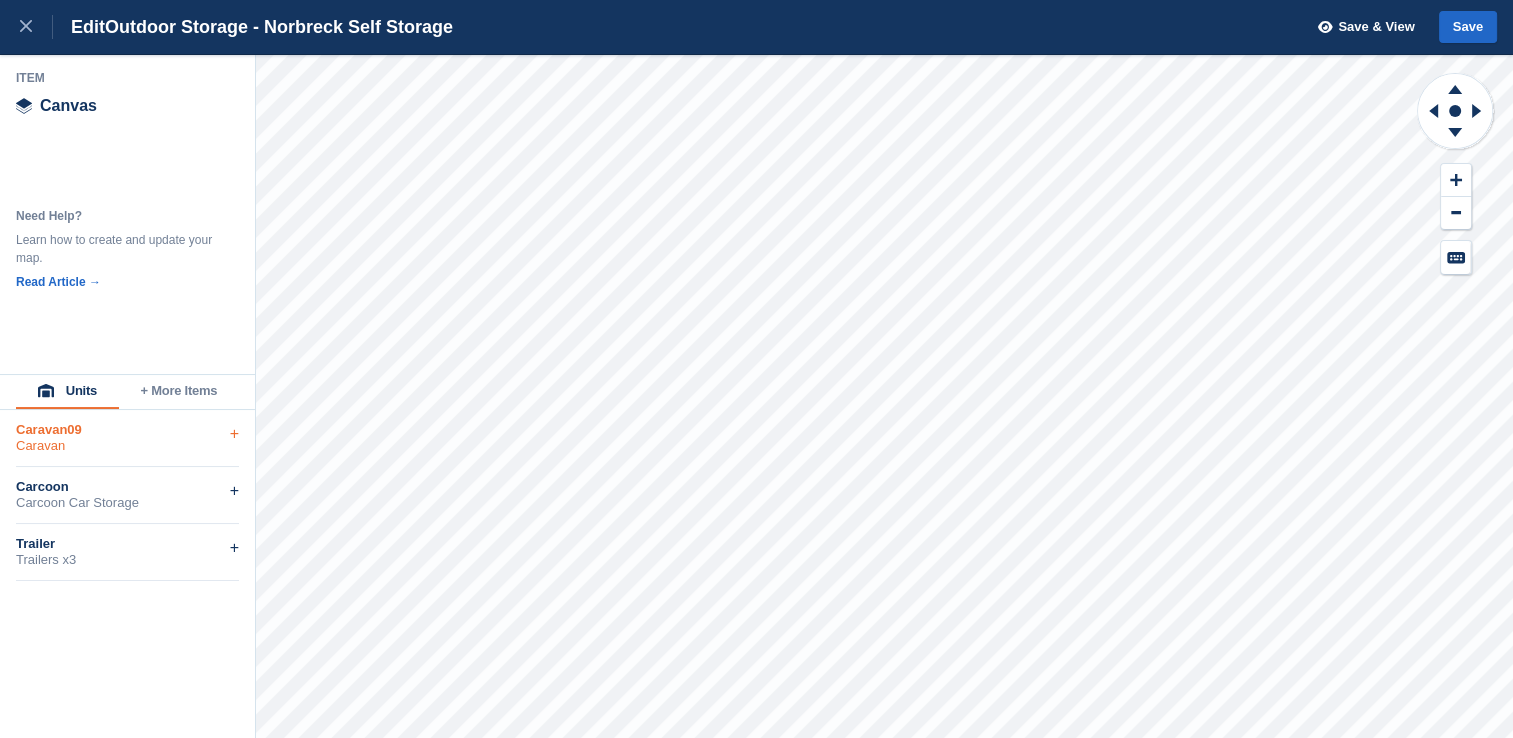 click on "Caravan" at bounding box center (127, 446) 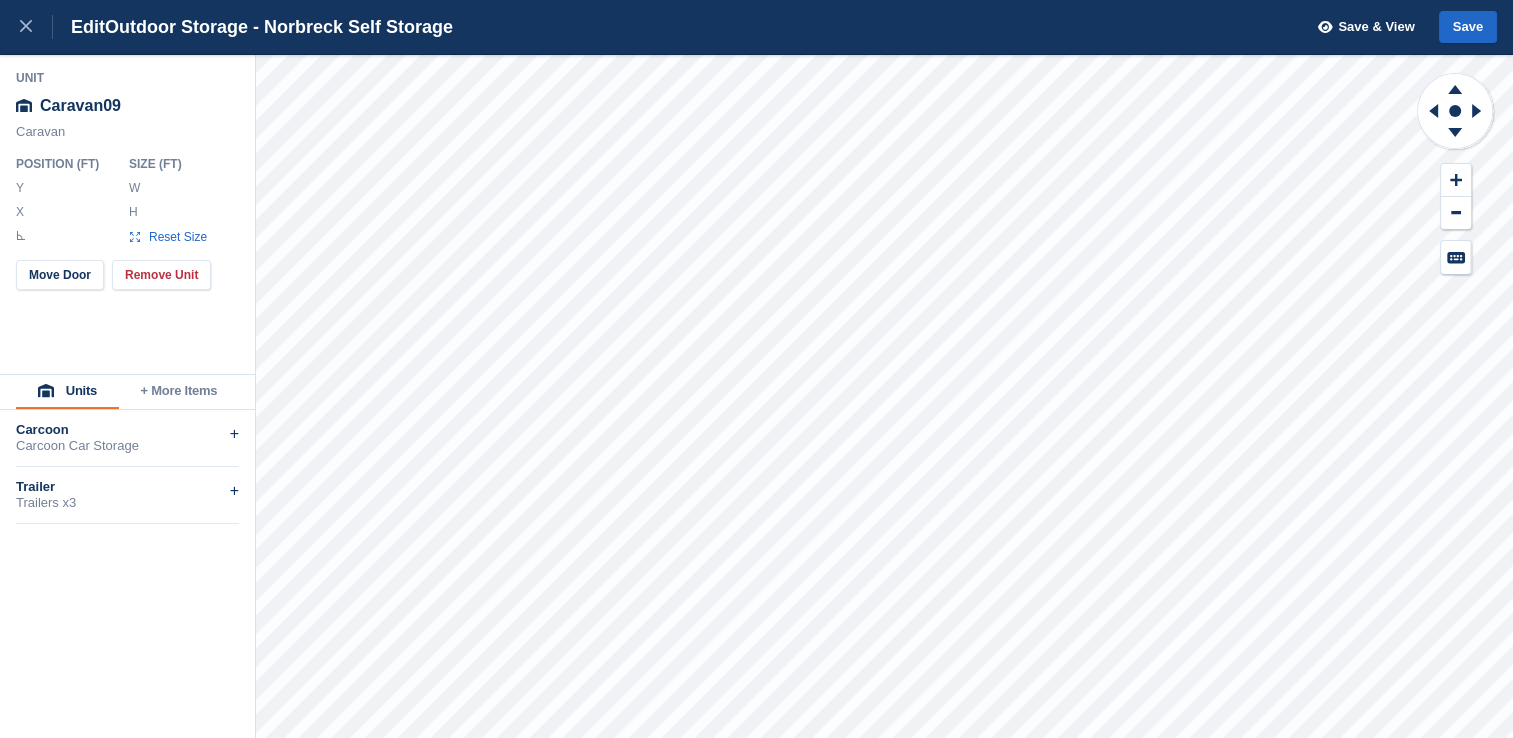 type on "******" 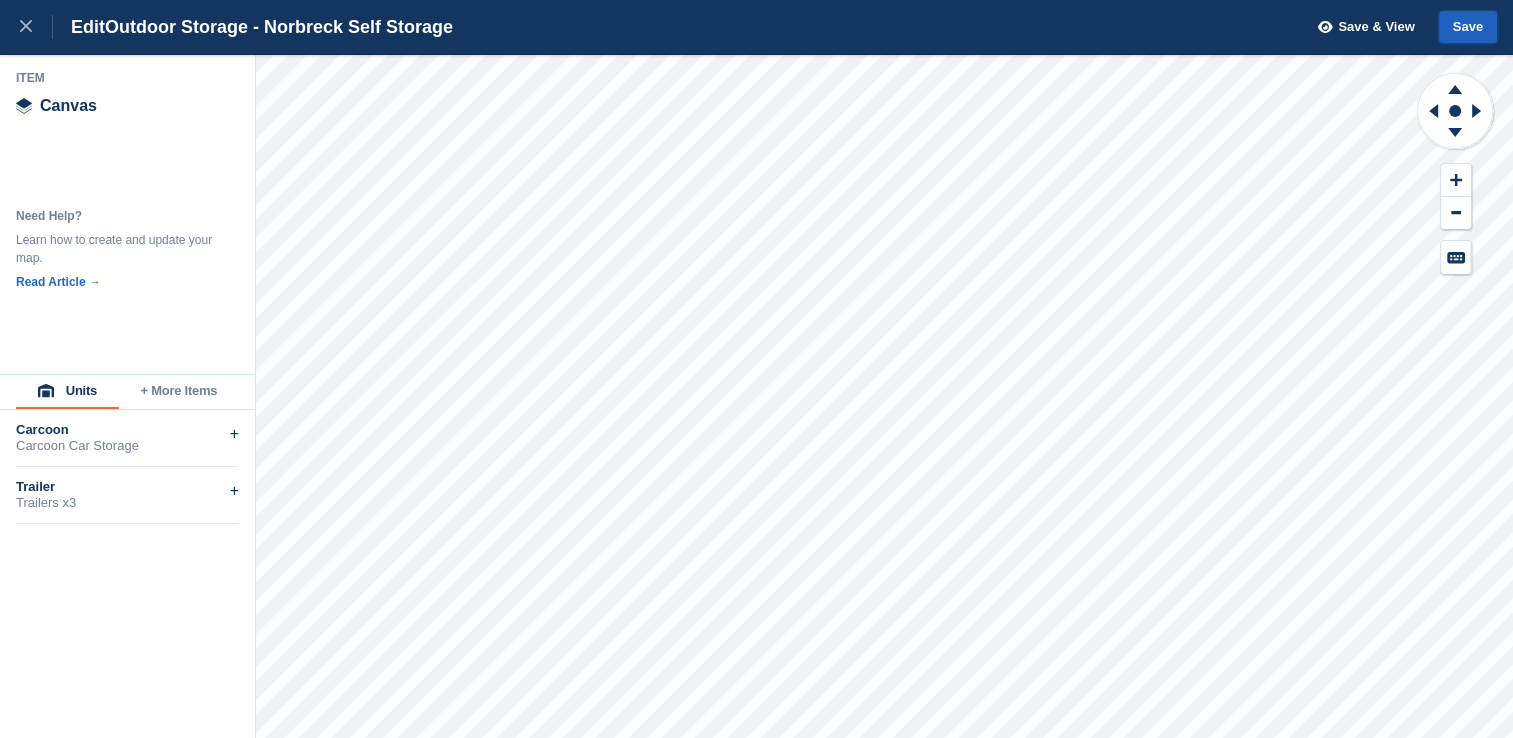 click on "Save" at bounding box center [1468, 27] 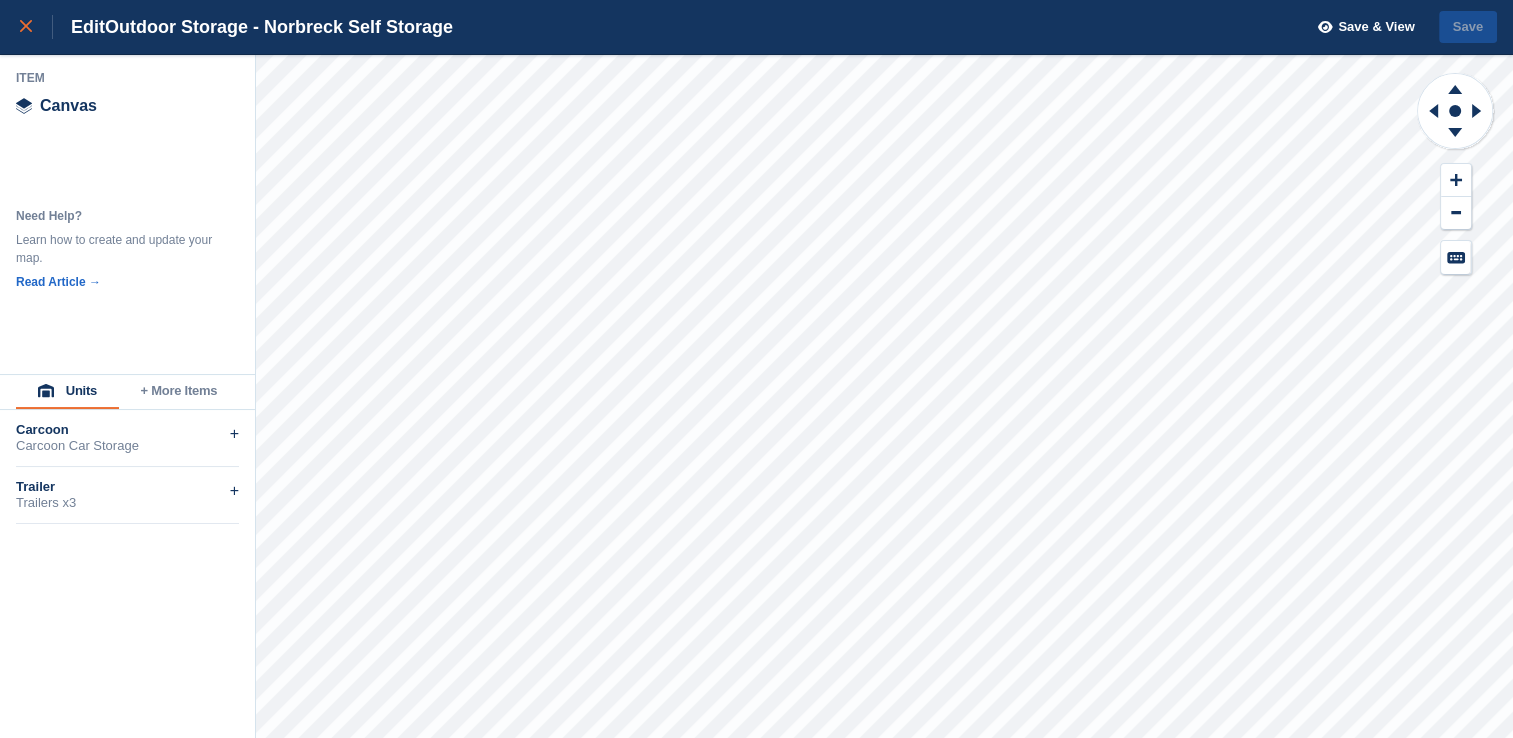 click at bounding box center (36, 27) 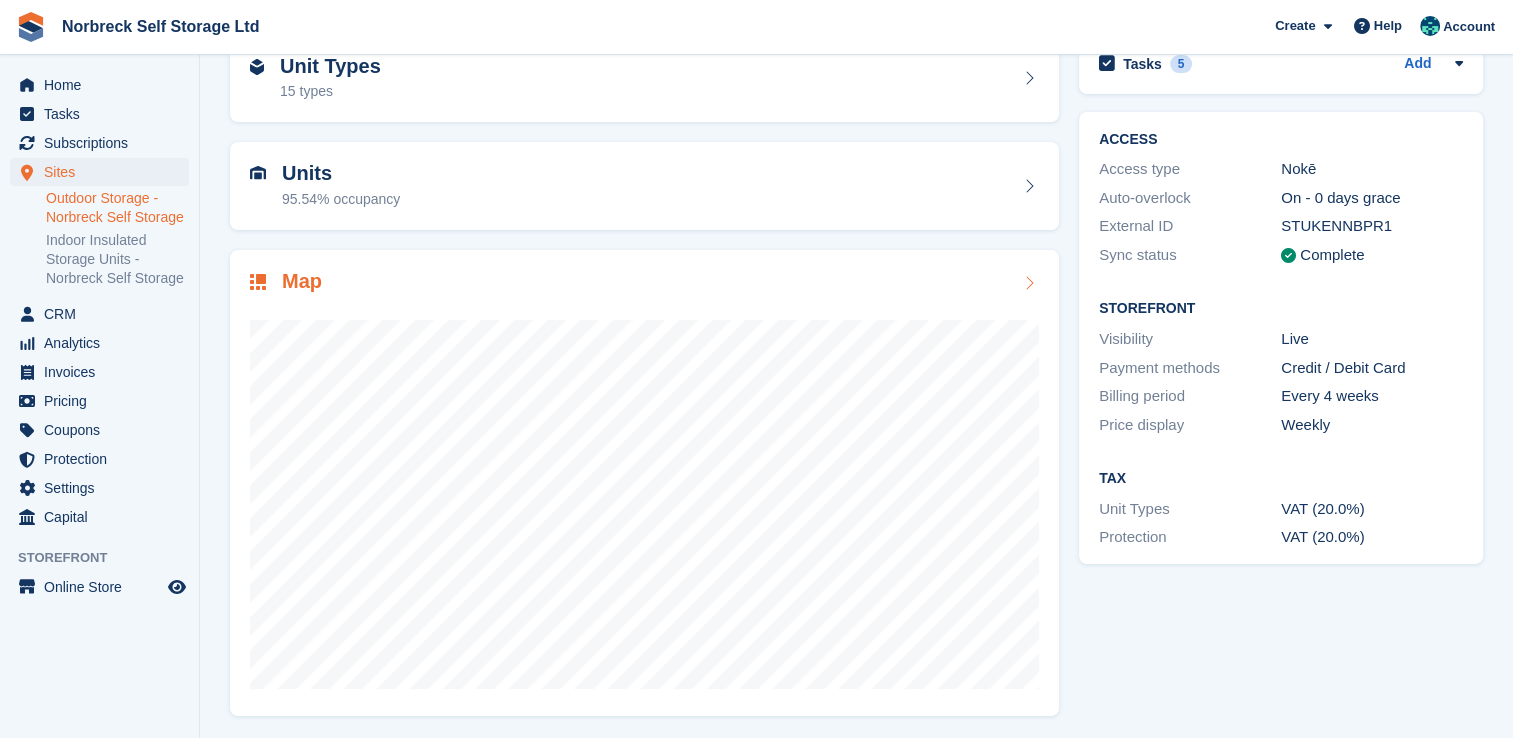 scroll, scrollTop: 114, scrollLeft: 0, axis: vertical 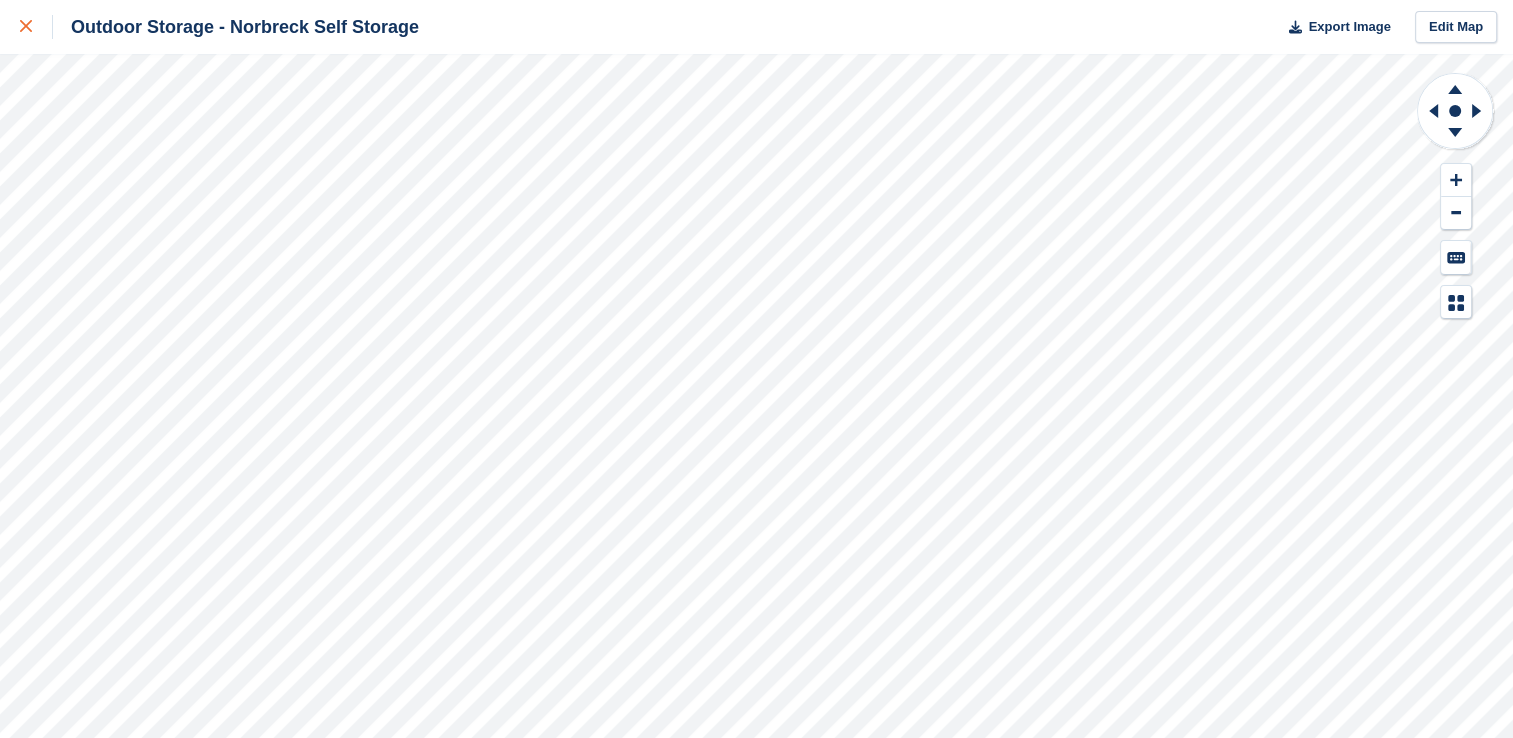 click at bounding box center (26, 27) 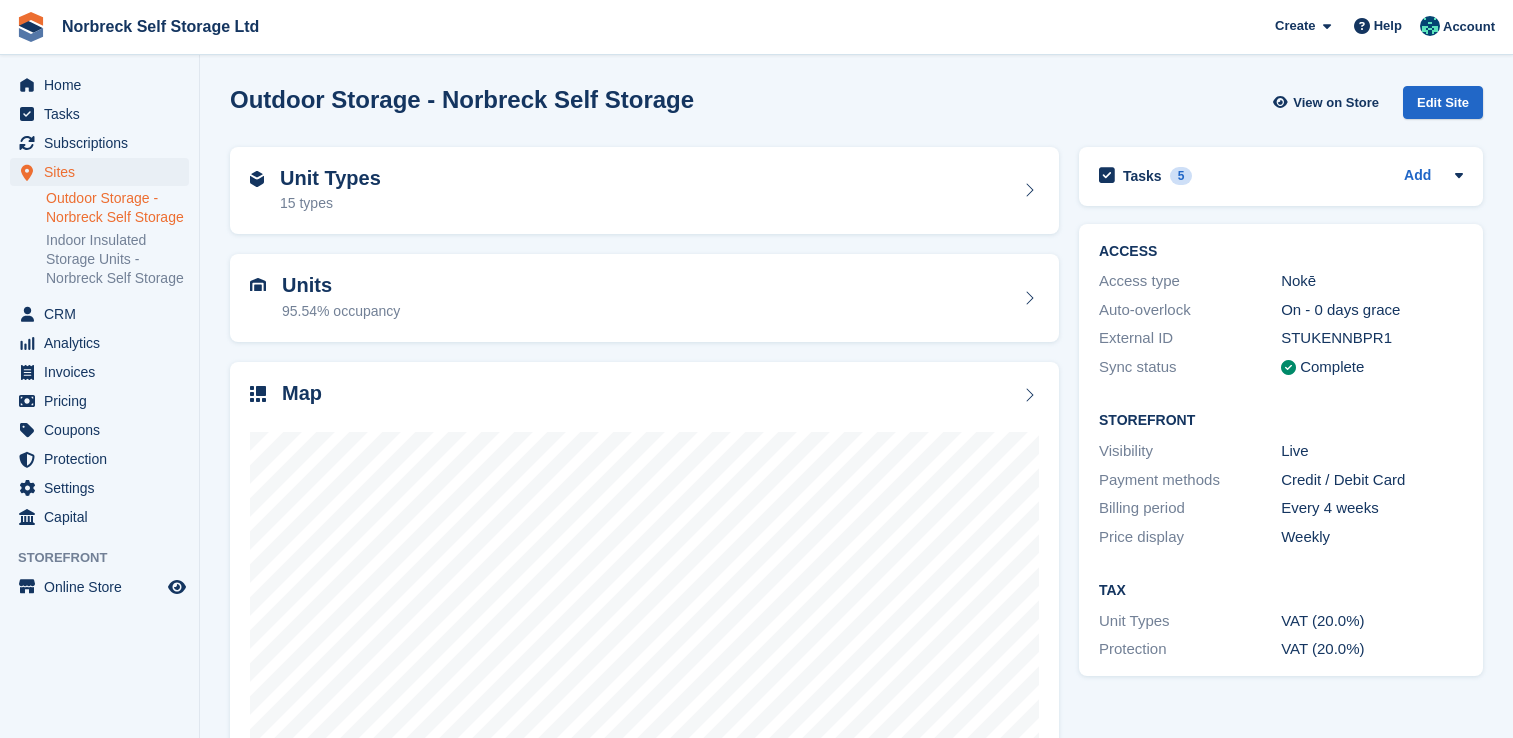 scroll, scrollTop: 0, scrollLeft: 0, axis: both 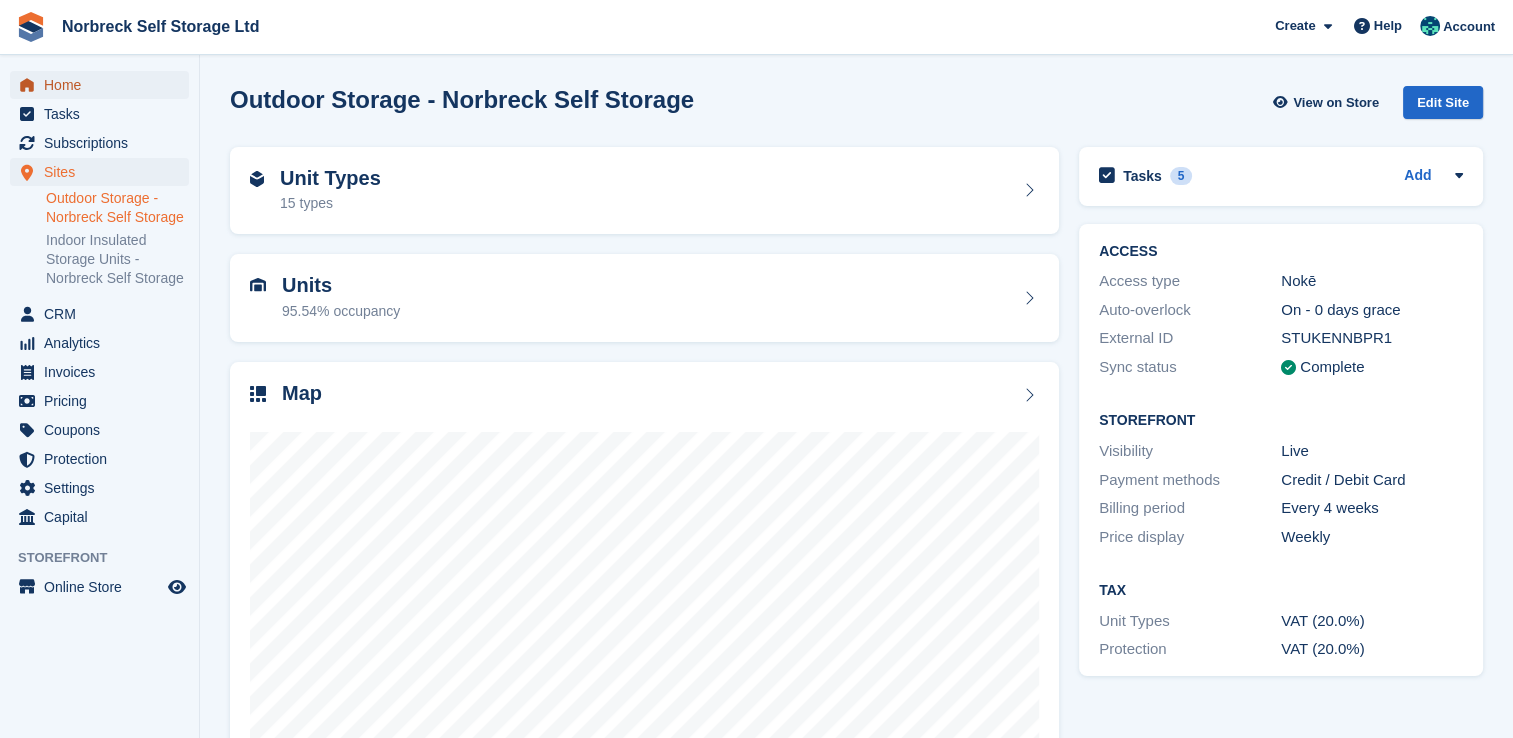 click on "Home" at bounding box center [104, 85] 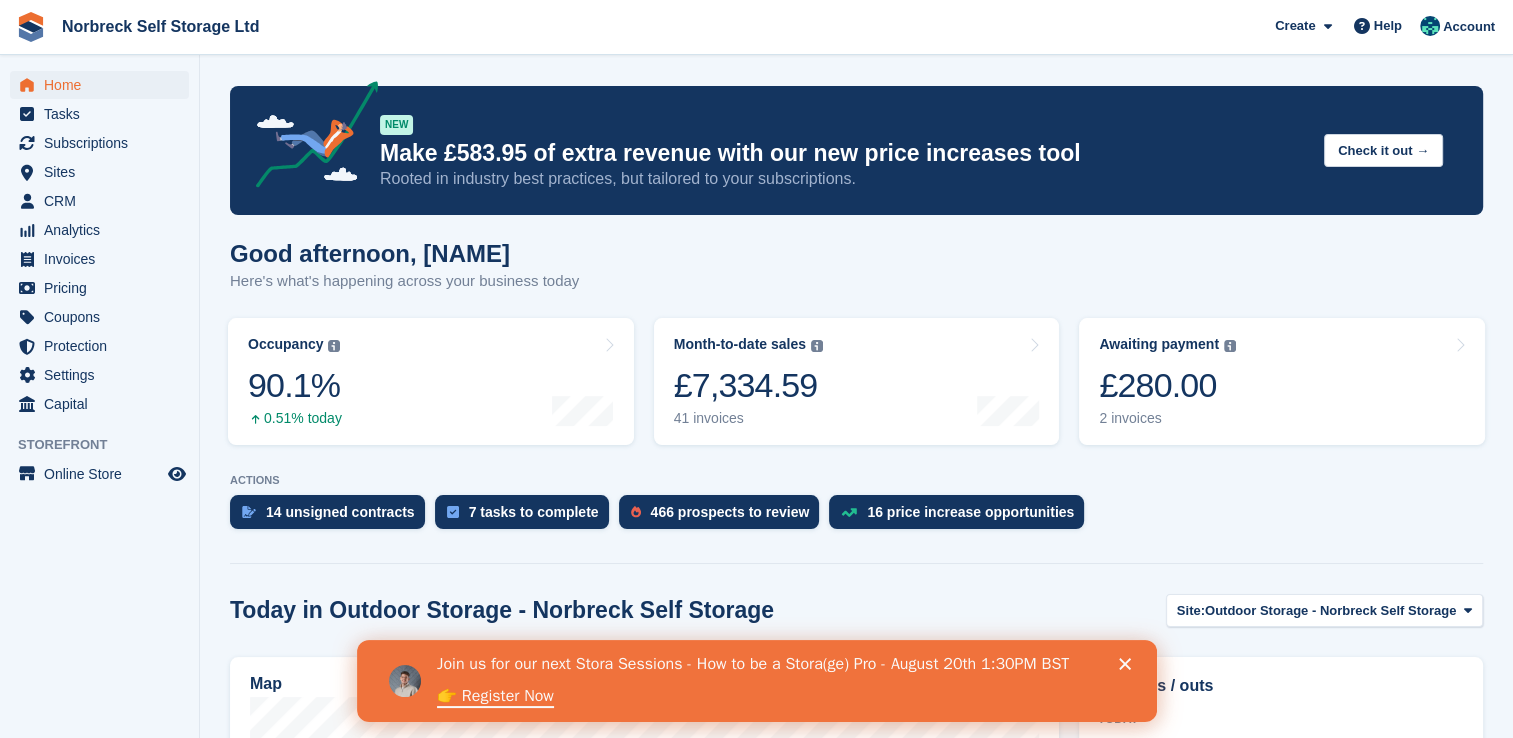 scroll, scrollTop: 0, scrollLeft: 0, axis: both 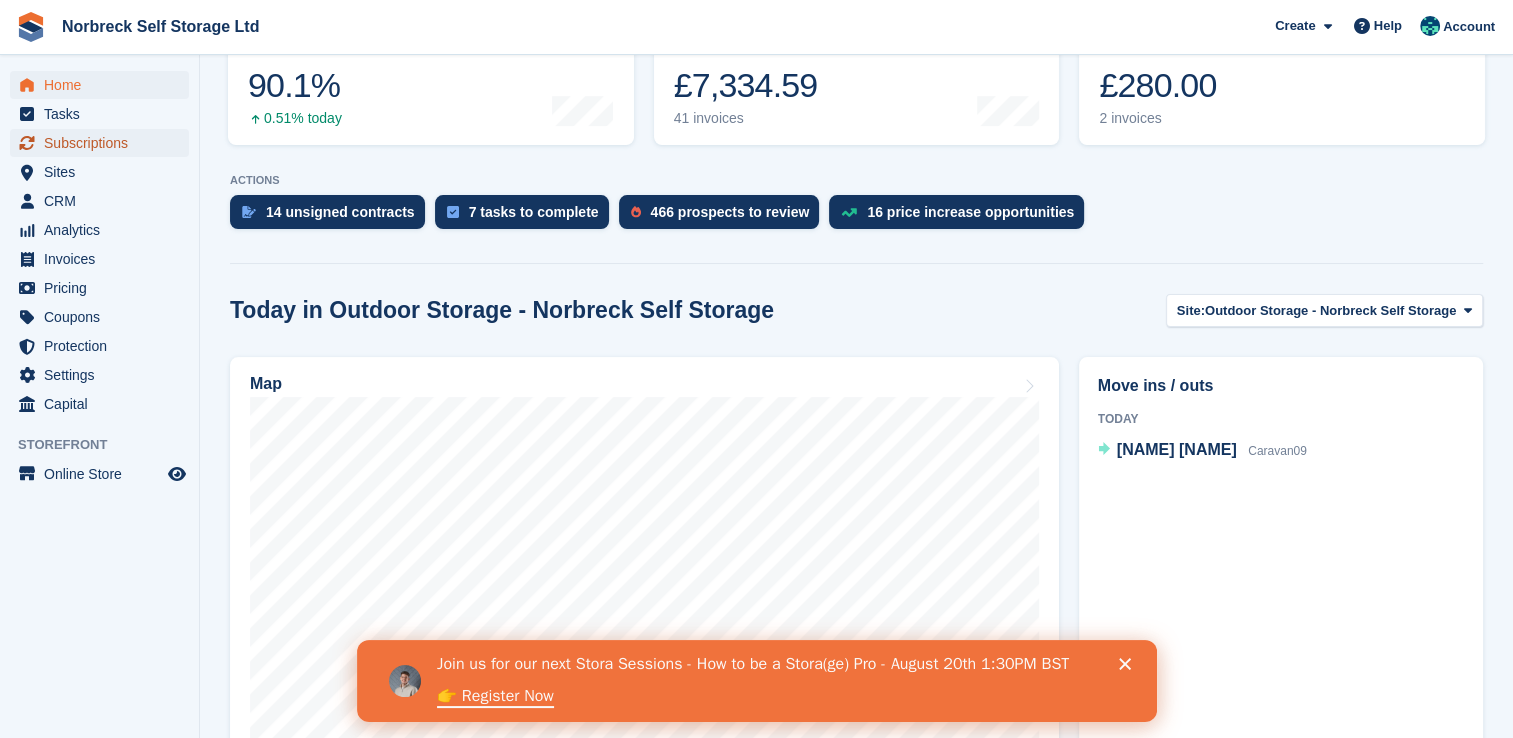 drag, startPoint x: 133, startPoint y: 138, endPoint x: 159, endPoint y: 143, distance: 26.476404 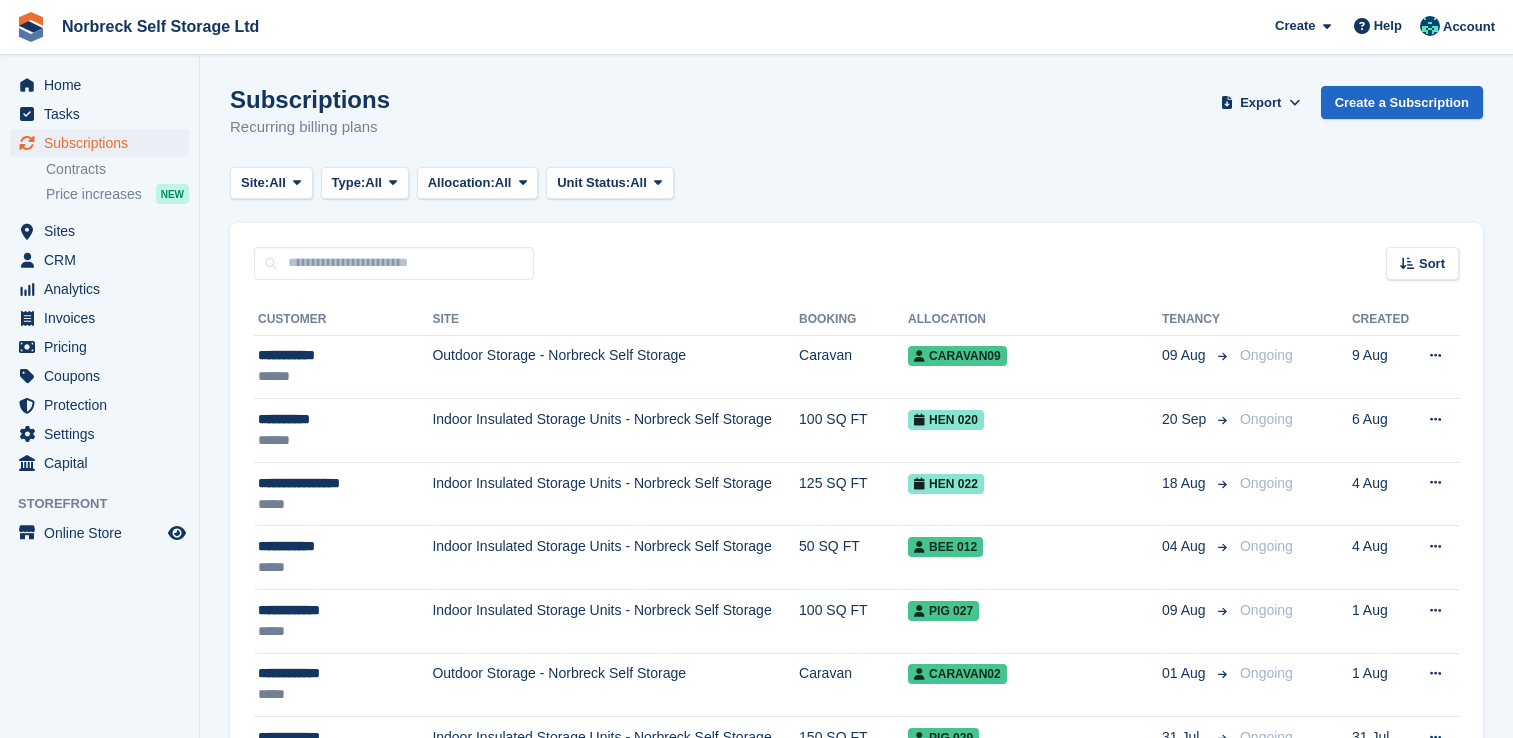 scroll, scrollTop: 0, scrollLeft: 0, axis: both 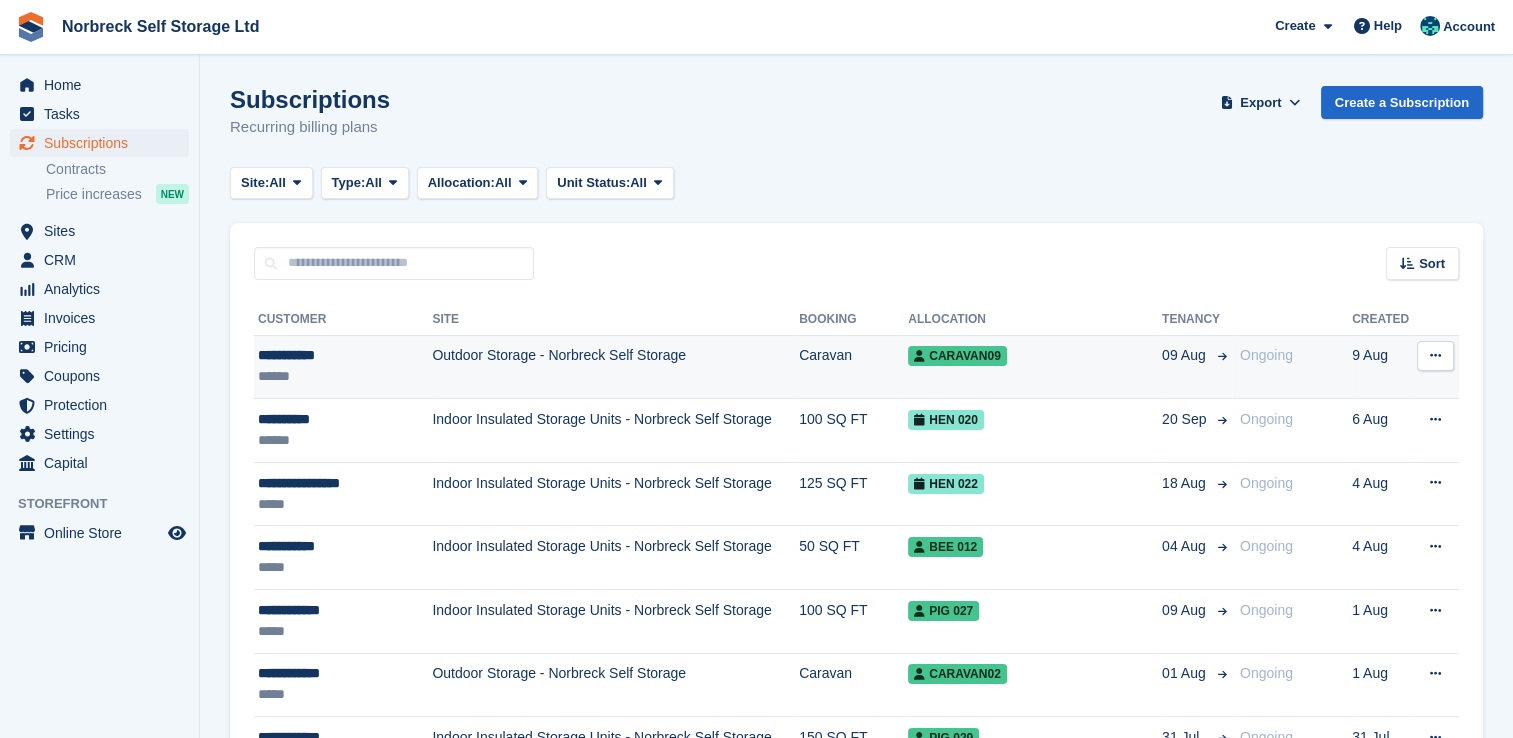 click on "Caravan" at bounding box center (853, 367) 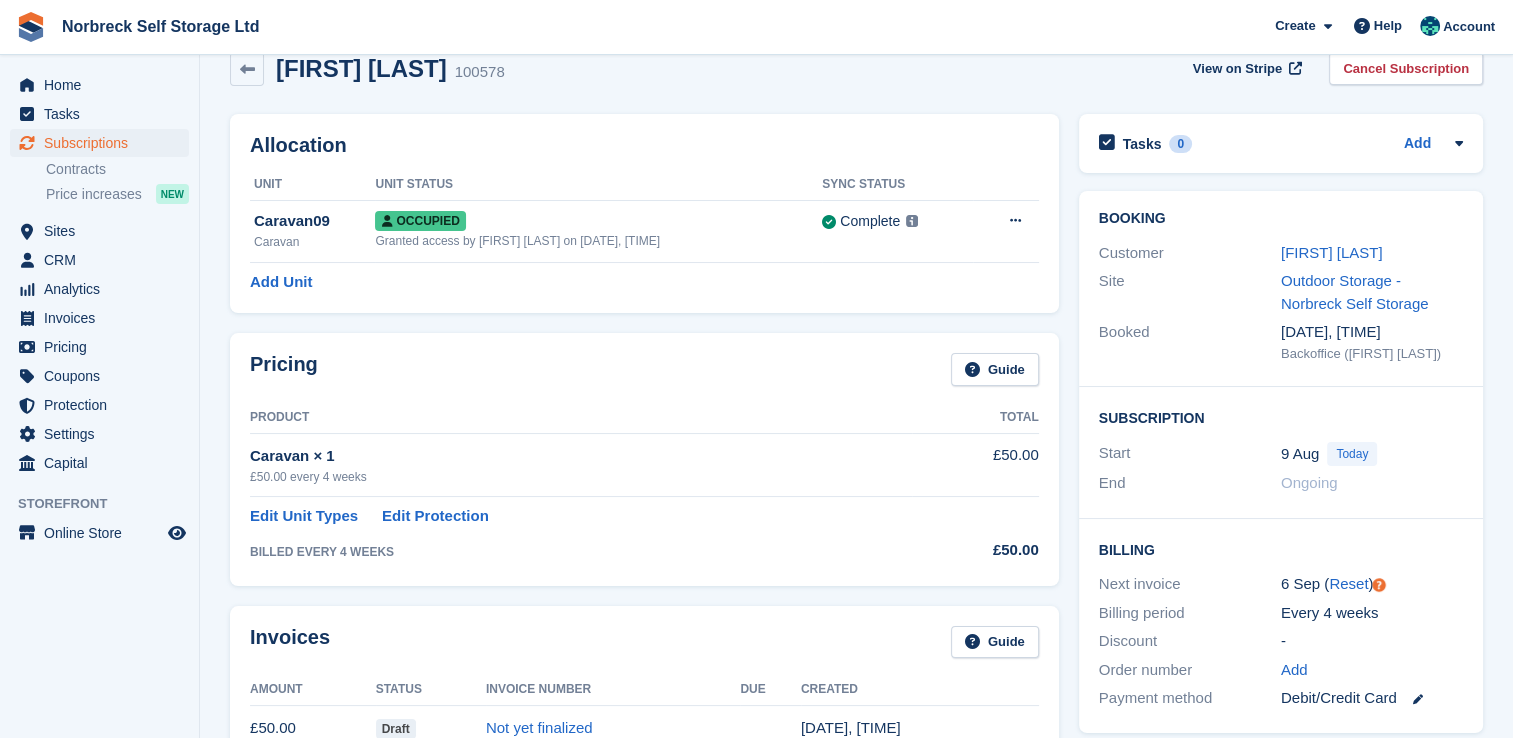 scroll, scrollTop: 0, scrollLeft: 0, axis: both 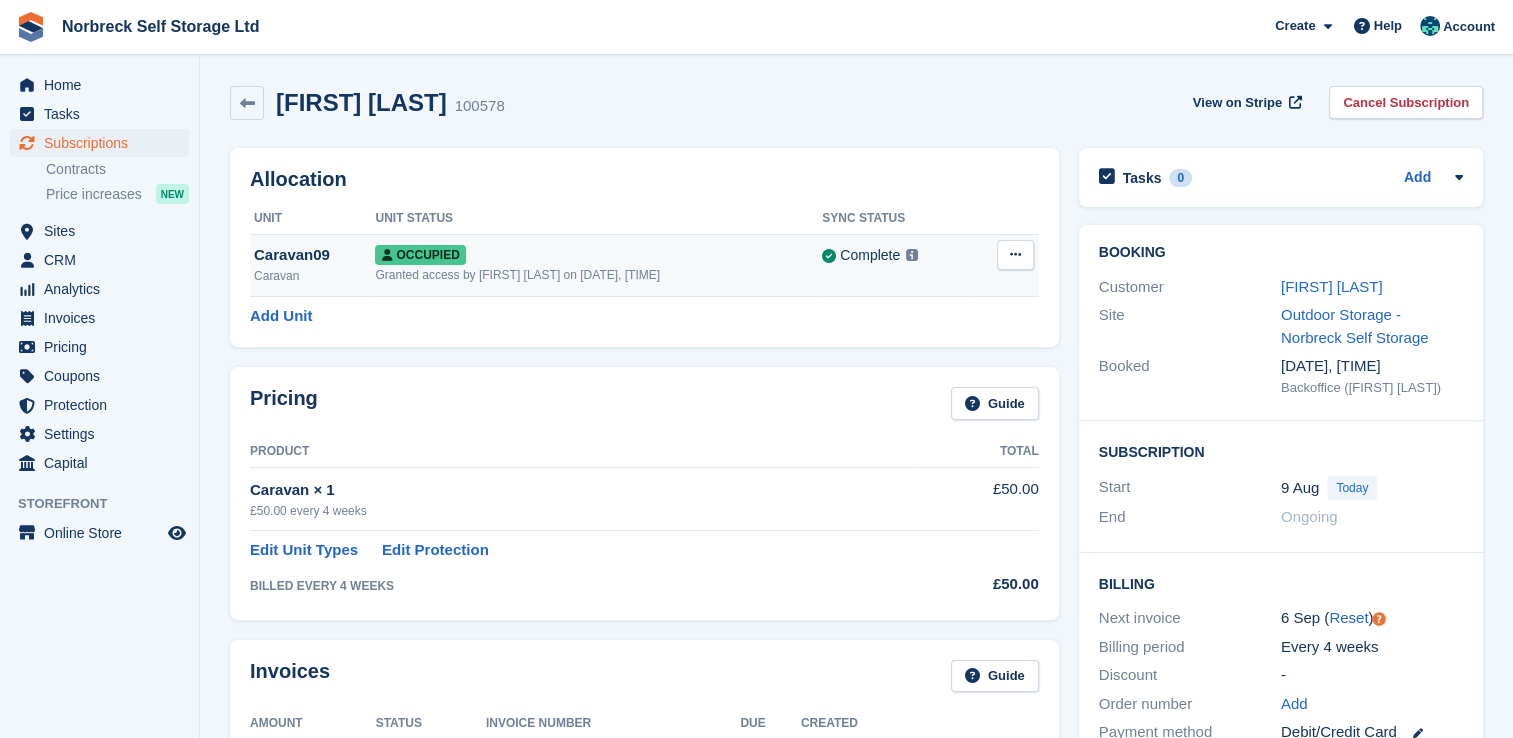 click at bounding box center [1015, 255] 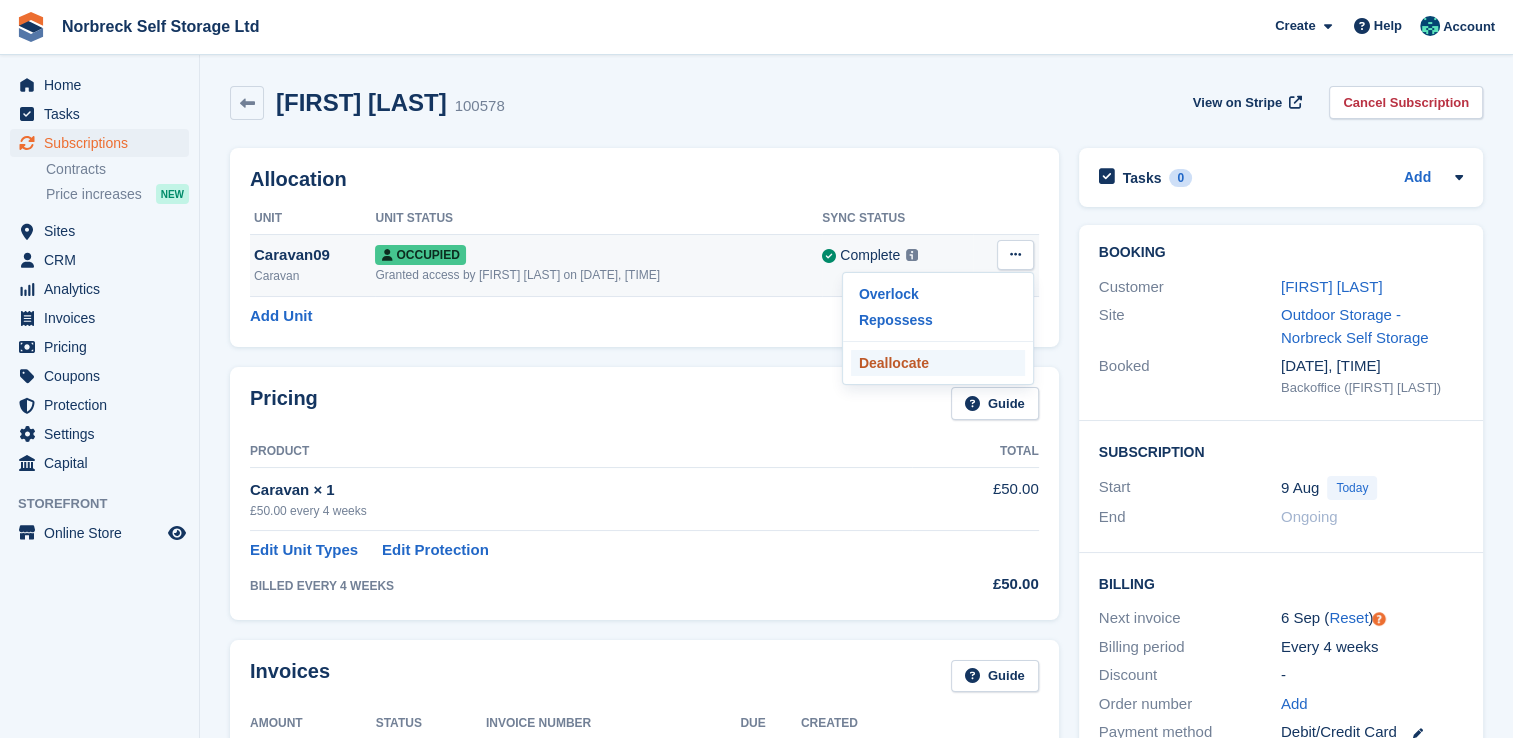 click on "Deallocate" at bounding box center (938, 363) 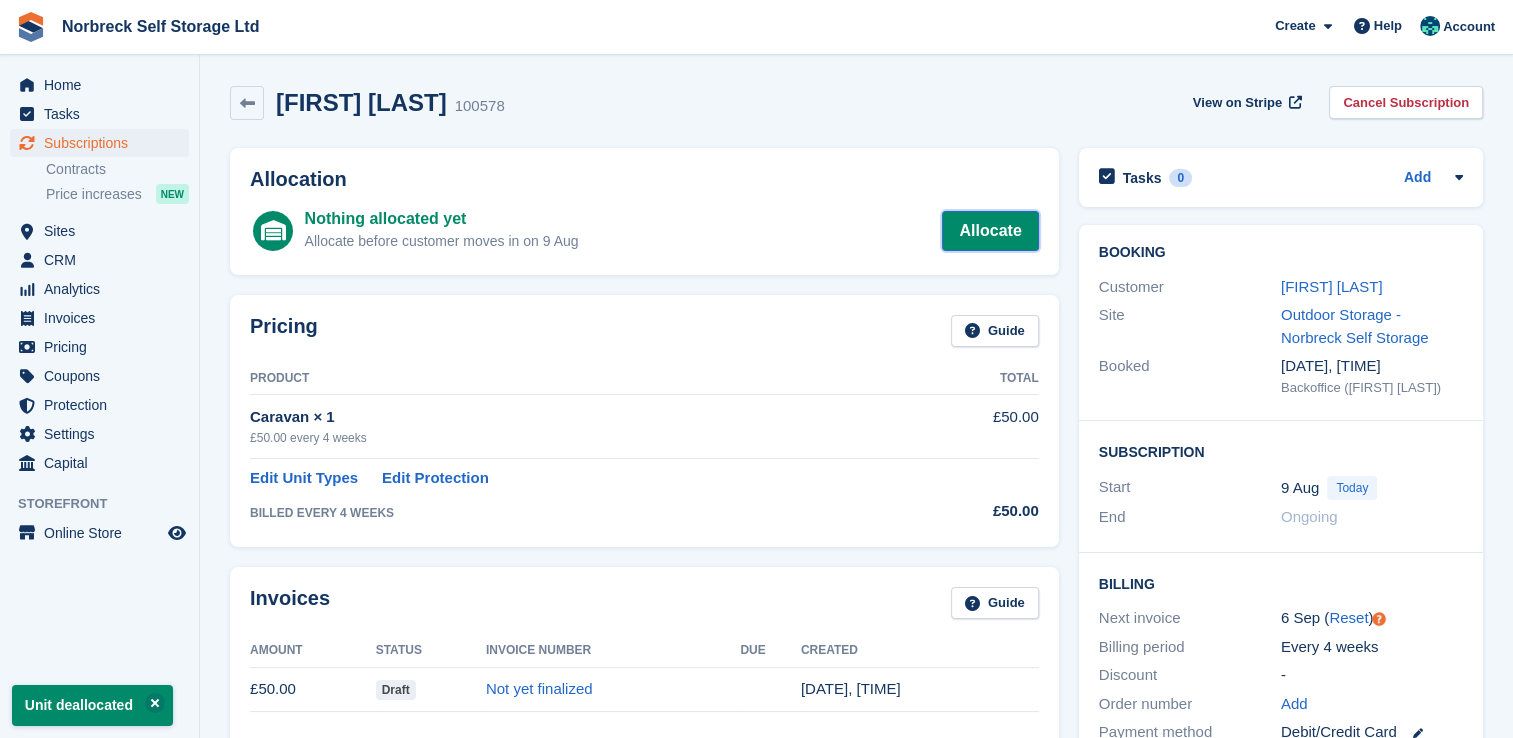 click on "Allocate" at bounding box center [990, 231] 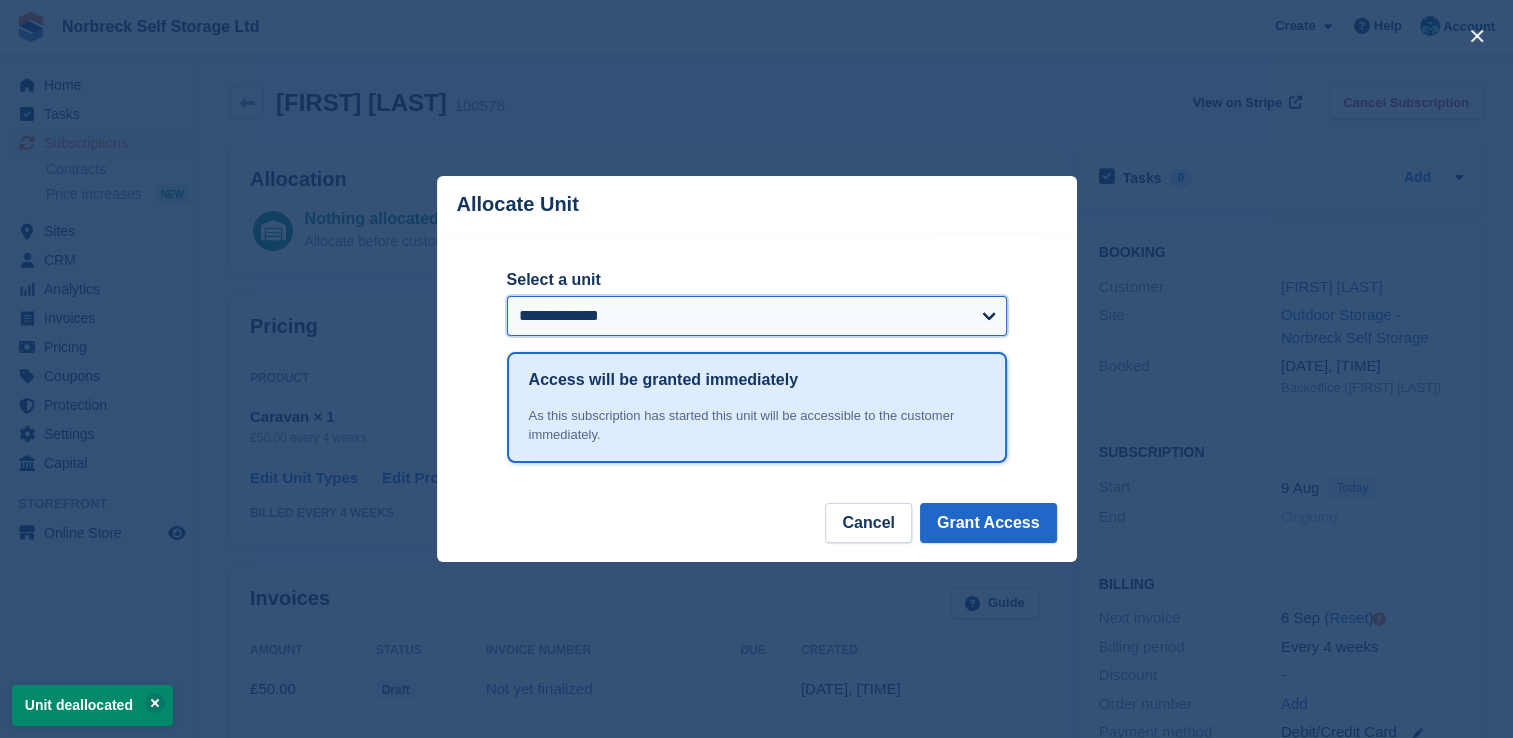 click on "**********" at bounding box center (757, 316) 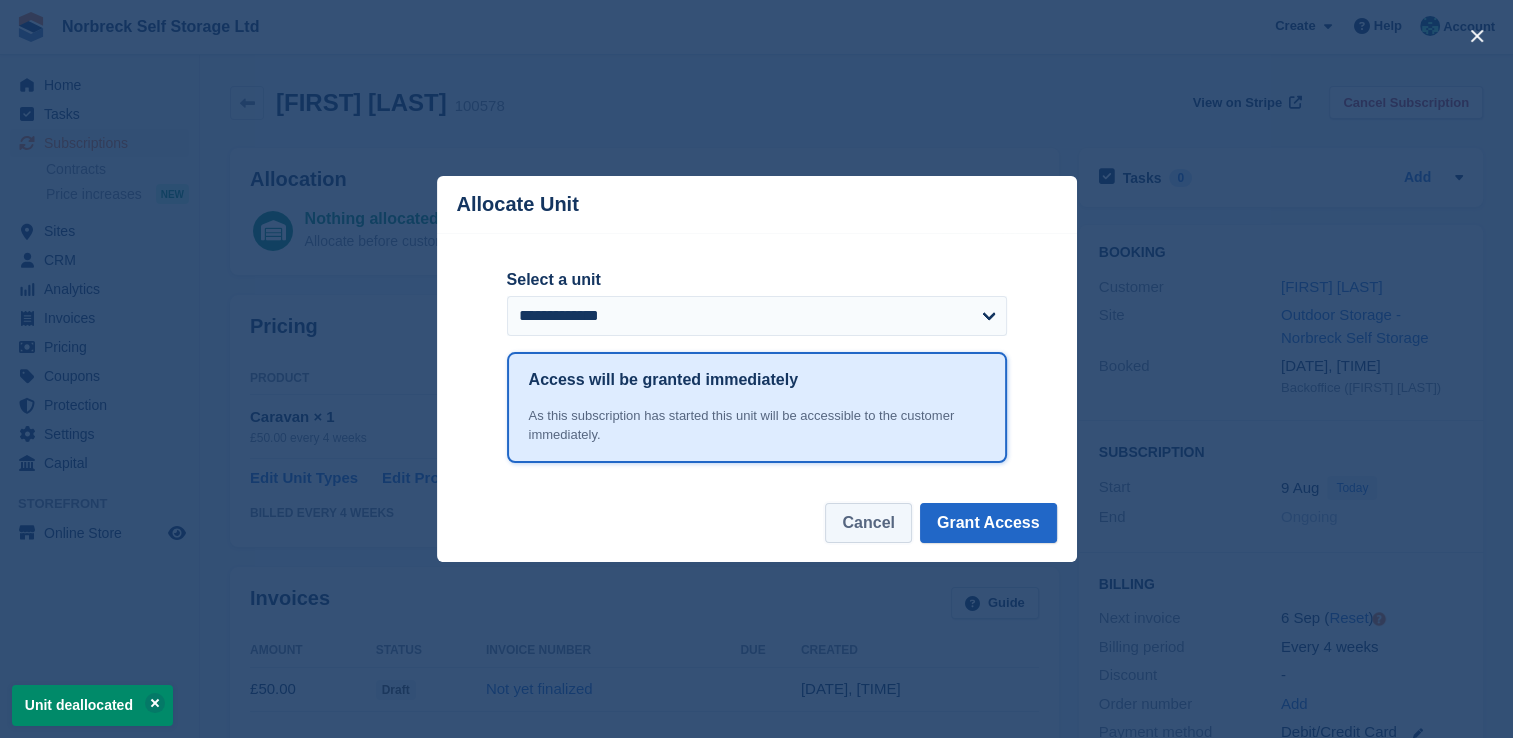 click on "Cancel" at bounding box center (868, 523) 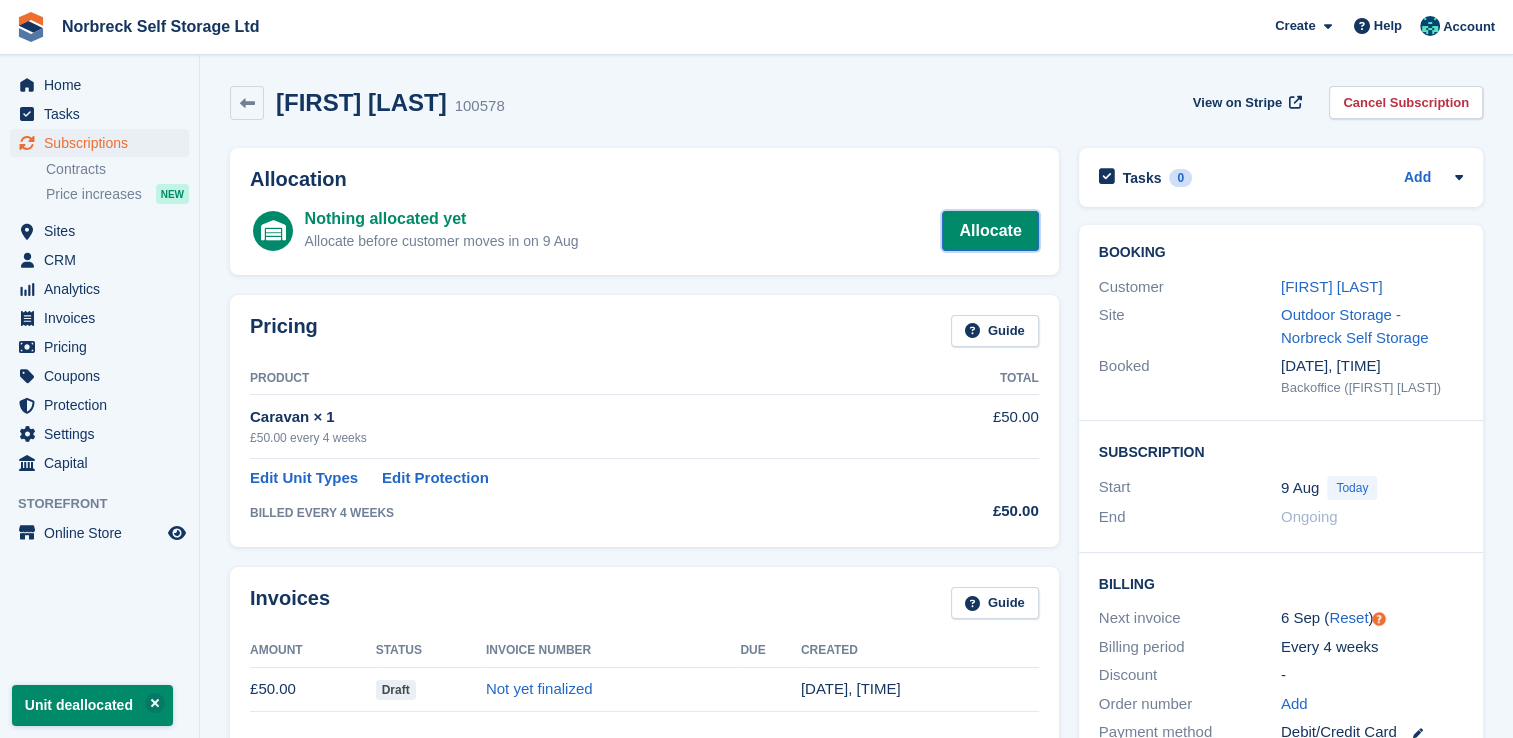 click on "Allocate" at bounding box center [990, 231] 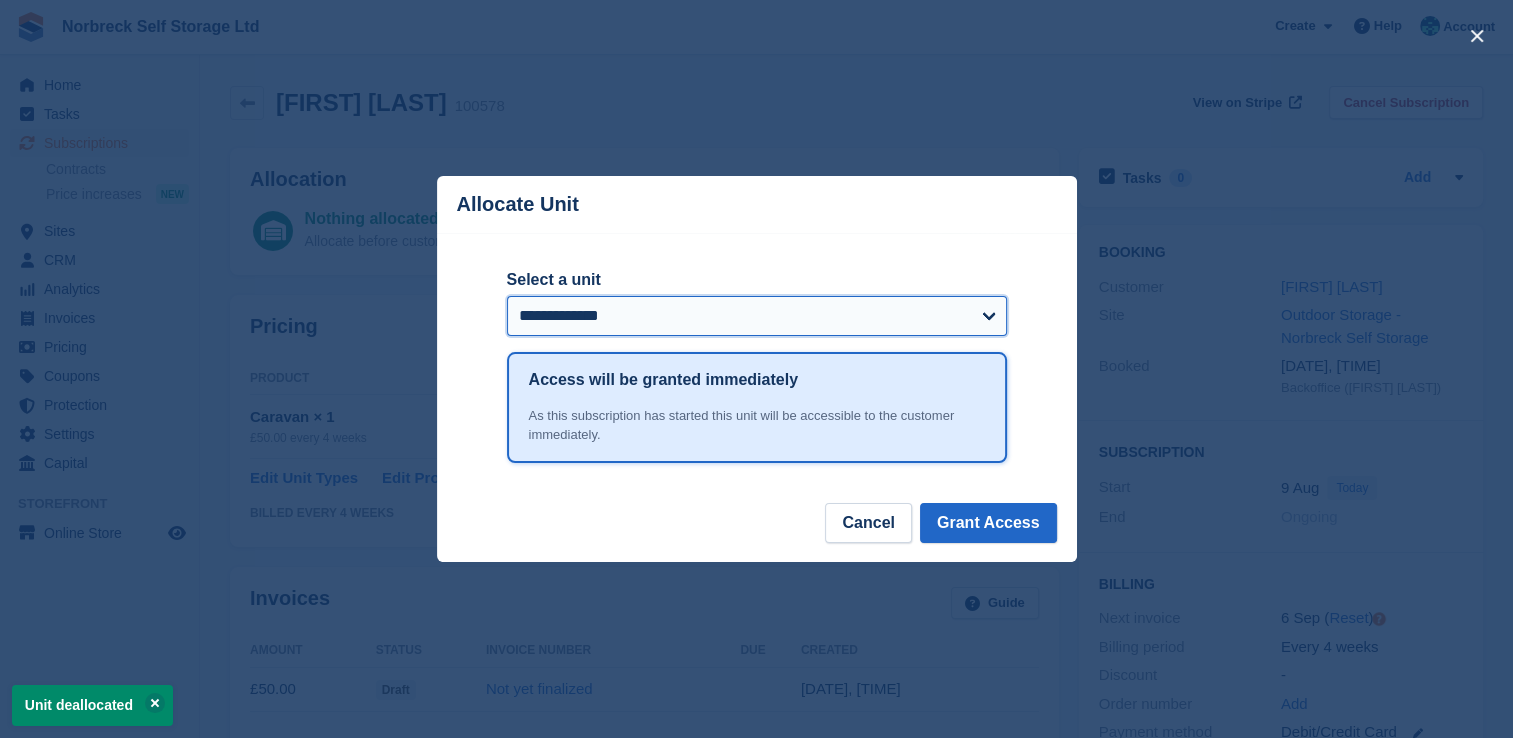 click on "**********" at bounding box center (757, 316) 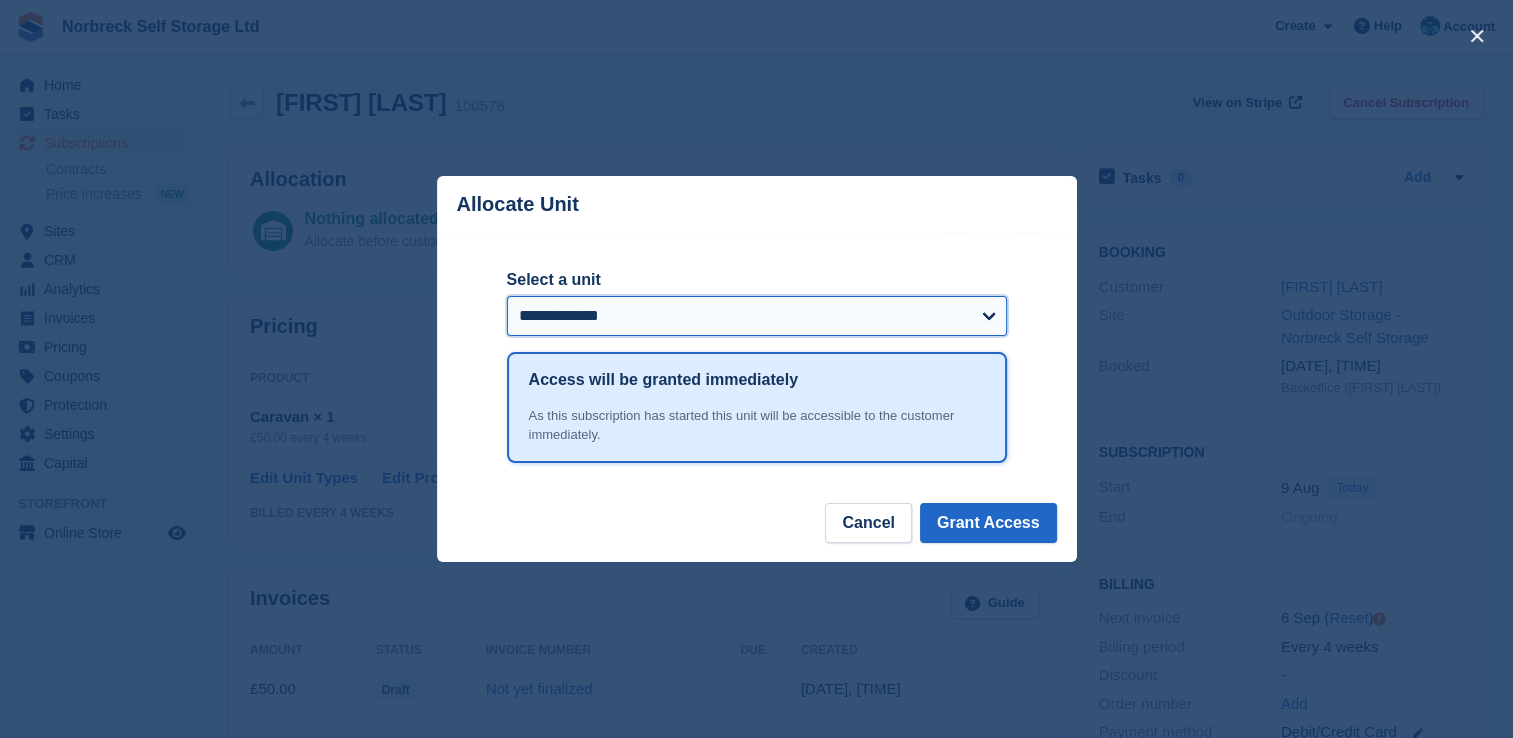select on "******" 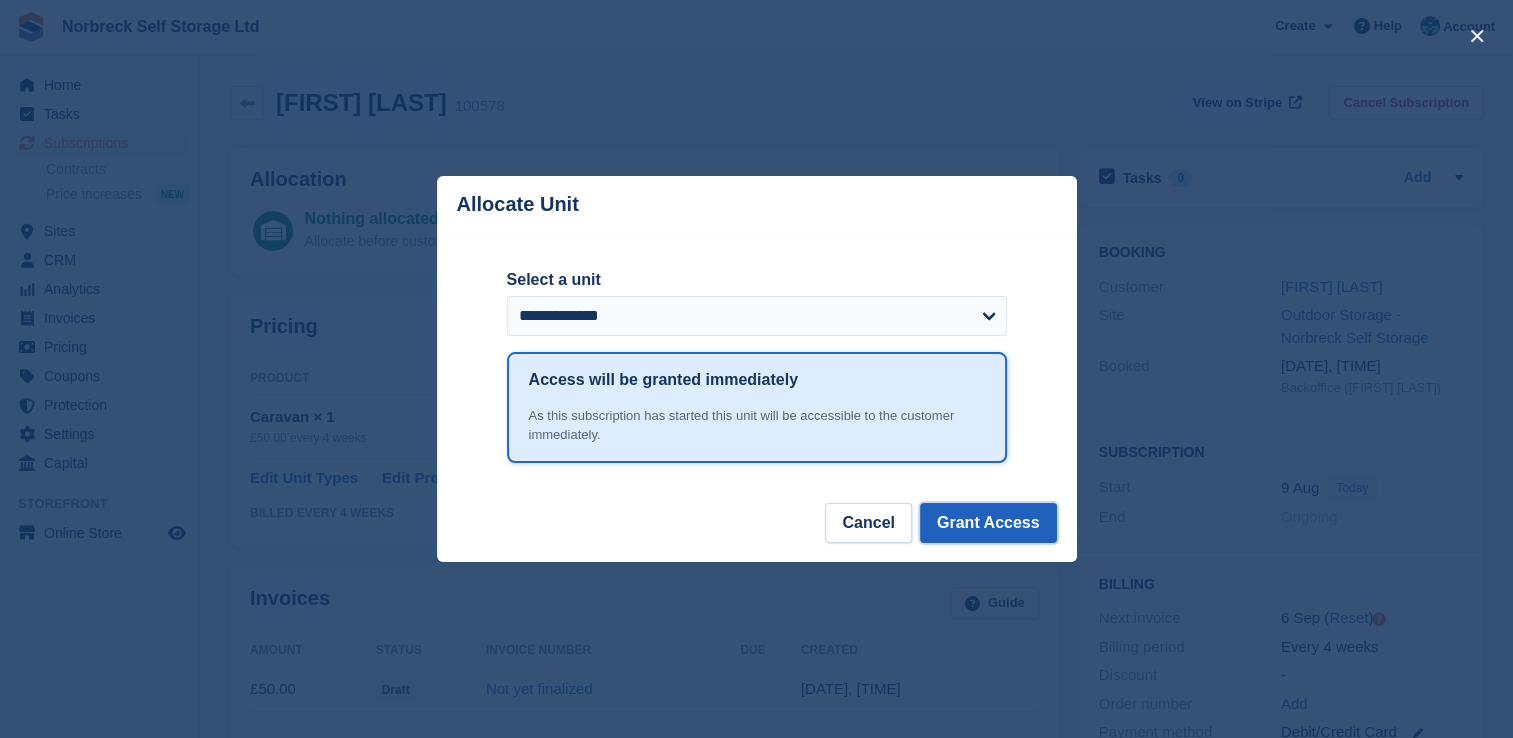 click on "Grant Access" at bounding box center [988, 523] 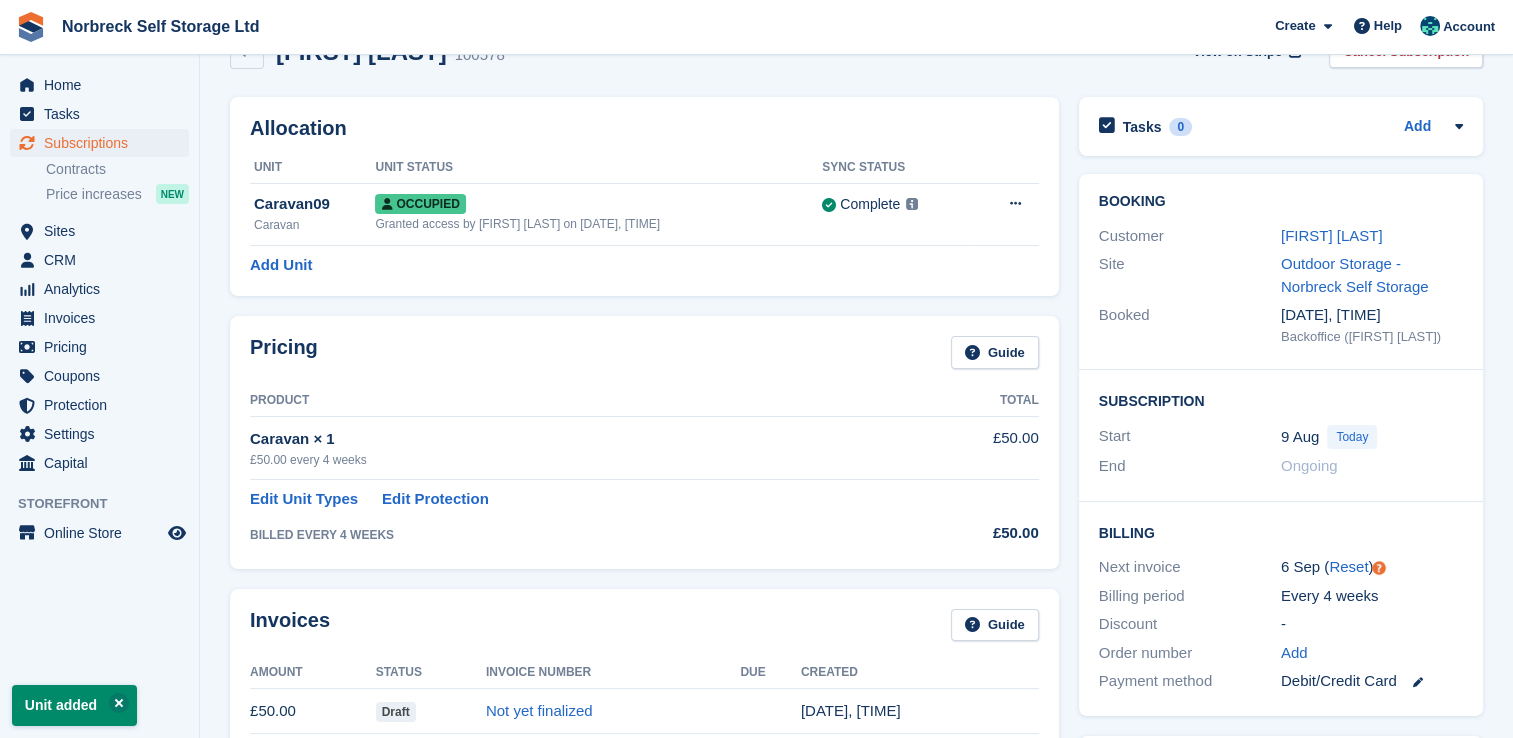 scroll, scrollTop: 0, scrollLeft: 0, axis: both 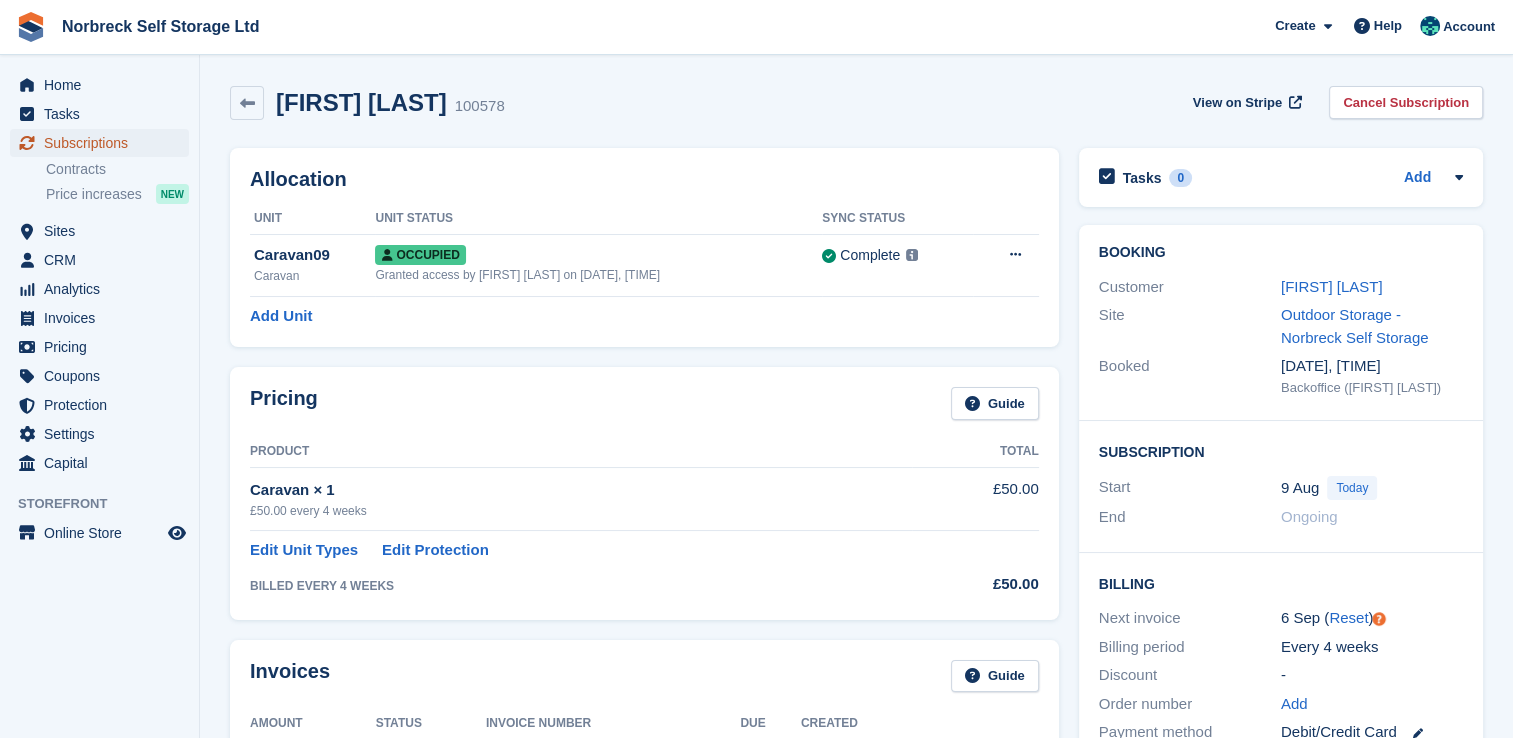 click on "Subscriptions" at bounding box center (104, 143) 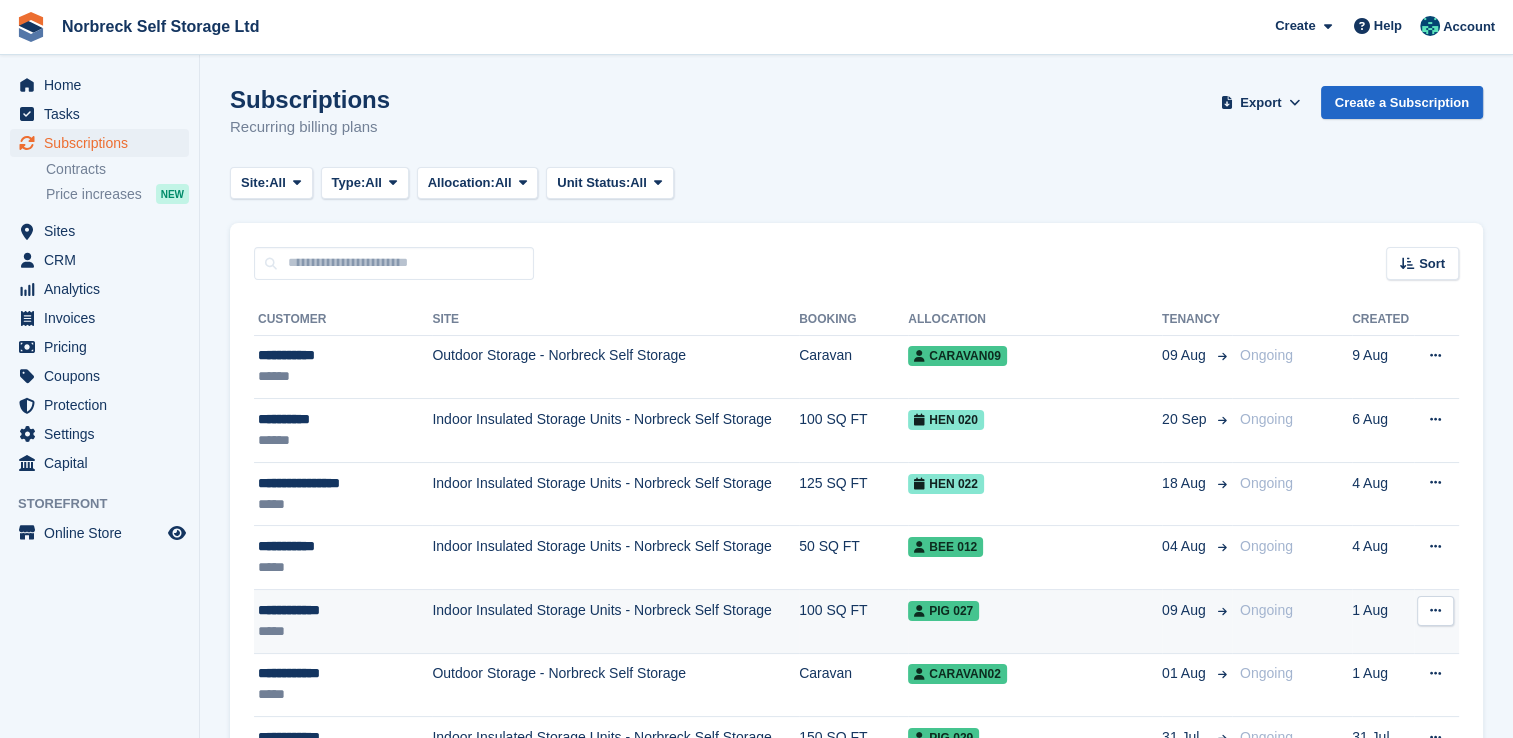 click on "*****" at bounding box center (338, 631) 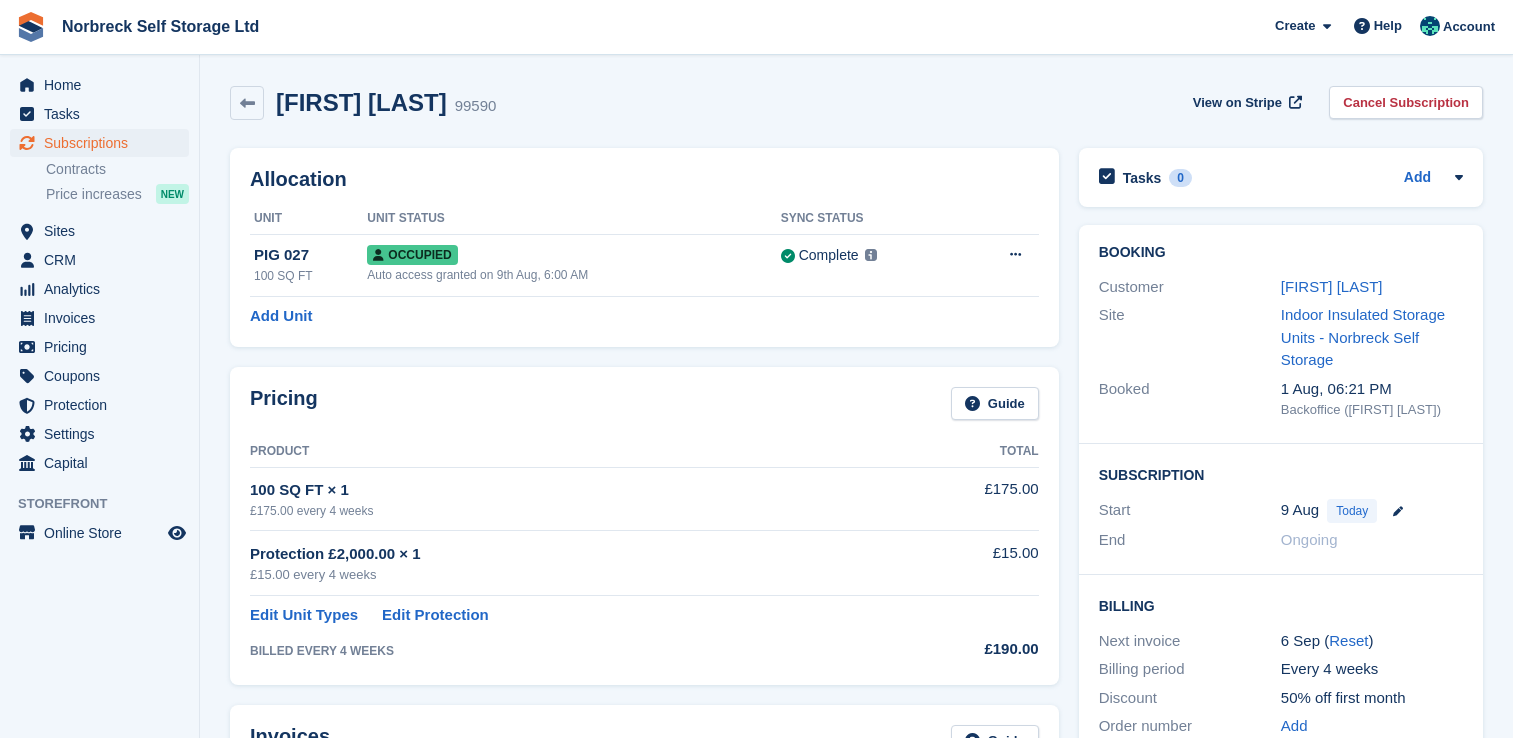 scroll, scrollTop: 0, scrollLeft: 0, axis: both 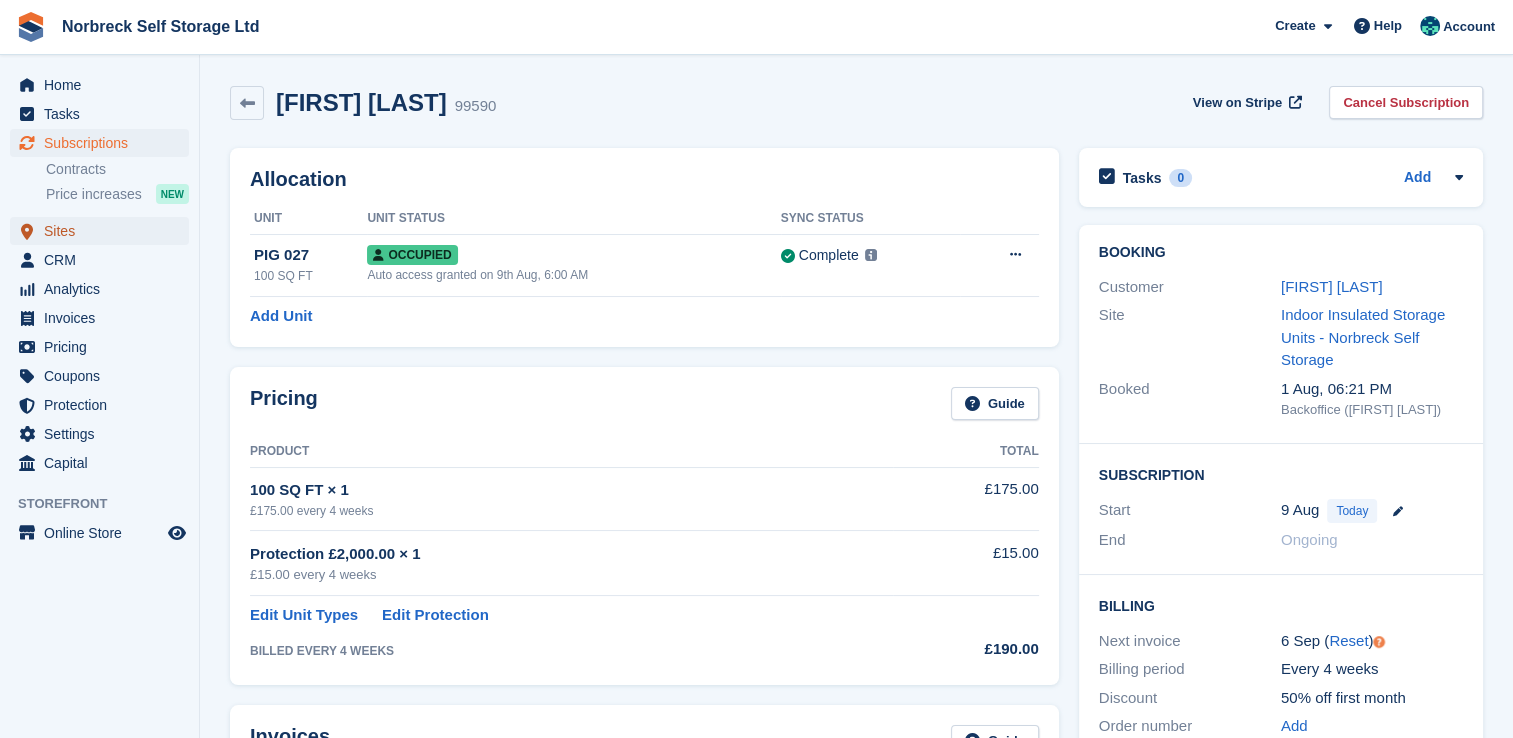 click on "Sites" at bounding box center (104, 231) 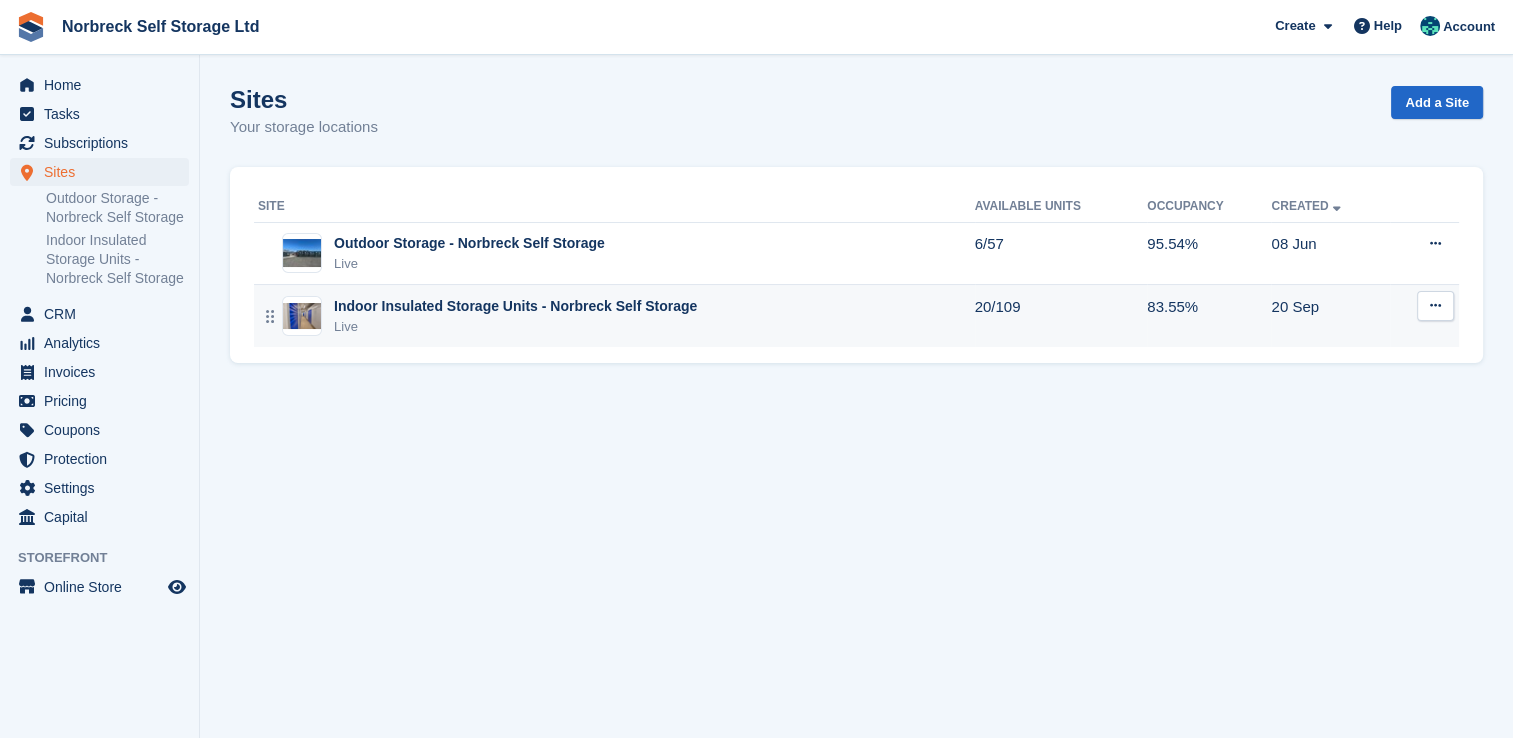 click on "Live" at bounding box center [515, 327] 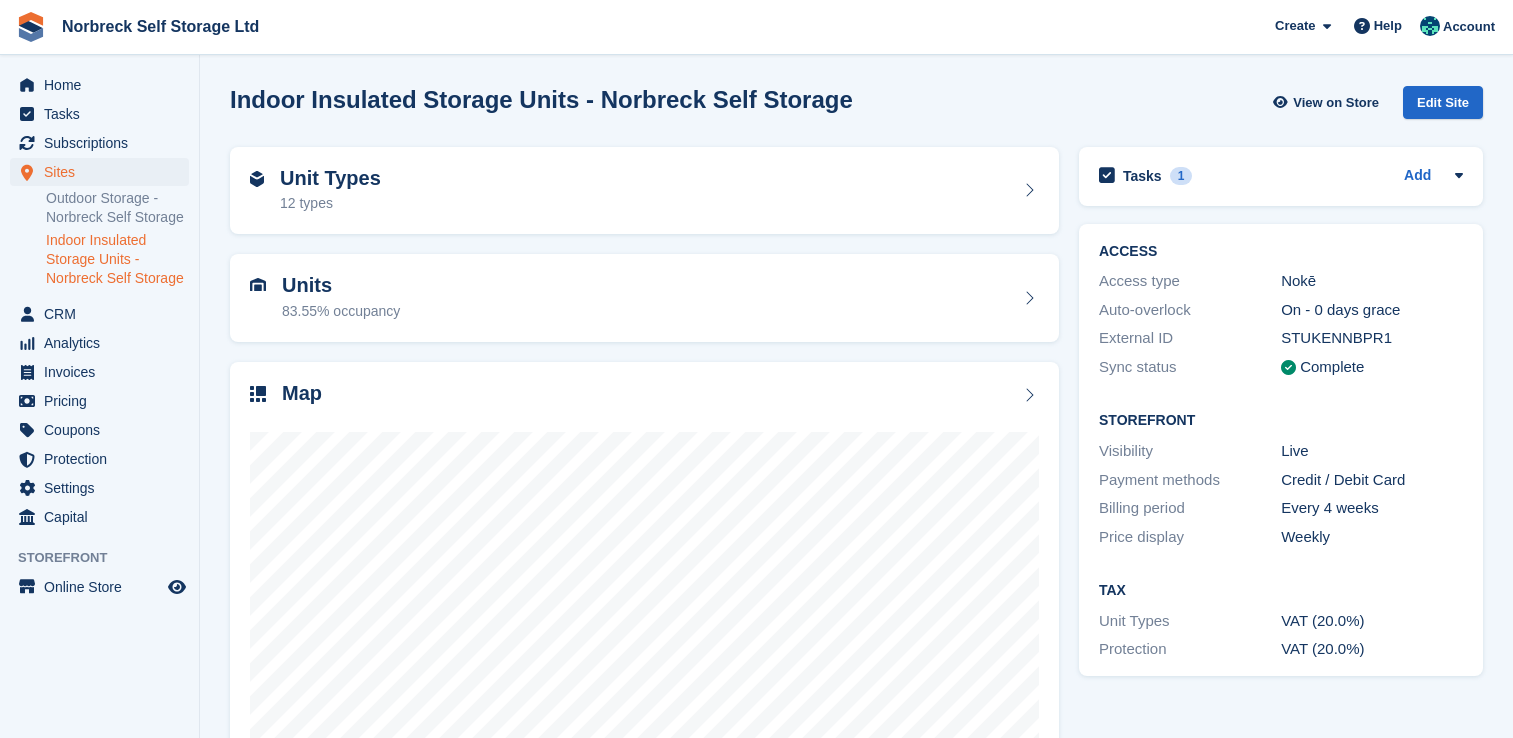 scroll, scrollTop: 0, scrollLeft: 0, axis: both 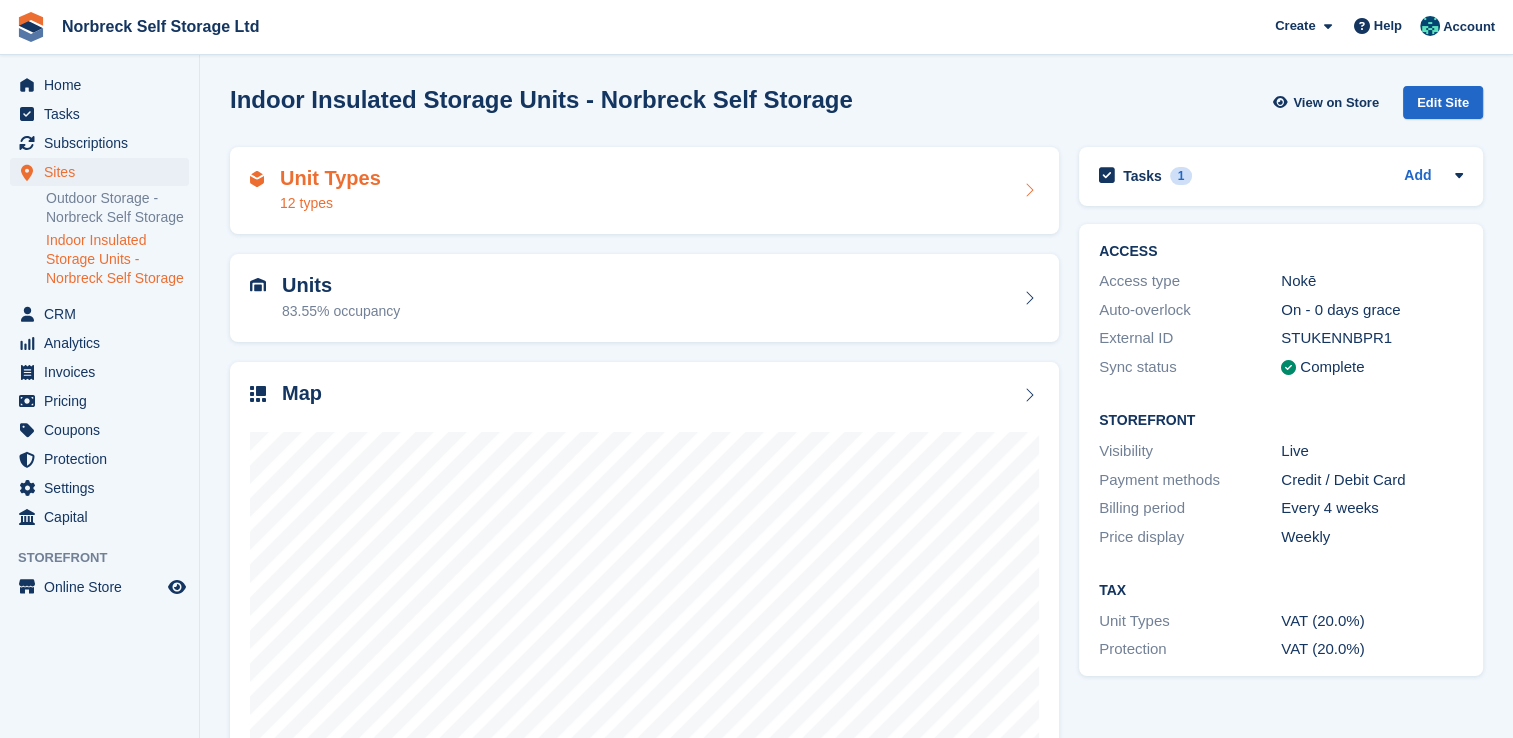 click on "Unit Types
12 types" at bounding box center [644, 191] 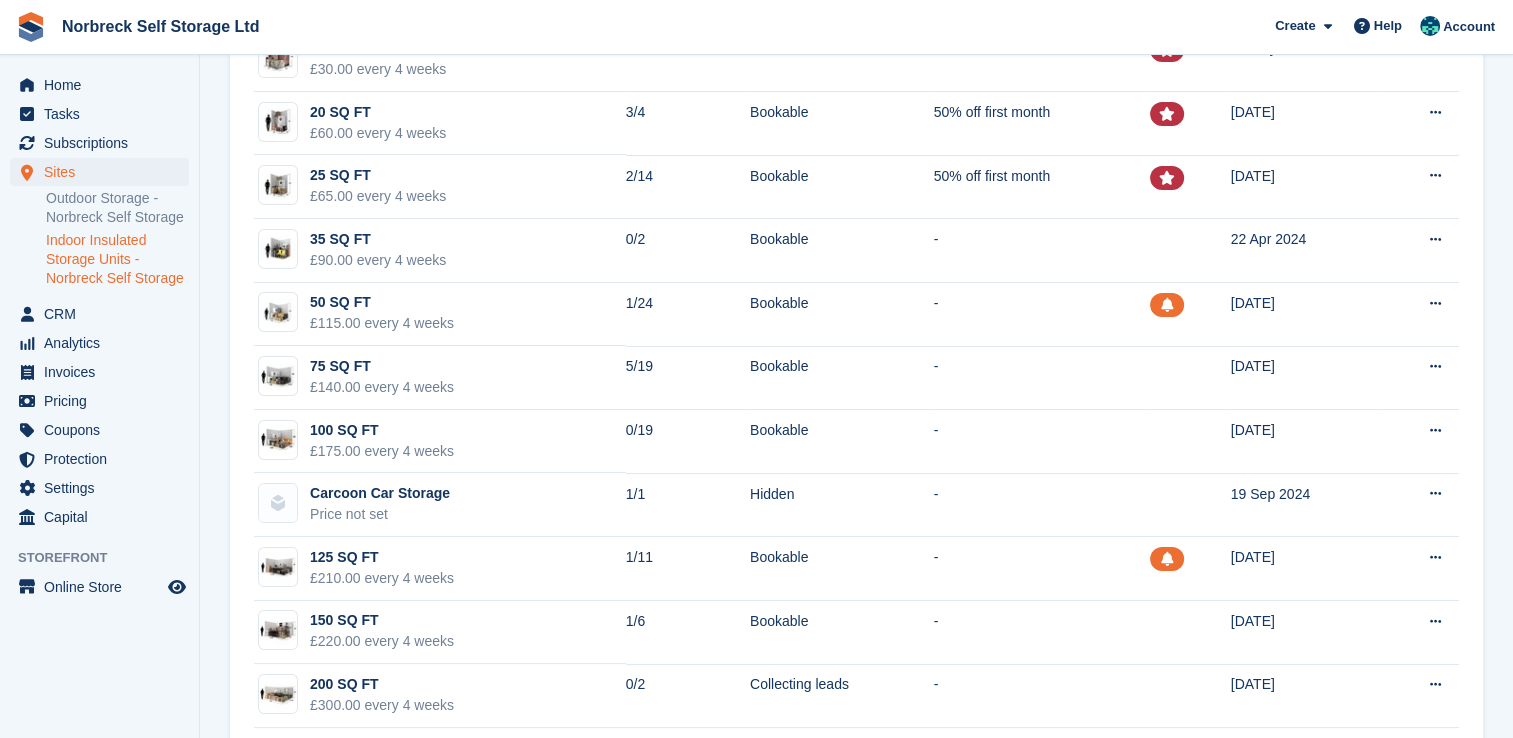 scroll, scrollTop: 176, scrollLeft: 0, axis: vertical 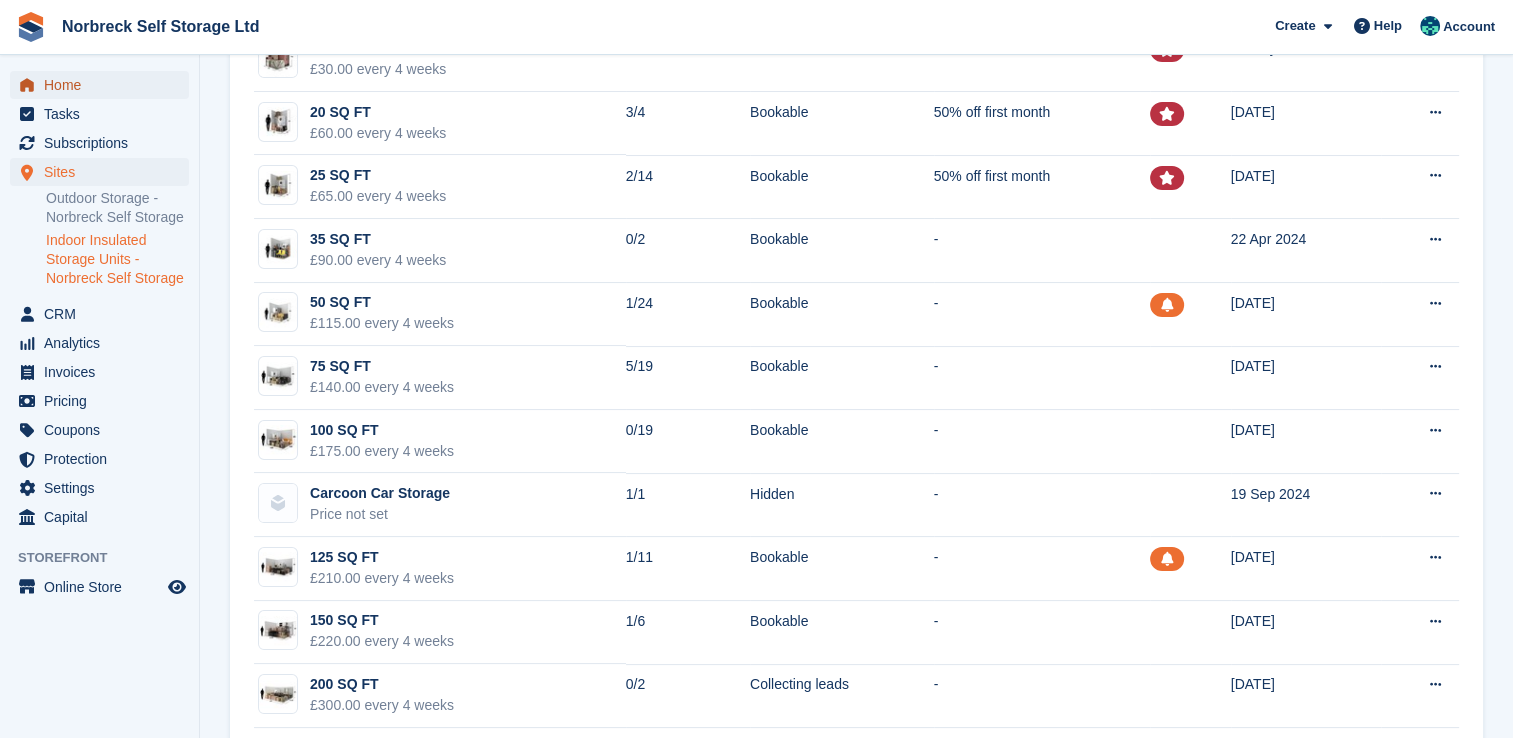 click on "Home" at bounding box center (104, 85) 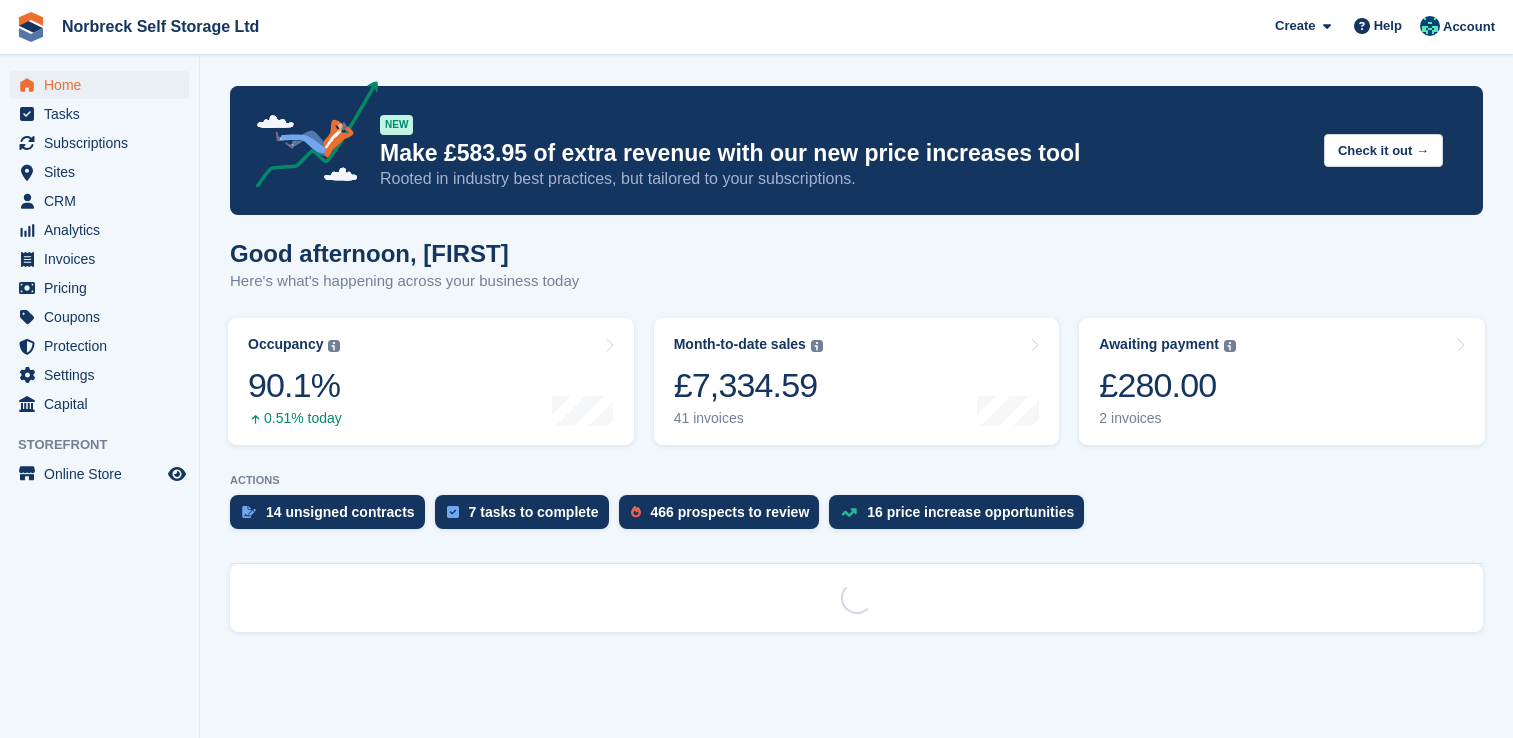 scroll, scrollTop: 0, scrollLeft: 0, axis: both 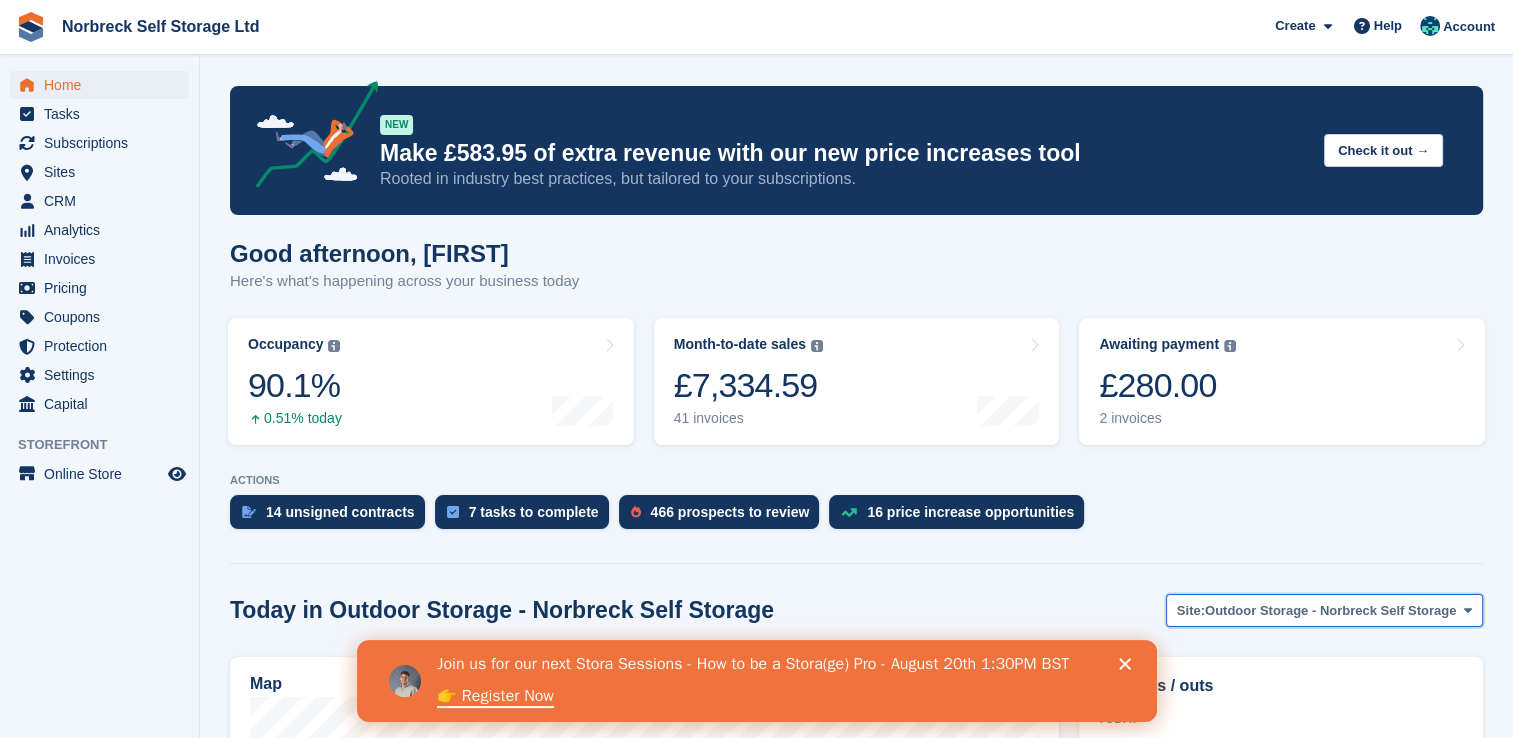 click on "Outdoor Storage - Norbreck Self Storage" at bounding box center (1330, 611) 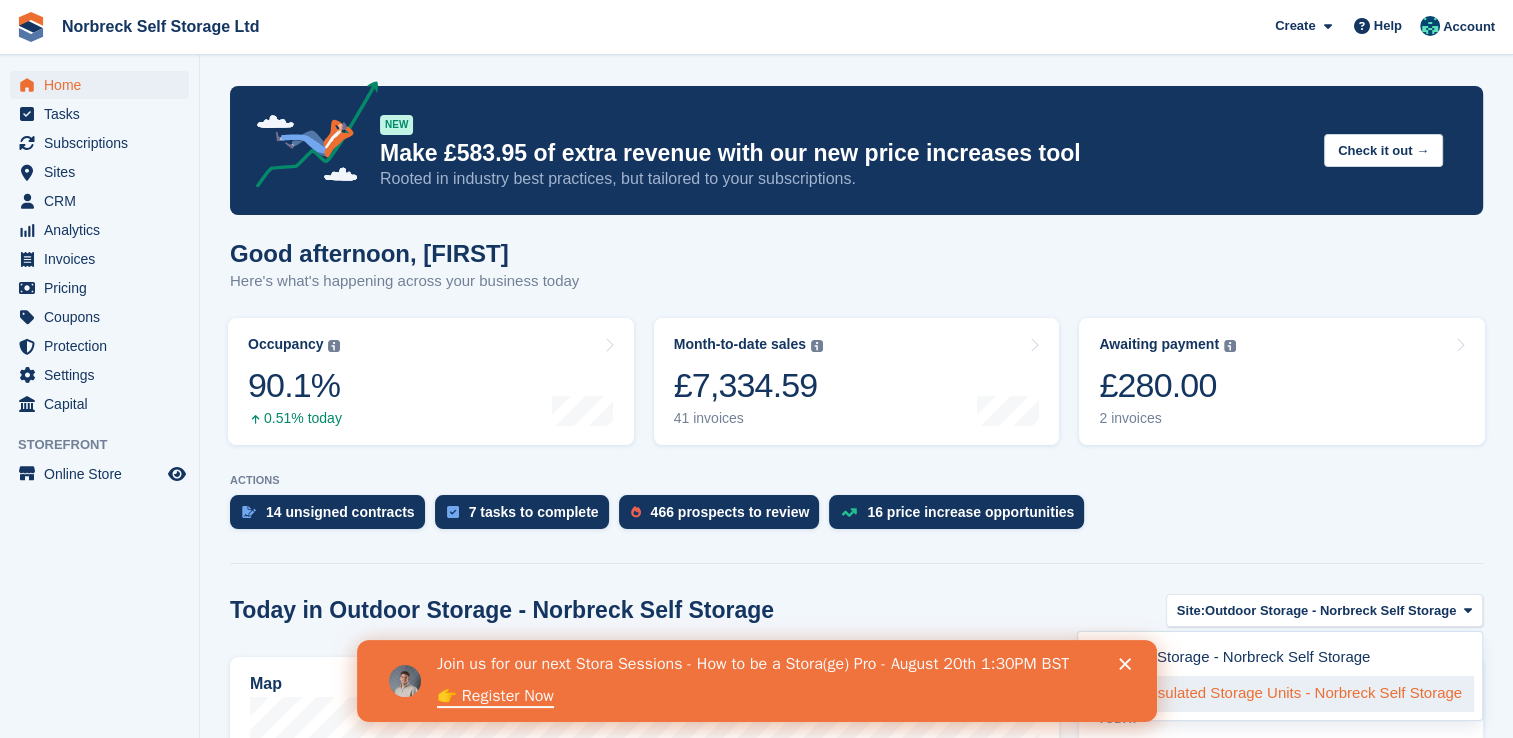 click on "Indoor Insulated Storage Units - Norbreck Self Storage" at bounding box center (1280, 694) 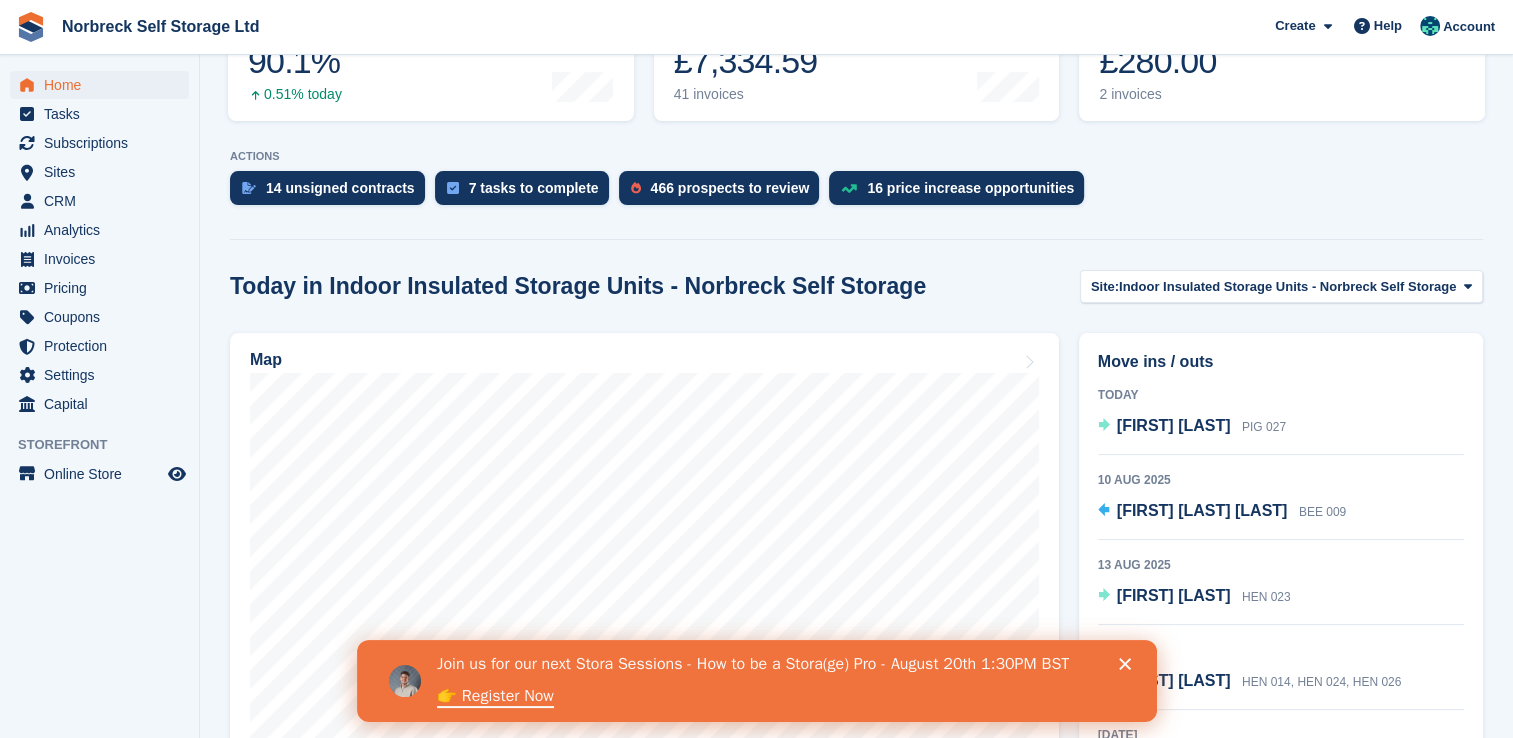 scroll, scrollTop: 366, scrollLeft: 0, axis: vertical 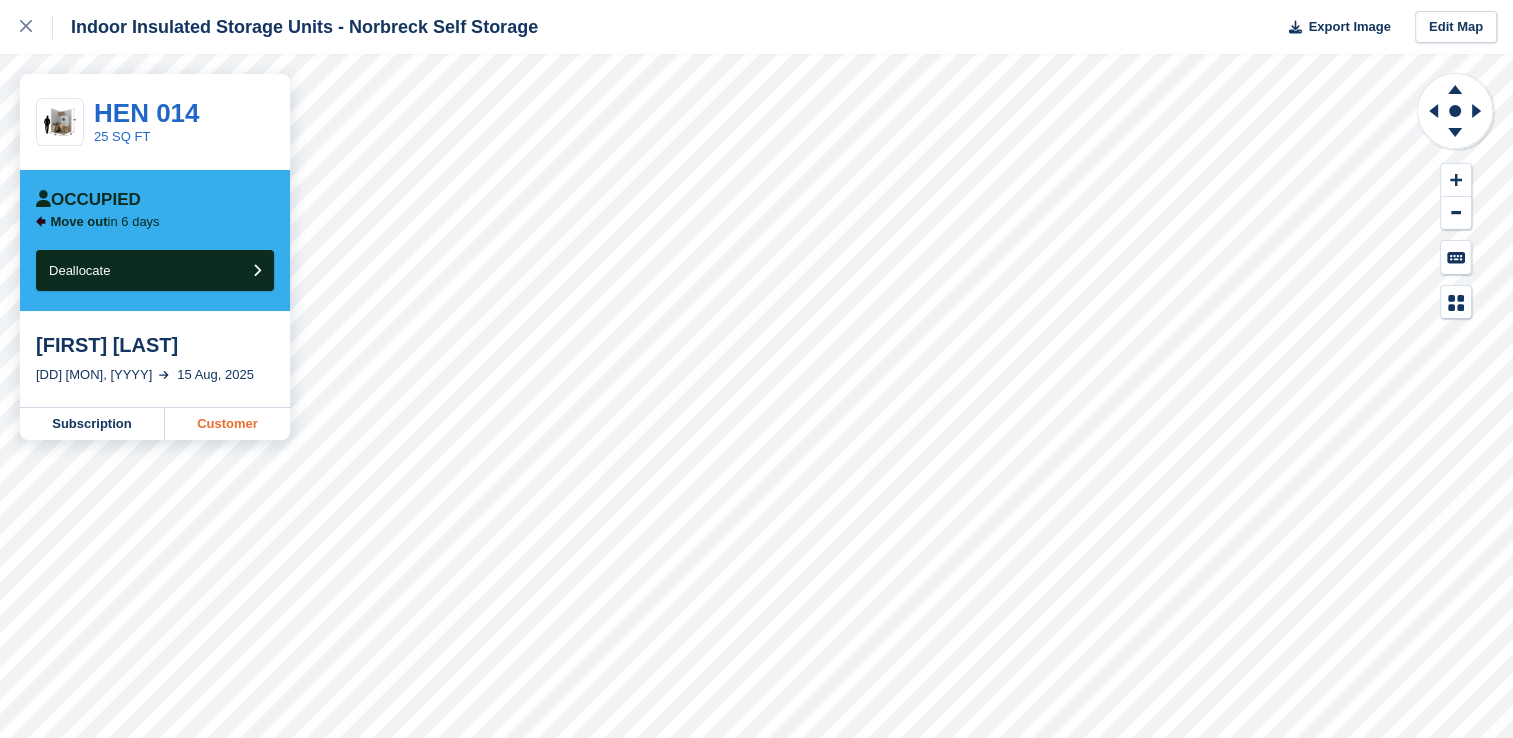 click on "Customer" at bounding box center [227, 424] 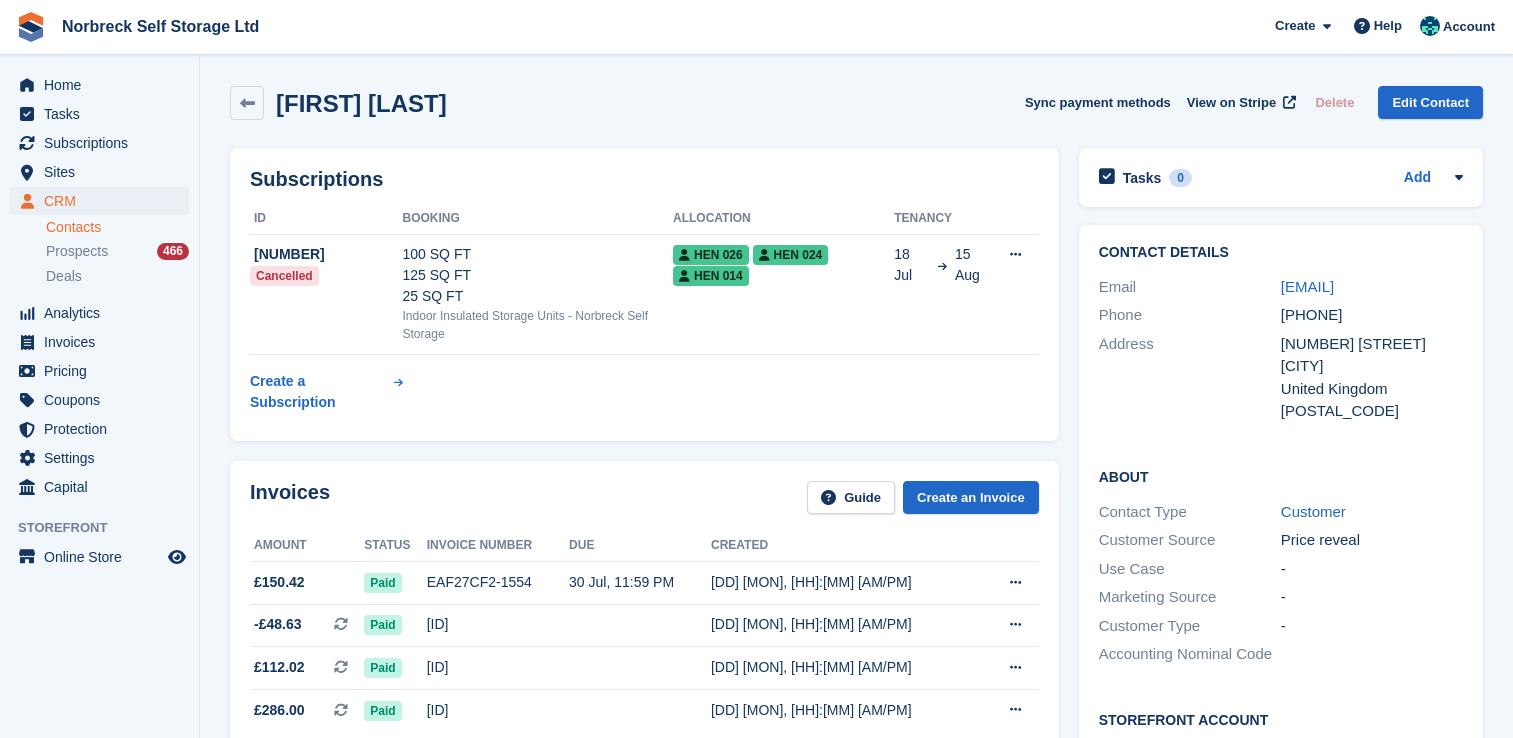 scroll, scrollTop: 0, scrollLeft: 0, axis: both 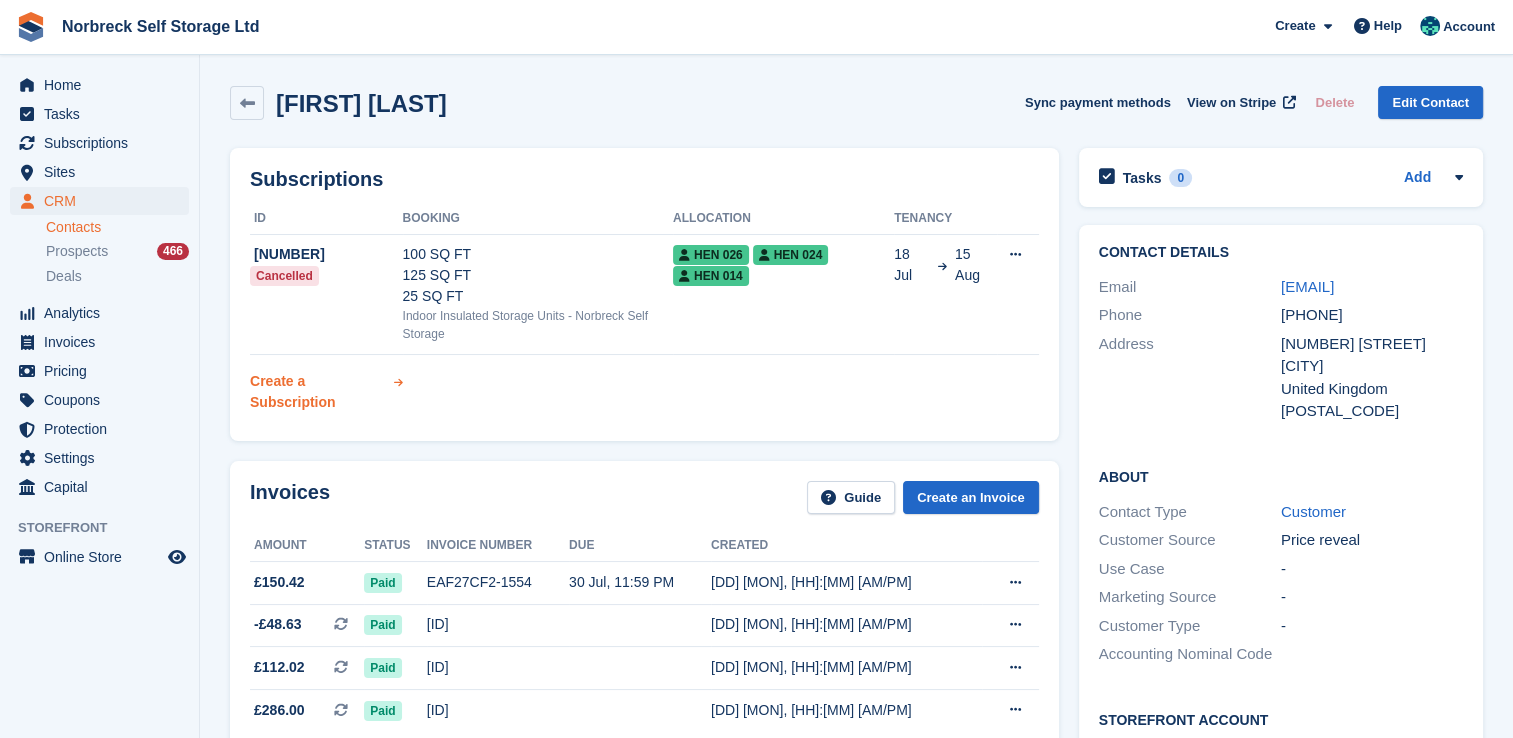click on "Create a Subscription" at bounding box center (320, 392) 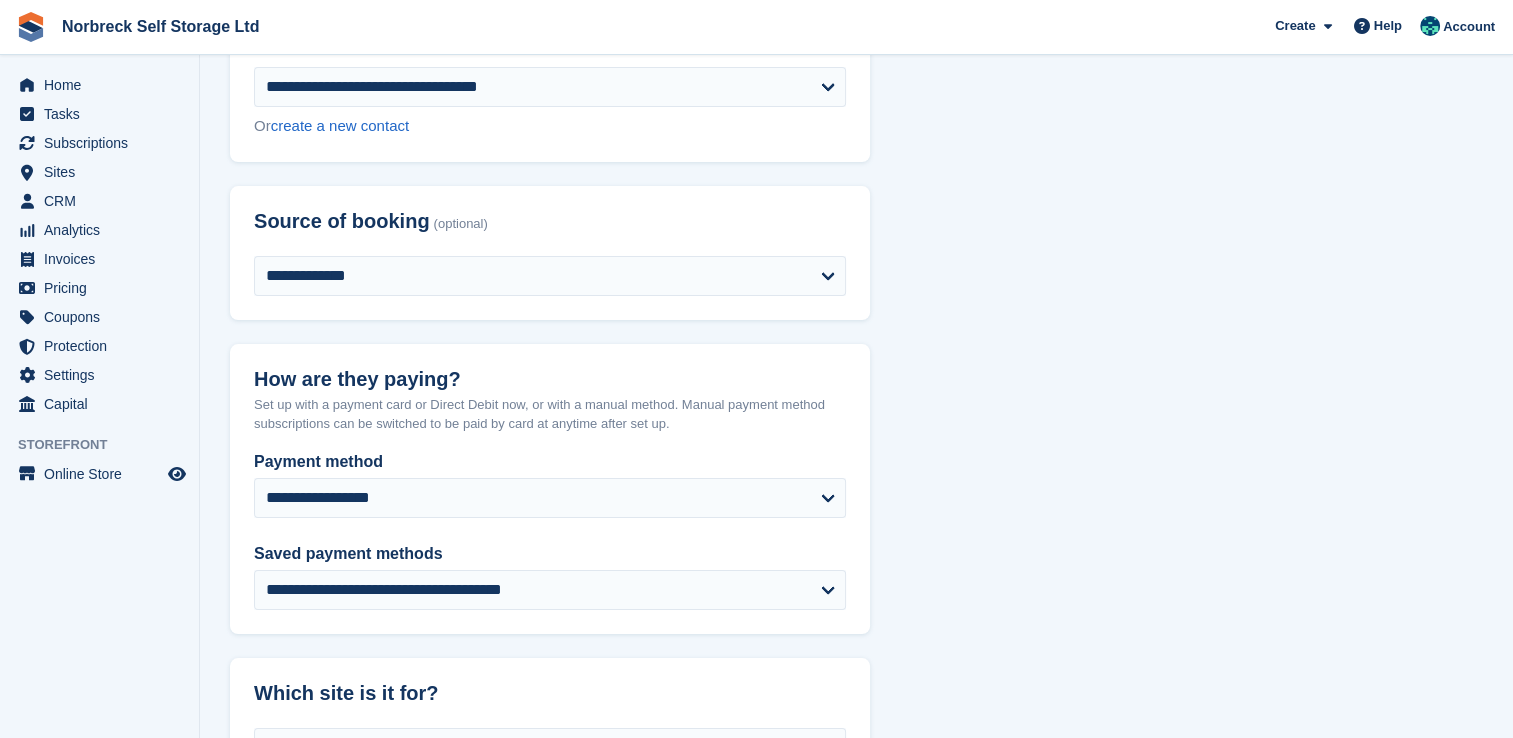 scroll, scrollTop: 174, scrollLeft: 0, axis: vertical 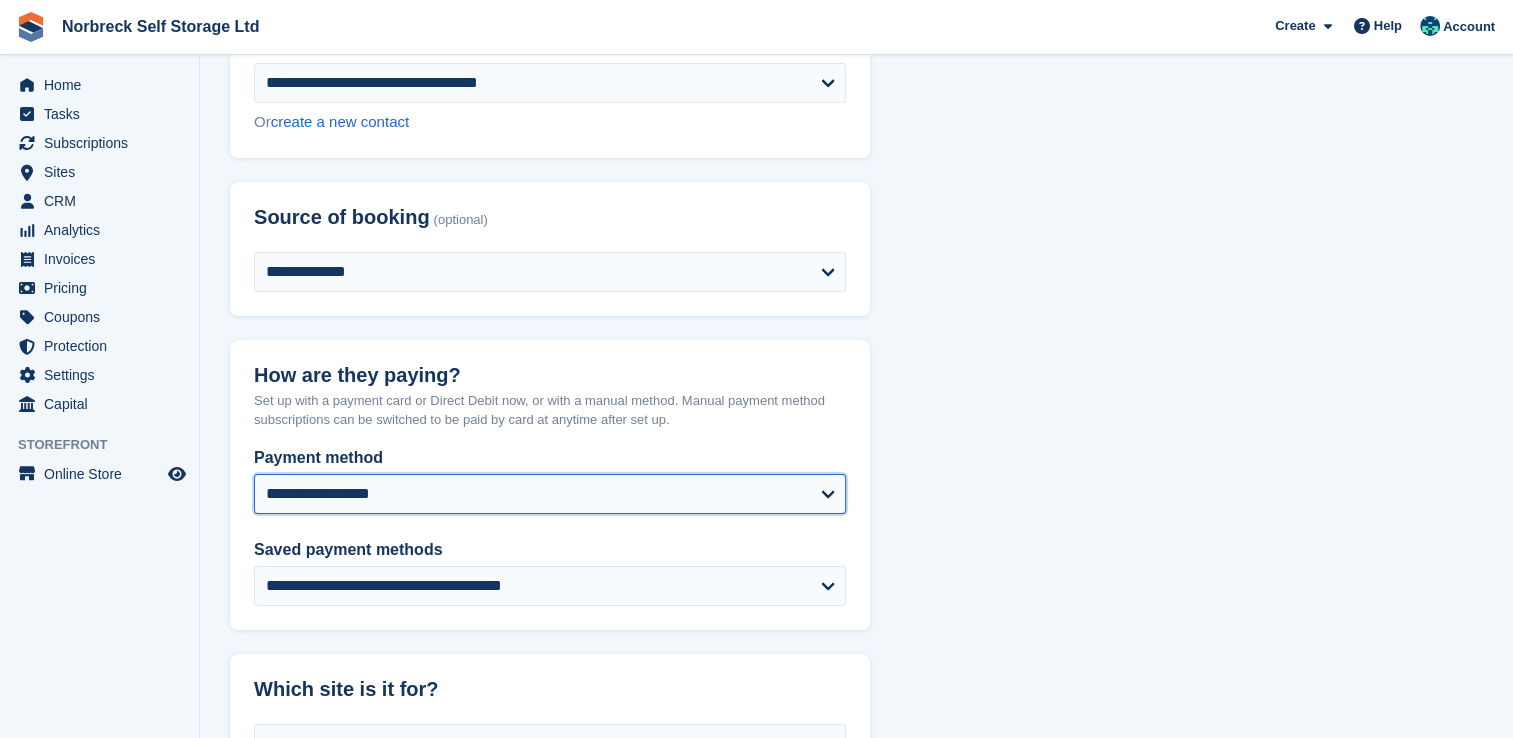 click on "**********" at bounding box center (550, 494) 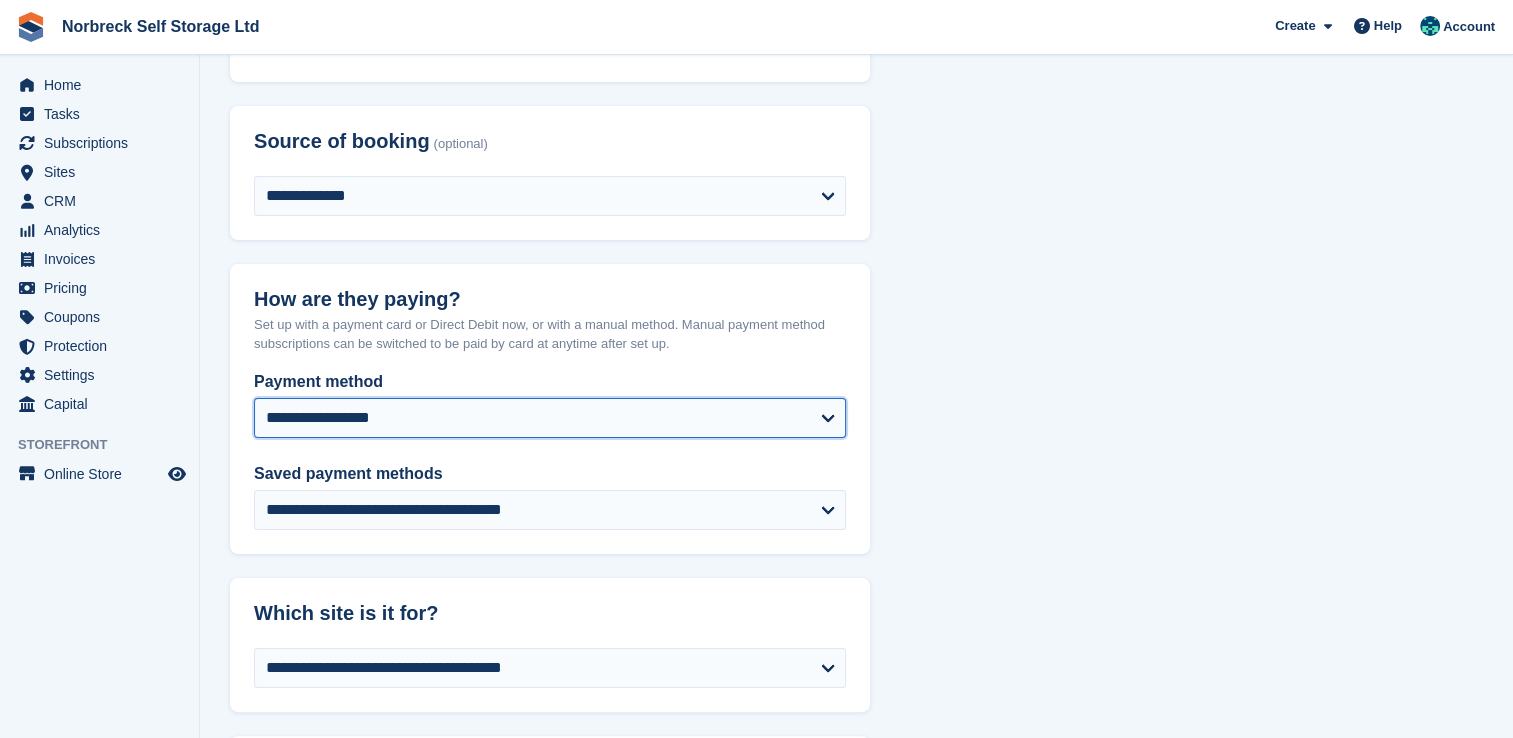 scroll, scrollTop: 267, scrollLeft: 0, axis: vertical 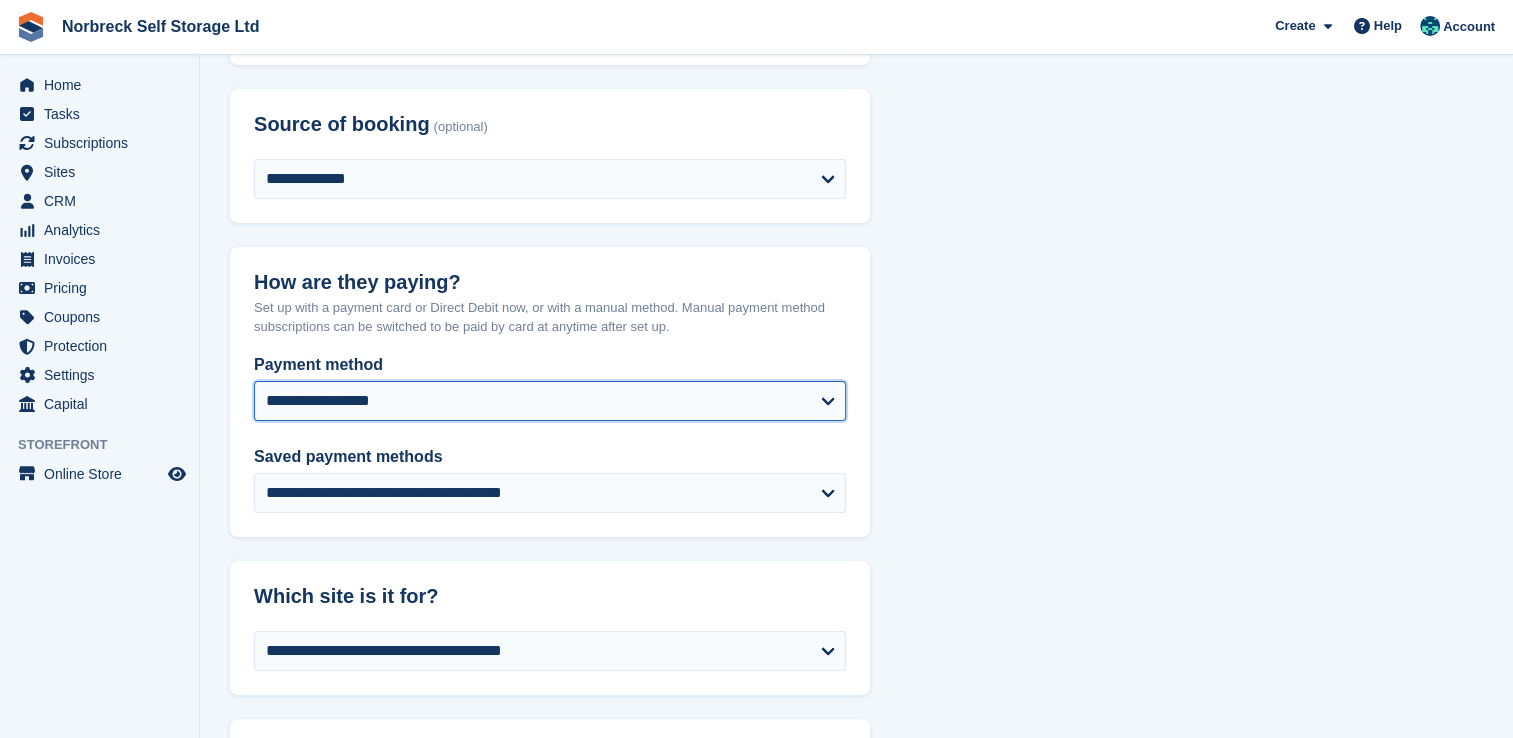 click on "**********" at bounding box center (550, 401) 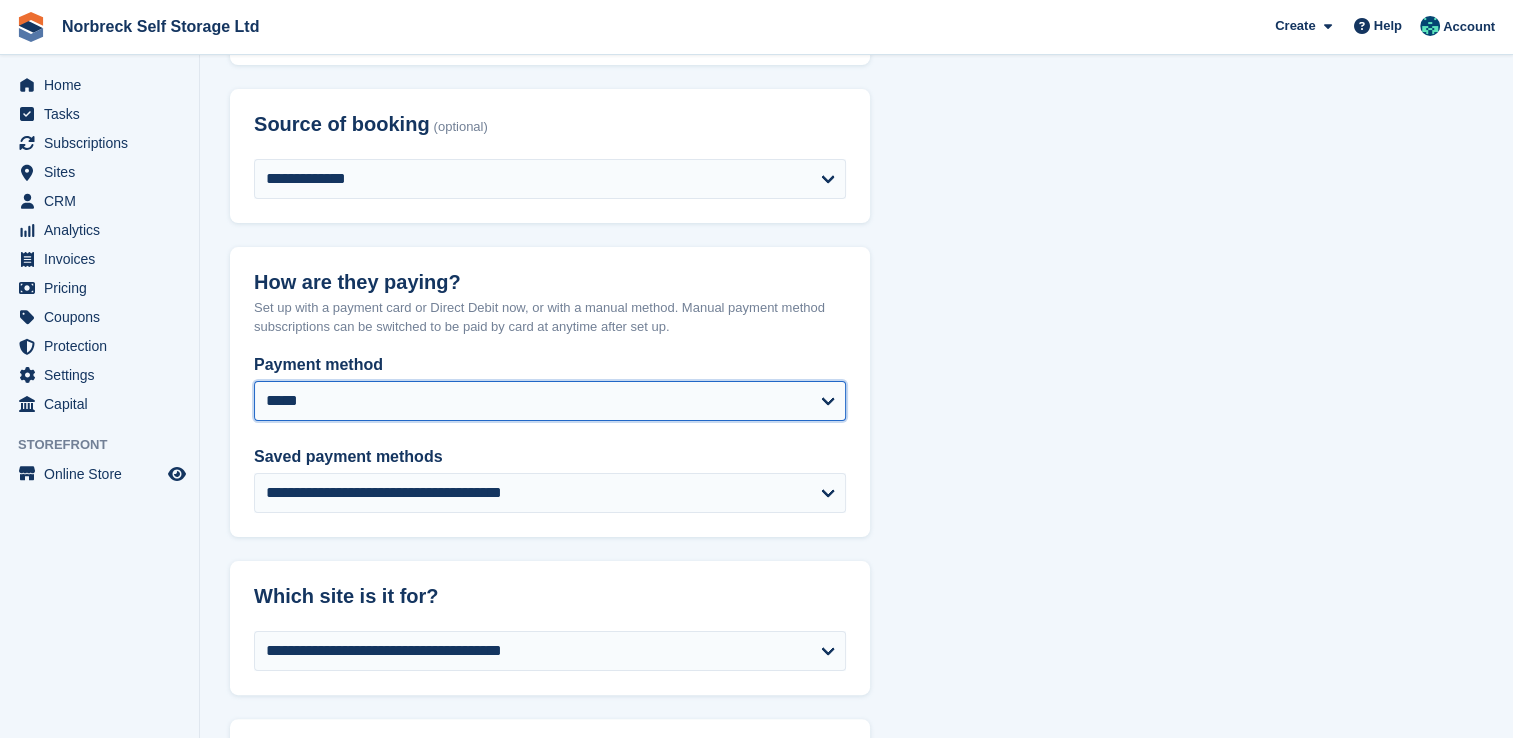 click on "**********" at bounding box center (550, 401) 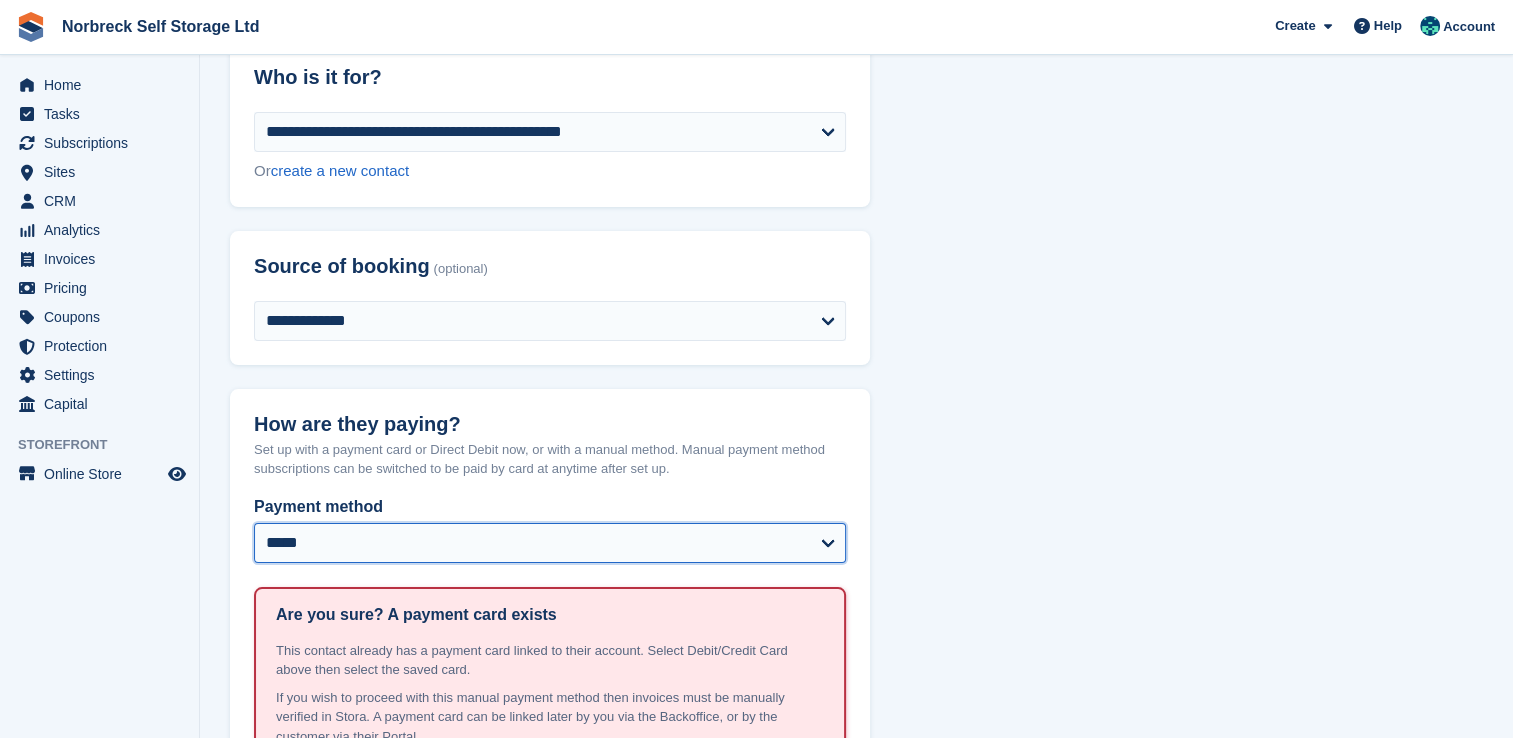 scroll, scrollTop: 128, scrollLeft: 0, axis: vertical 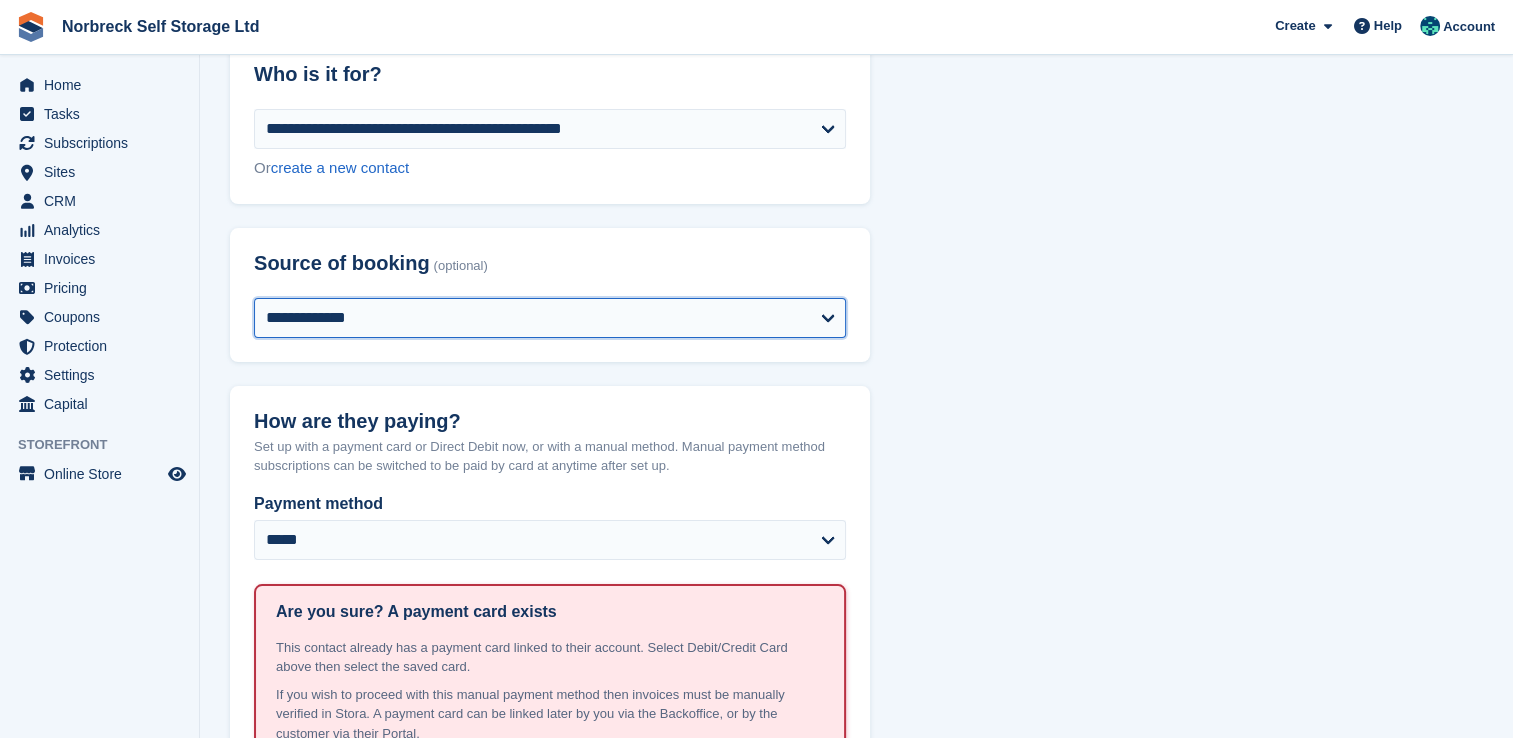 click on "**********" at bounding box center (550, 318) 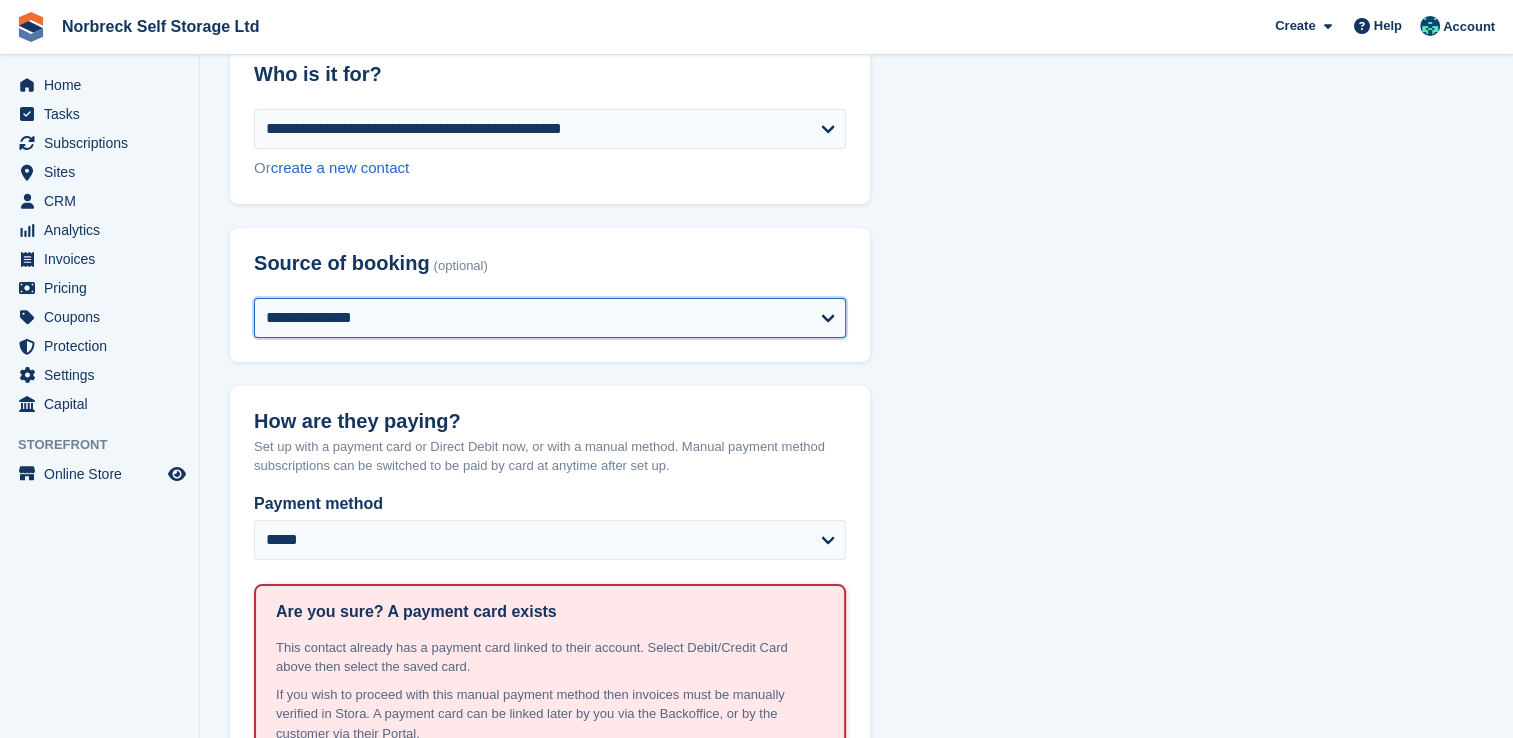 click on "**********" at bounding box center [550, 318] 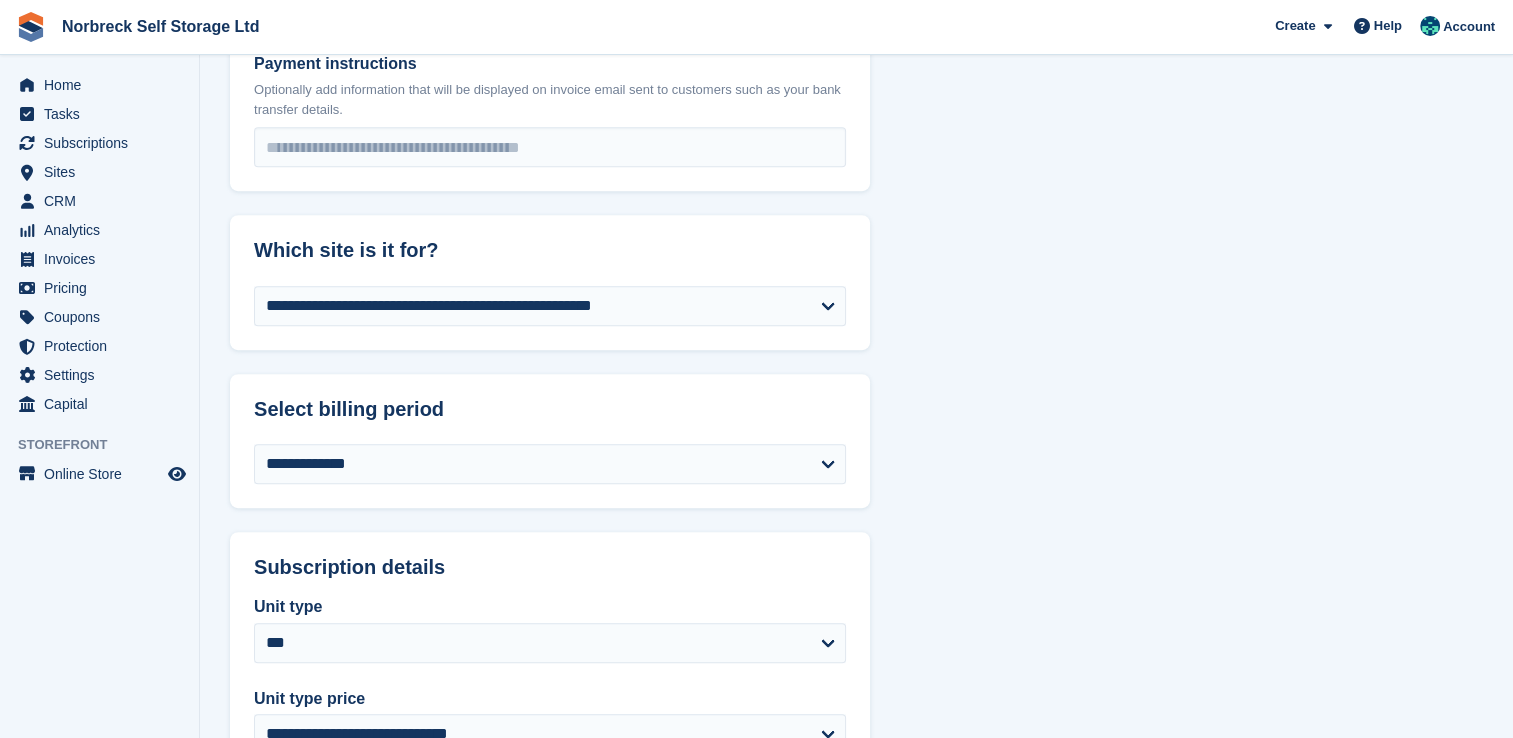 scroll, scrollTop: 872, scrollLeft: 0, axis: vertical 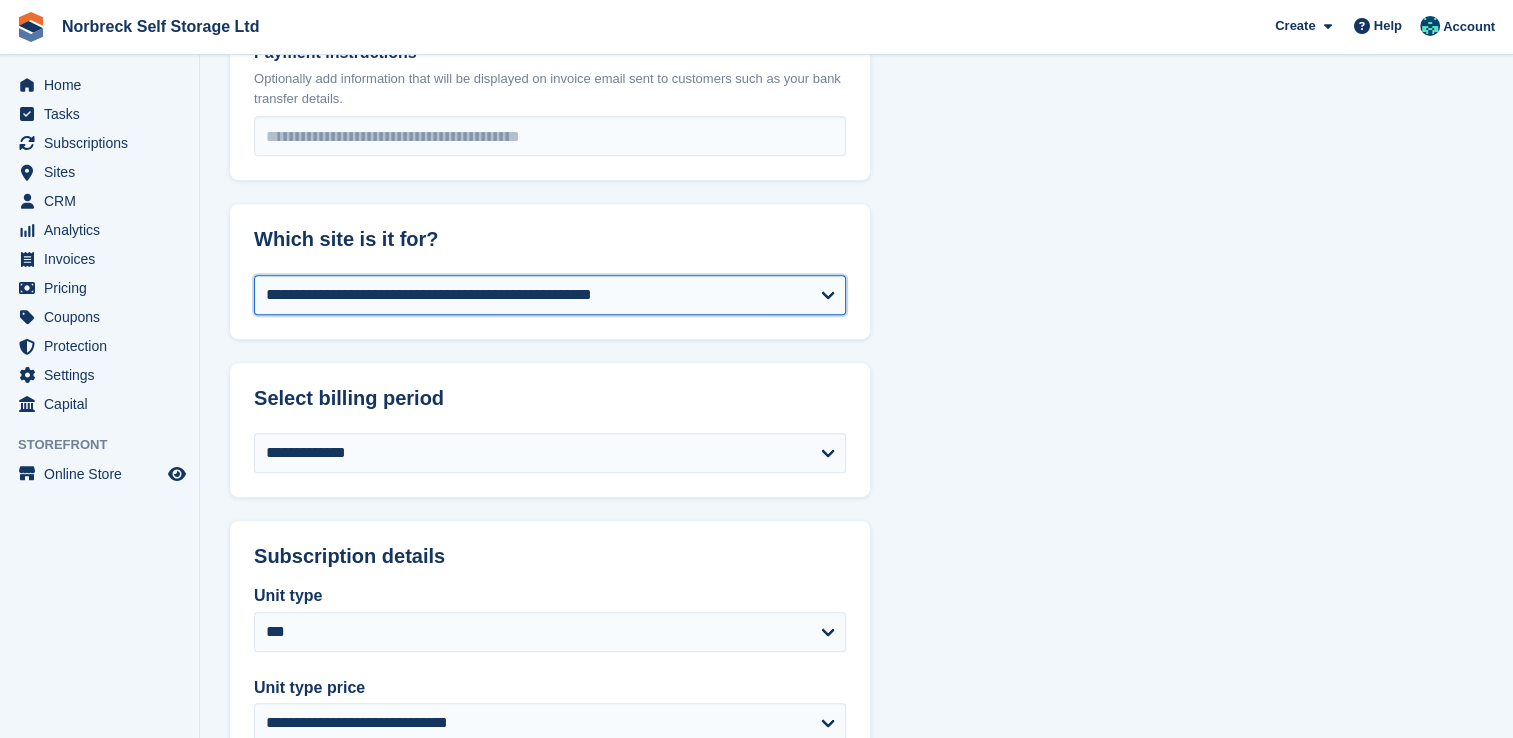 click on "**********" at bounding box center (550, 295) 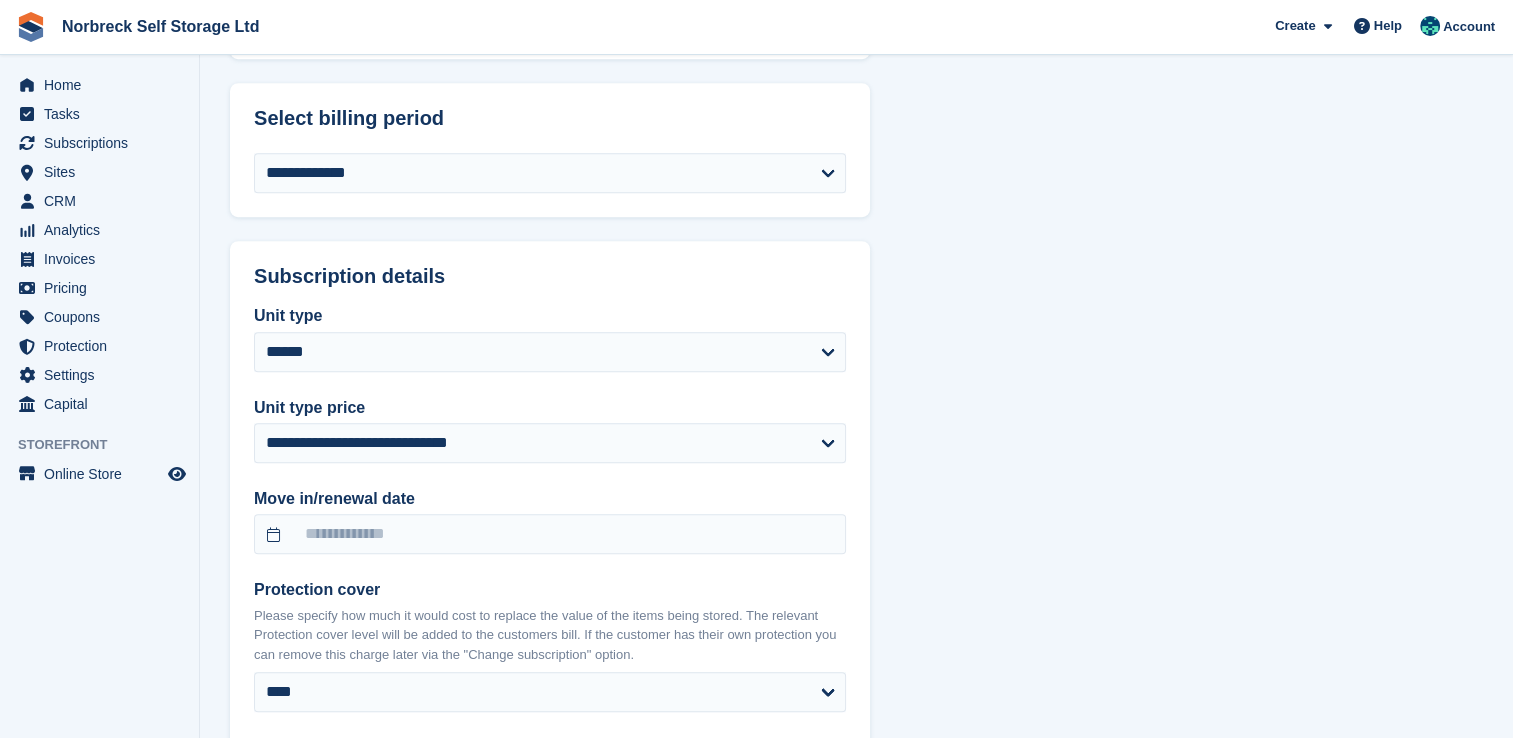 scroll, scrollTop: 1213, scrollLeft: 0, axis: vertical 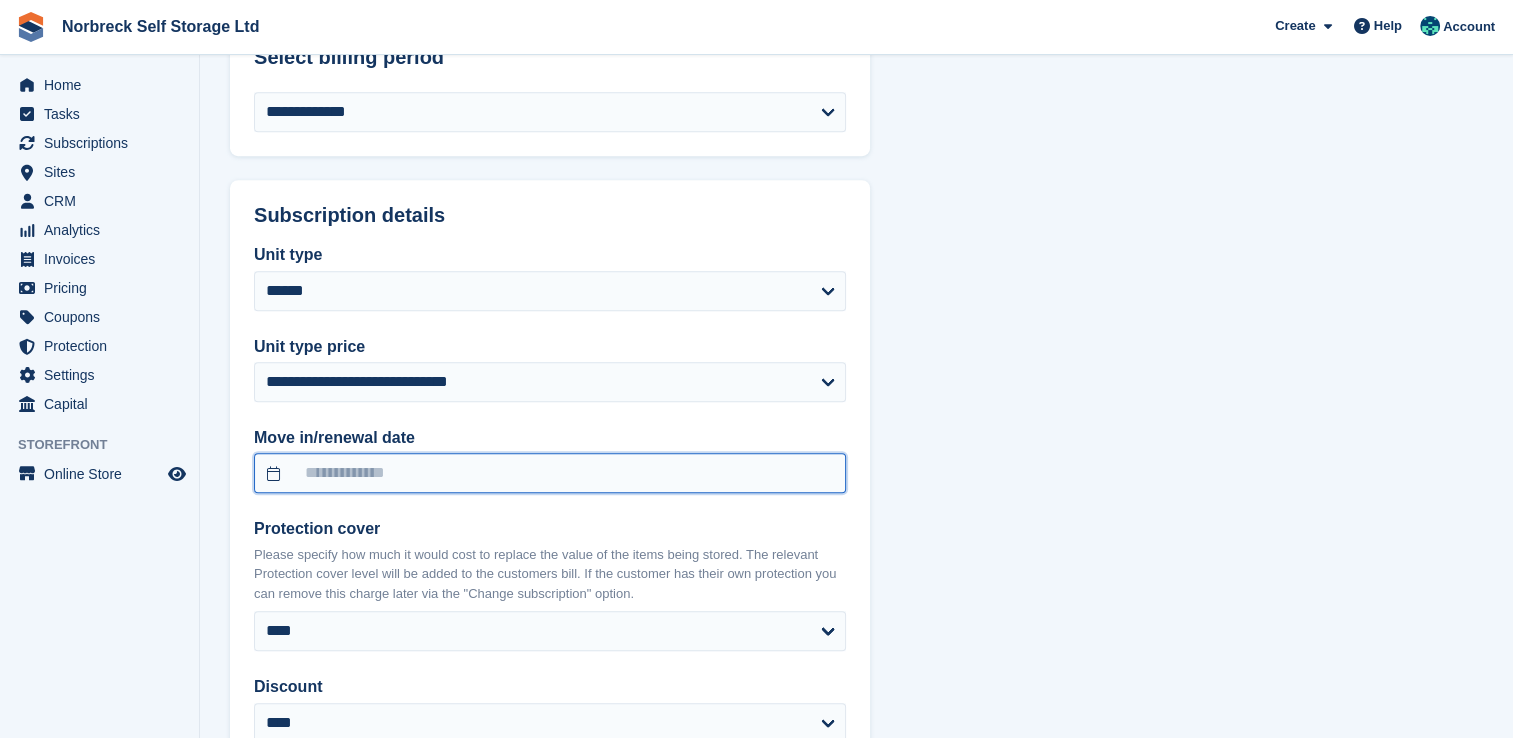 click at bounding box center [550, 473] 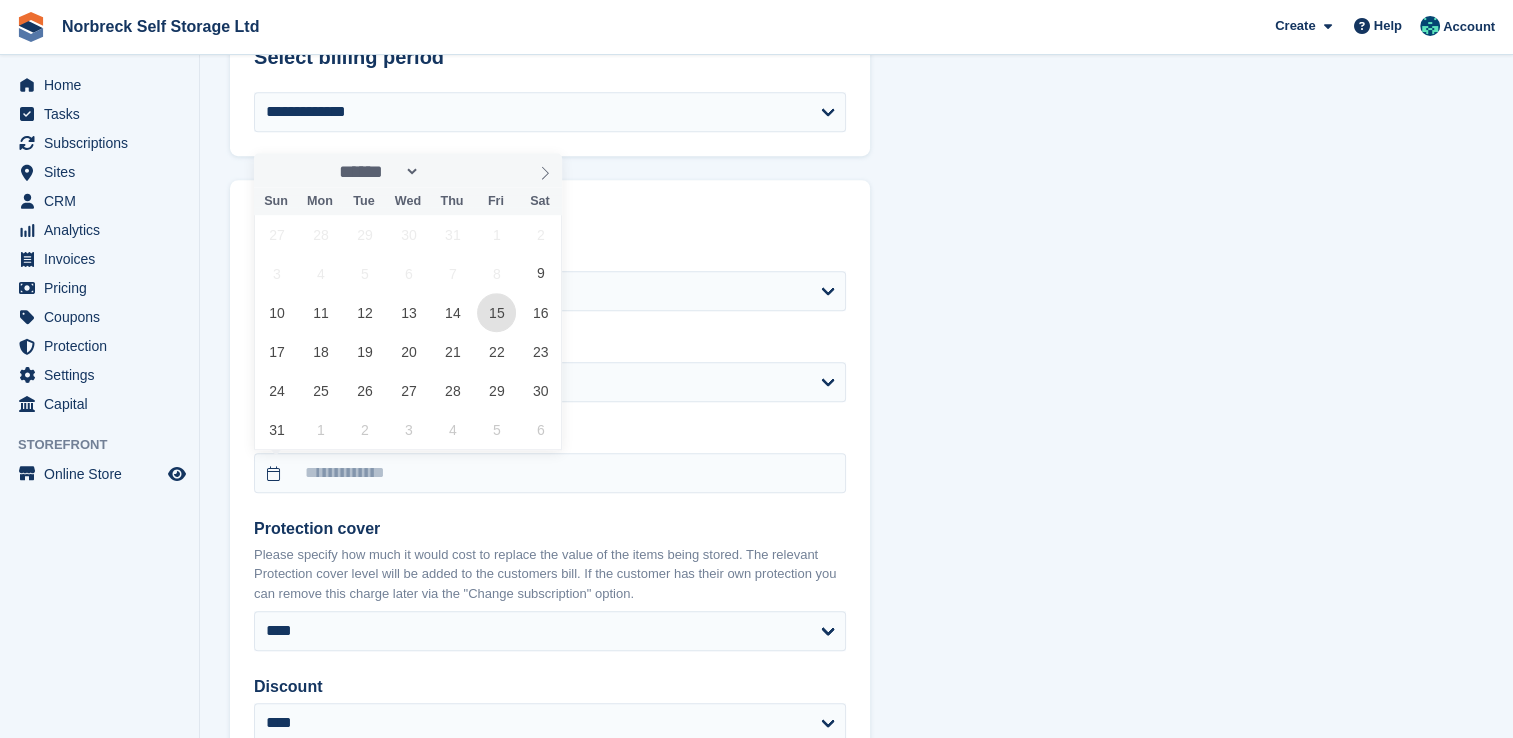 click on "15" at bounding box center [496, 312] 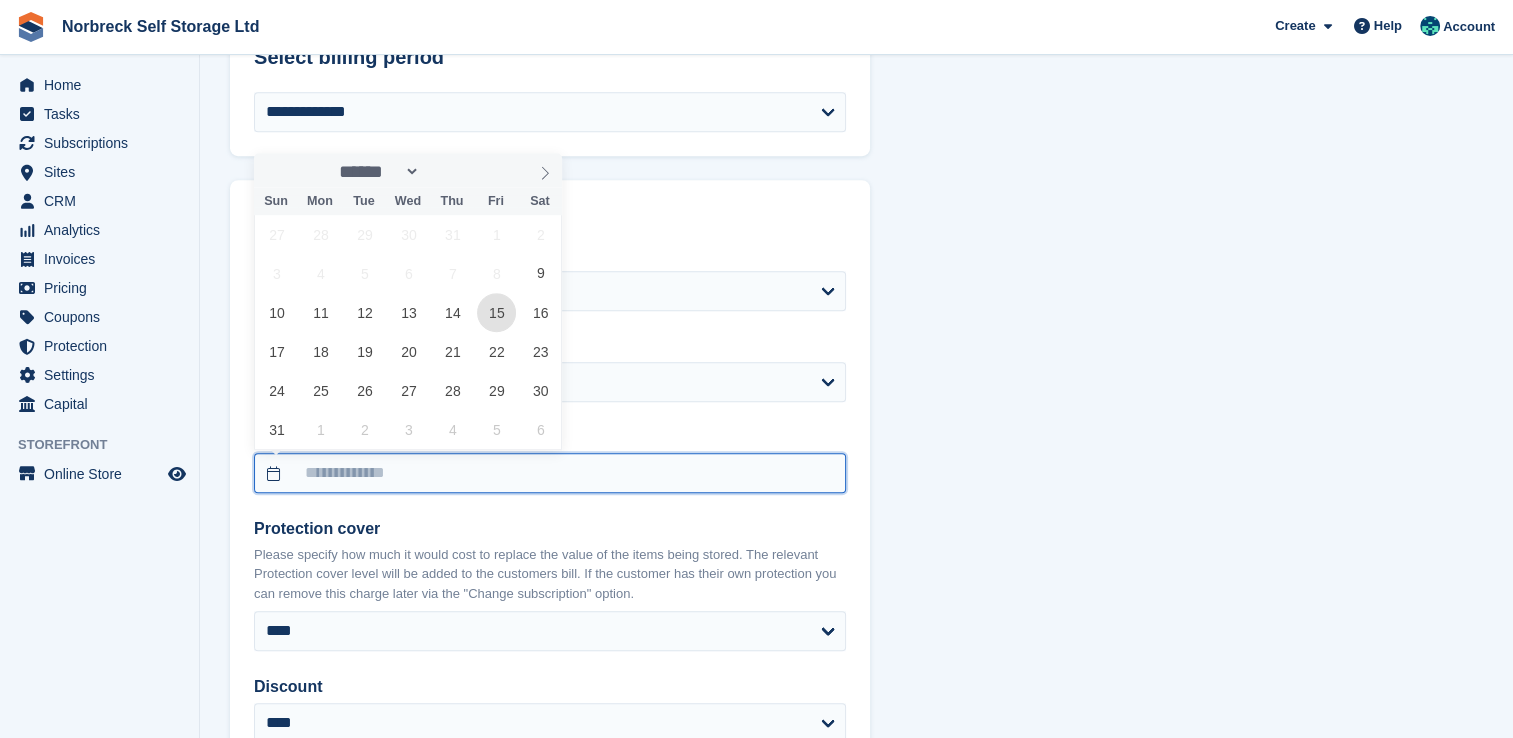 type on "**********" 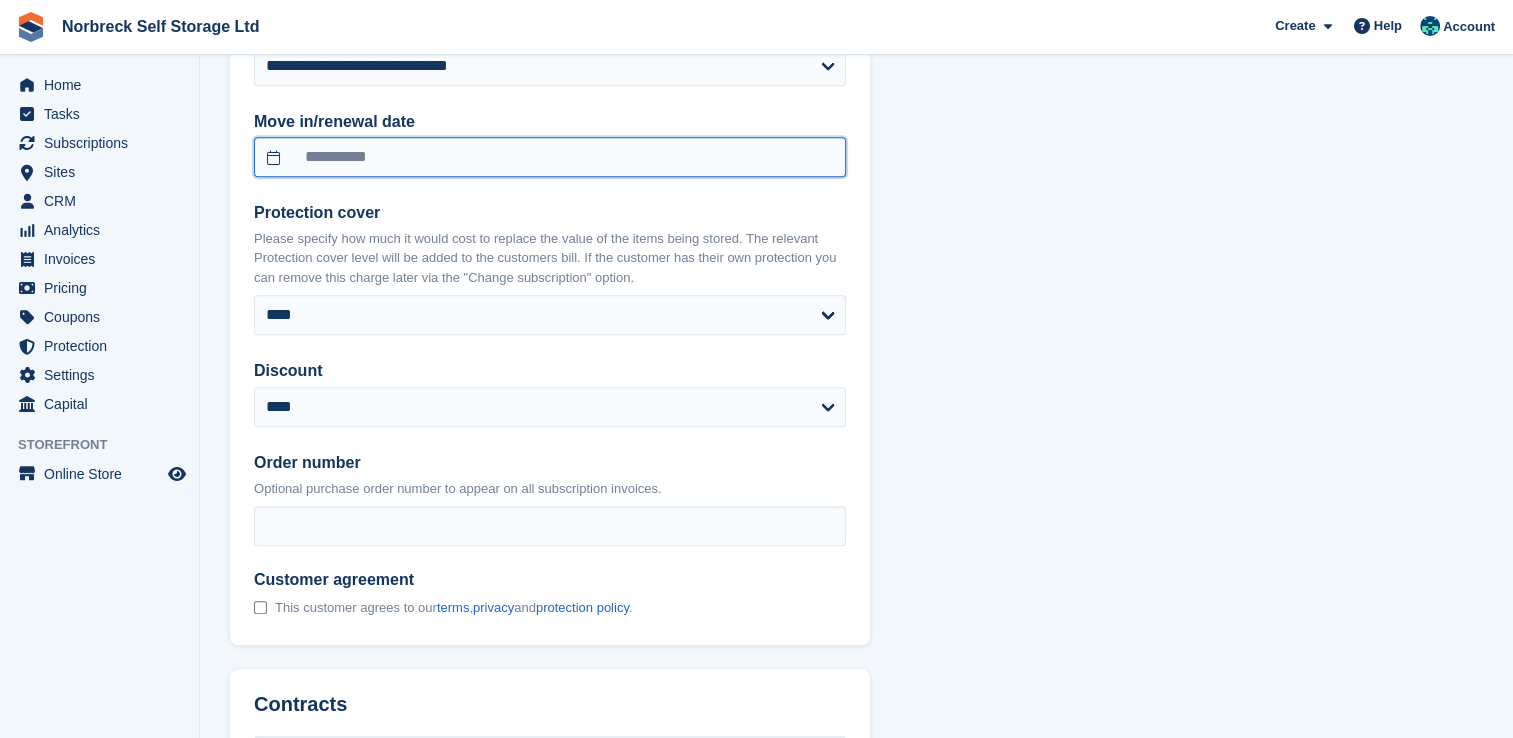 scroll, scrollTop: 1528, scrollLeft: 0, axis: vertical 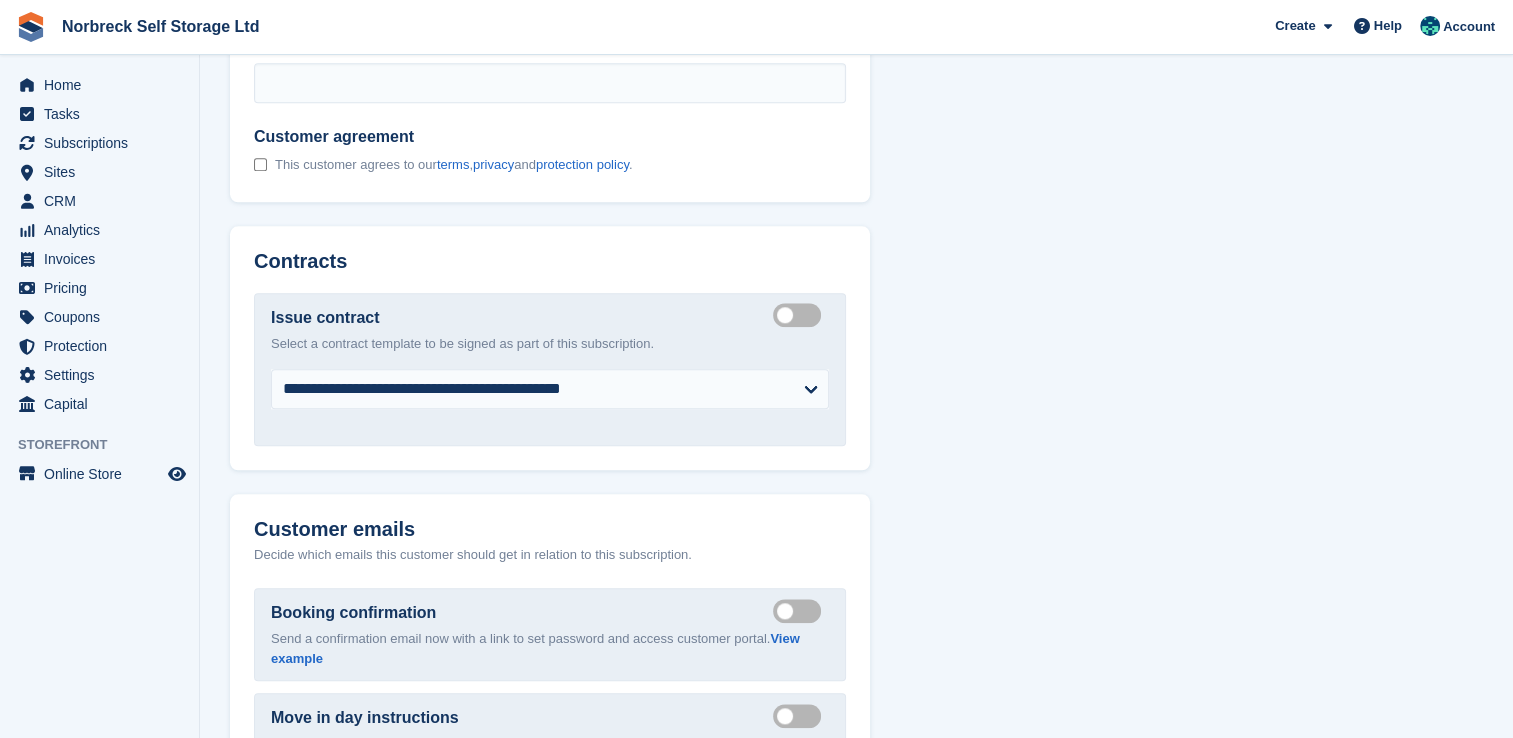 click on "Create integrated contract" at bounding box center (801, 315) 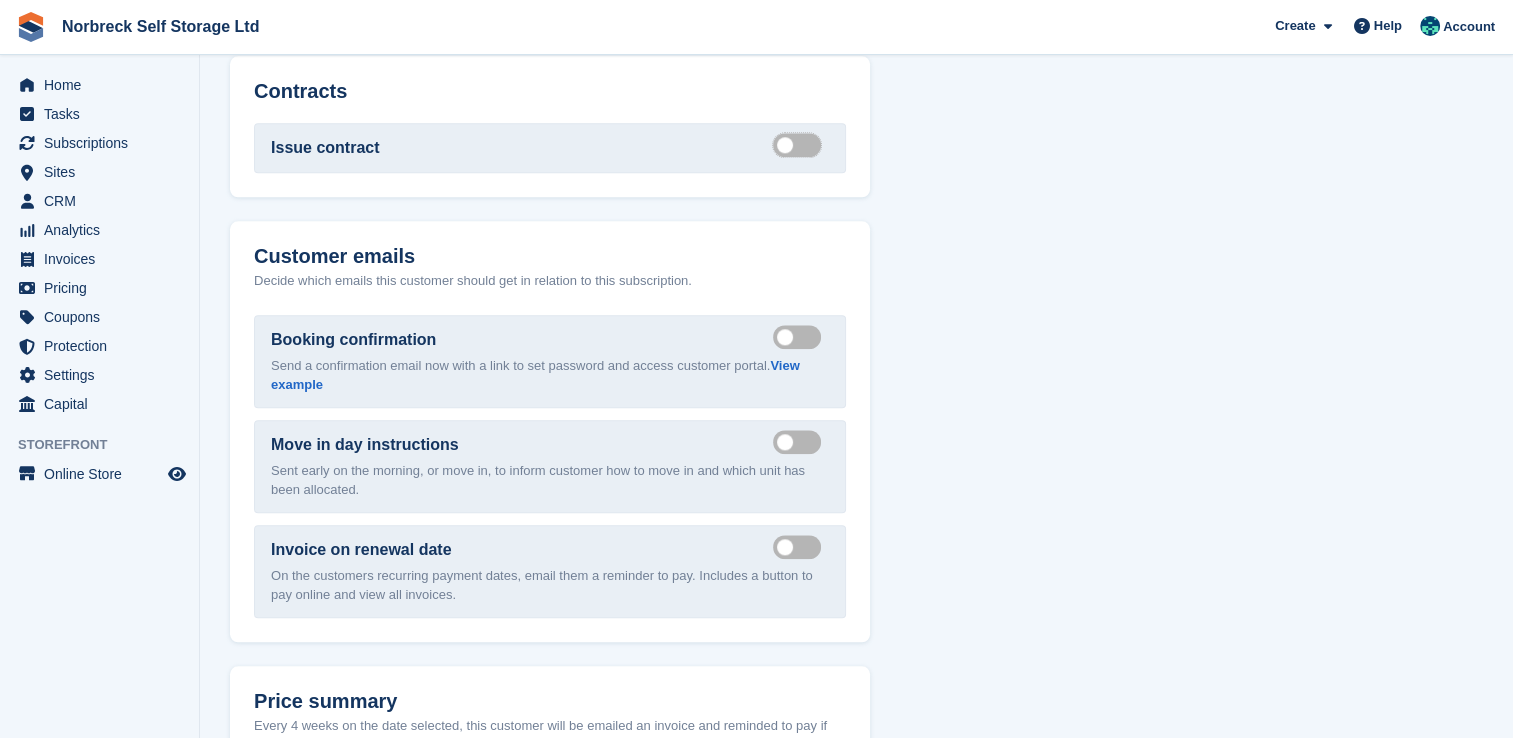 scroll, scrollTop: 2145, scrollLeft: 0, axis: vertical 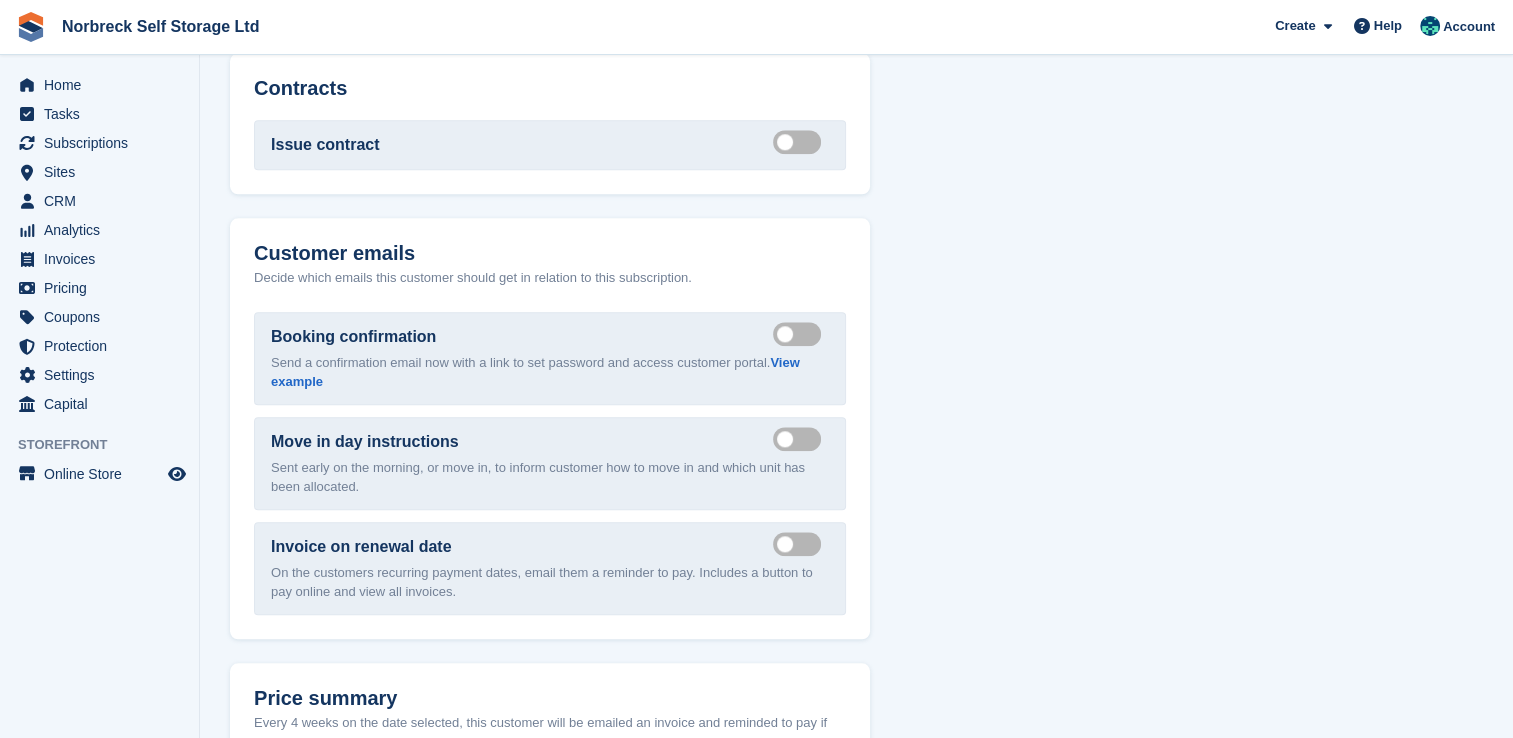 click on "Send booking confirmation email" at bounding box center [801, 334] 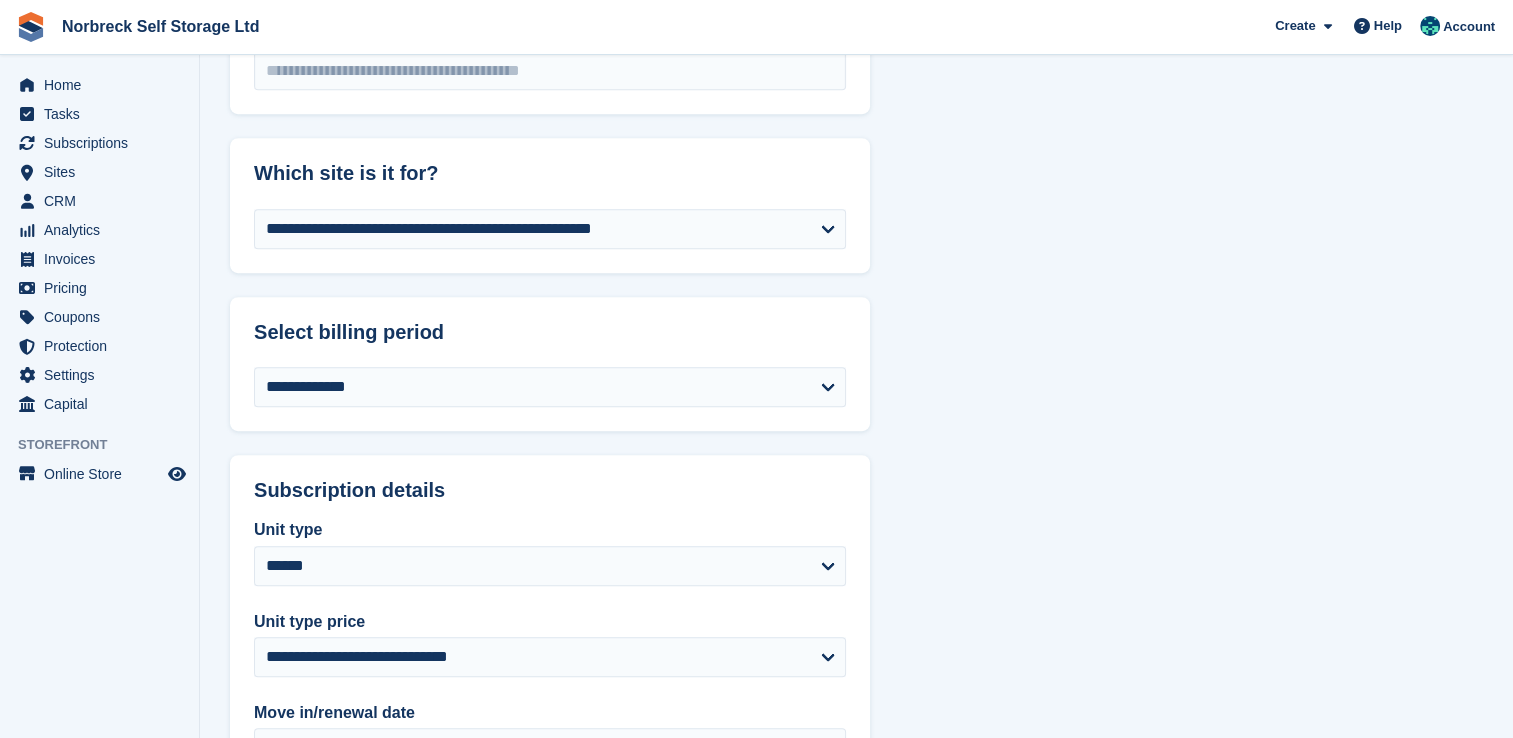 scroll, scrollTop: 933, scrollLeft: 0, axis: vertical 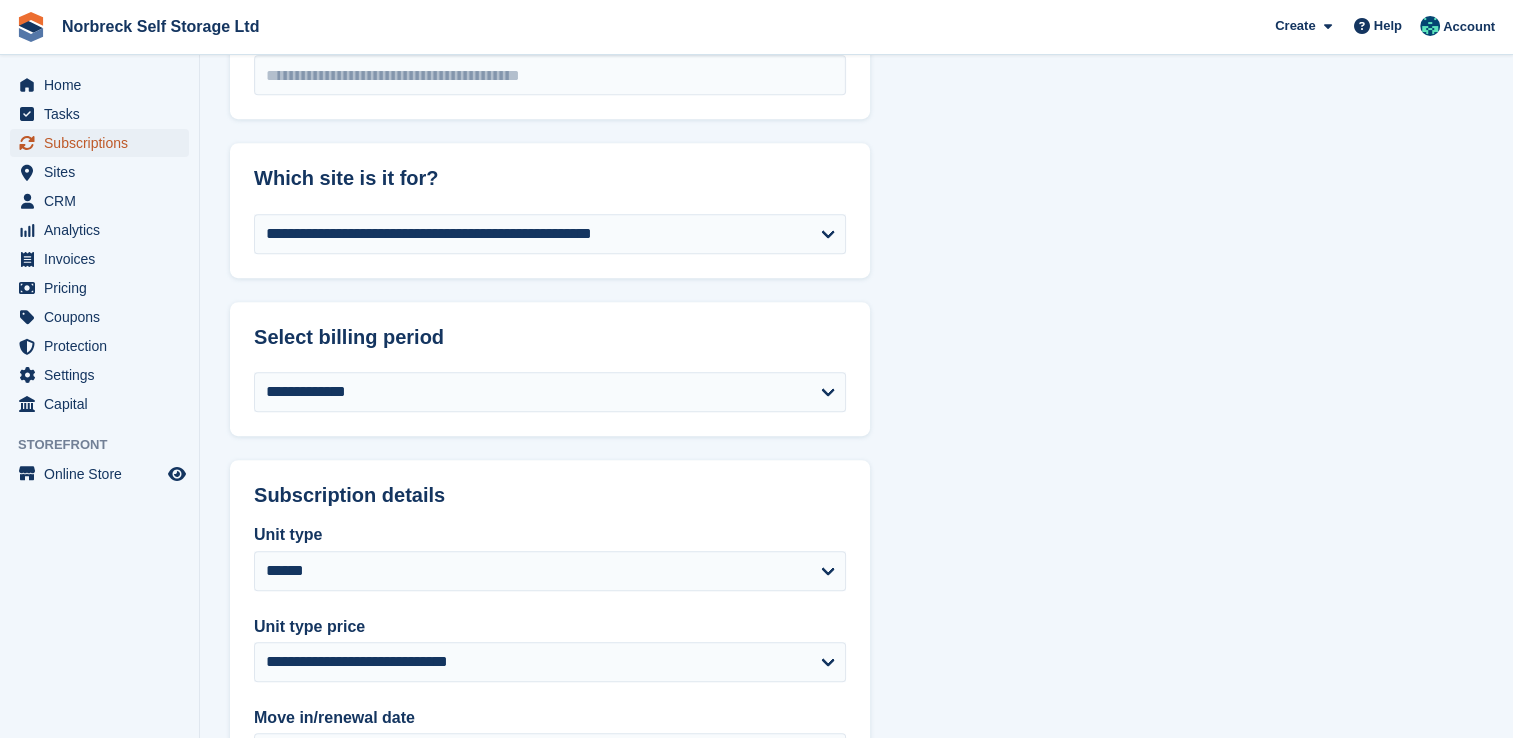 click on "Subscriptions" at bounding box center [104, 143] 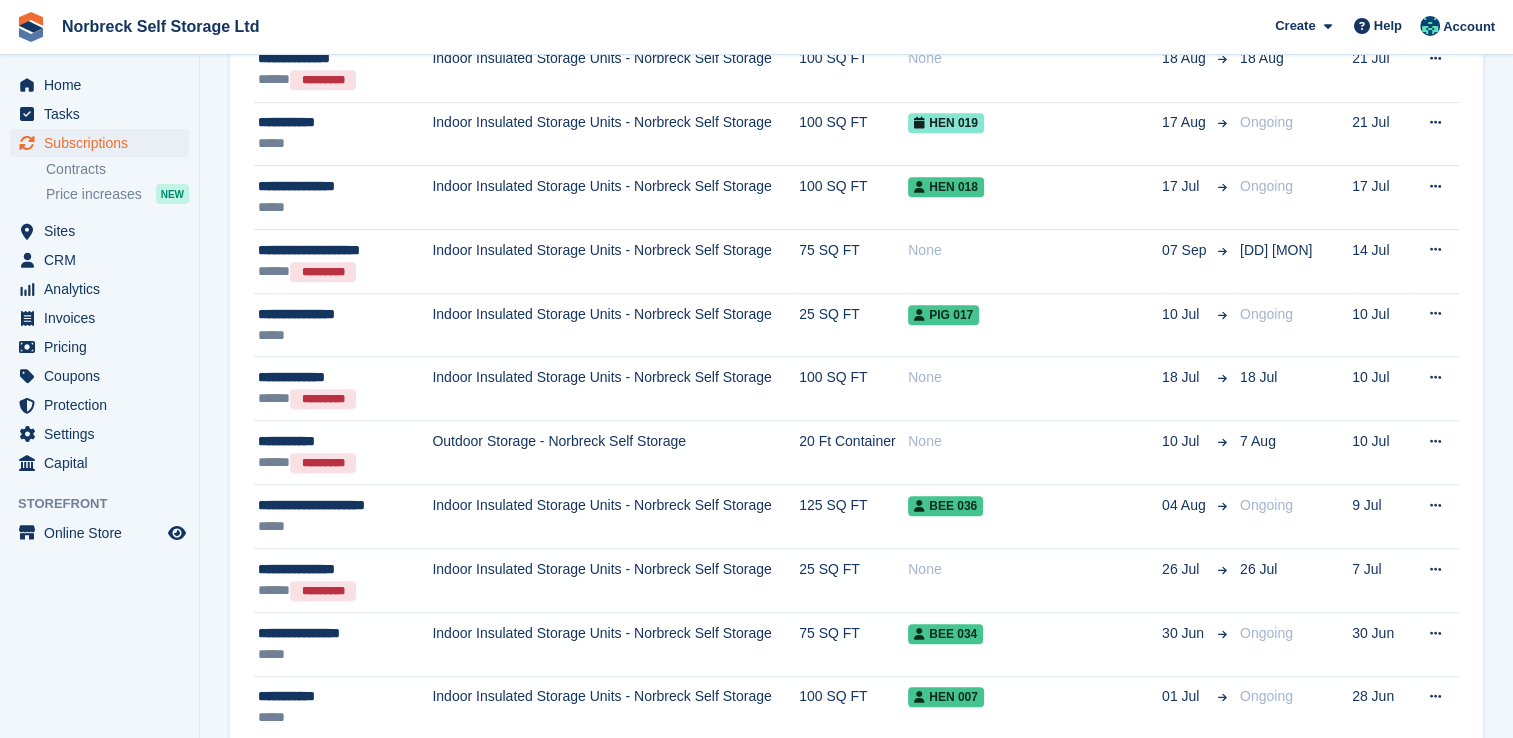 scroll, scrollTop: 0, scrollLeft: 0, axis: both 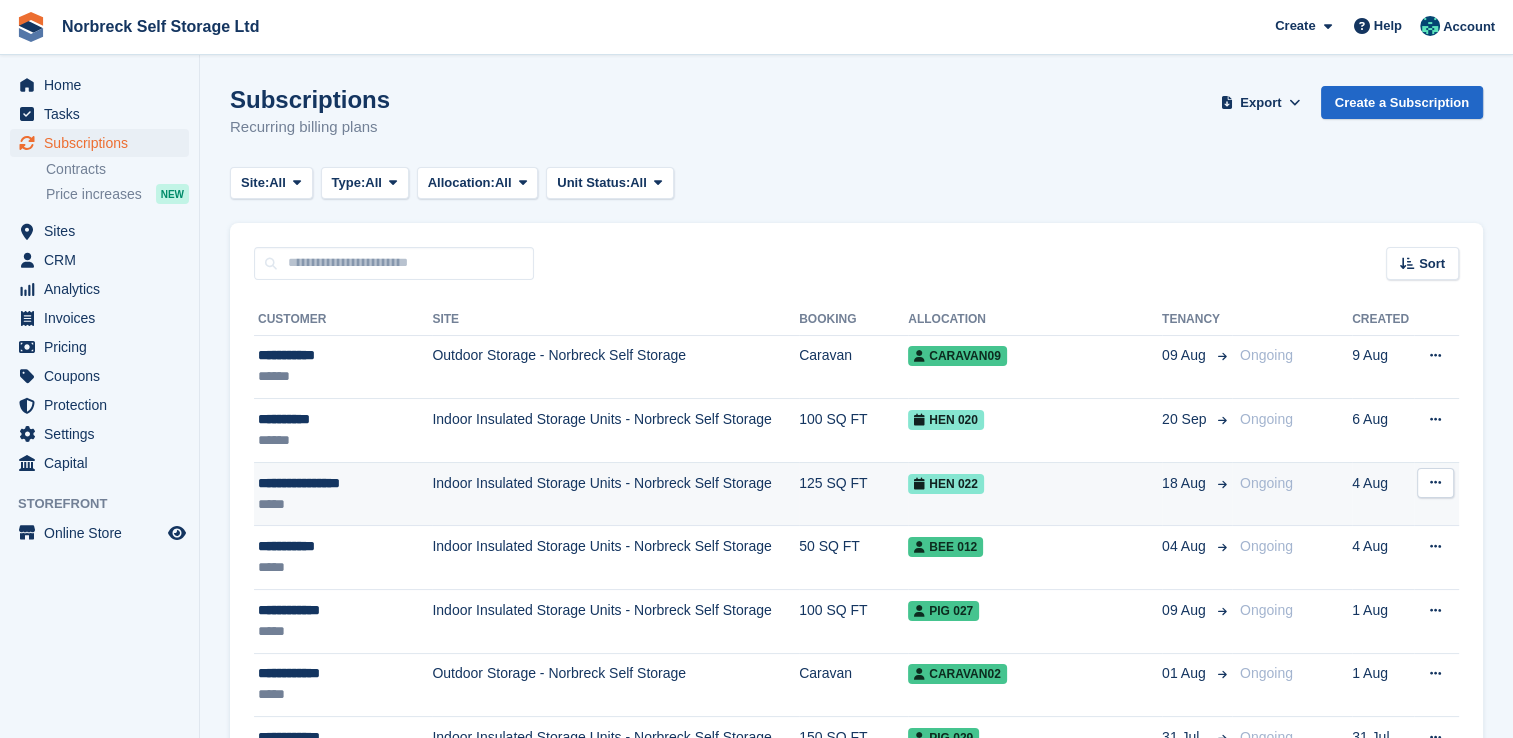 click on "Indoor Insulated Storage Units - Norbreck Self Storage" at bounding box center [615, 494] 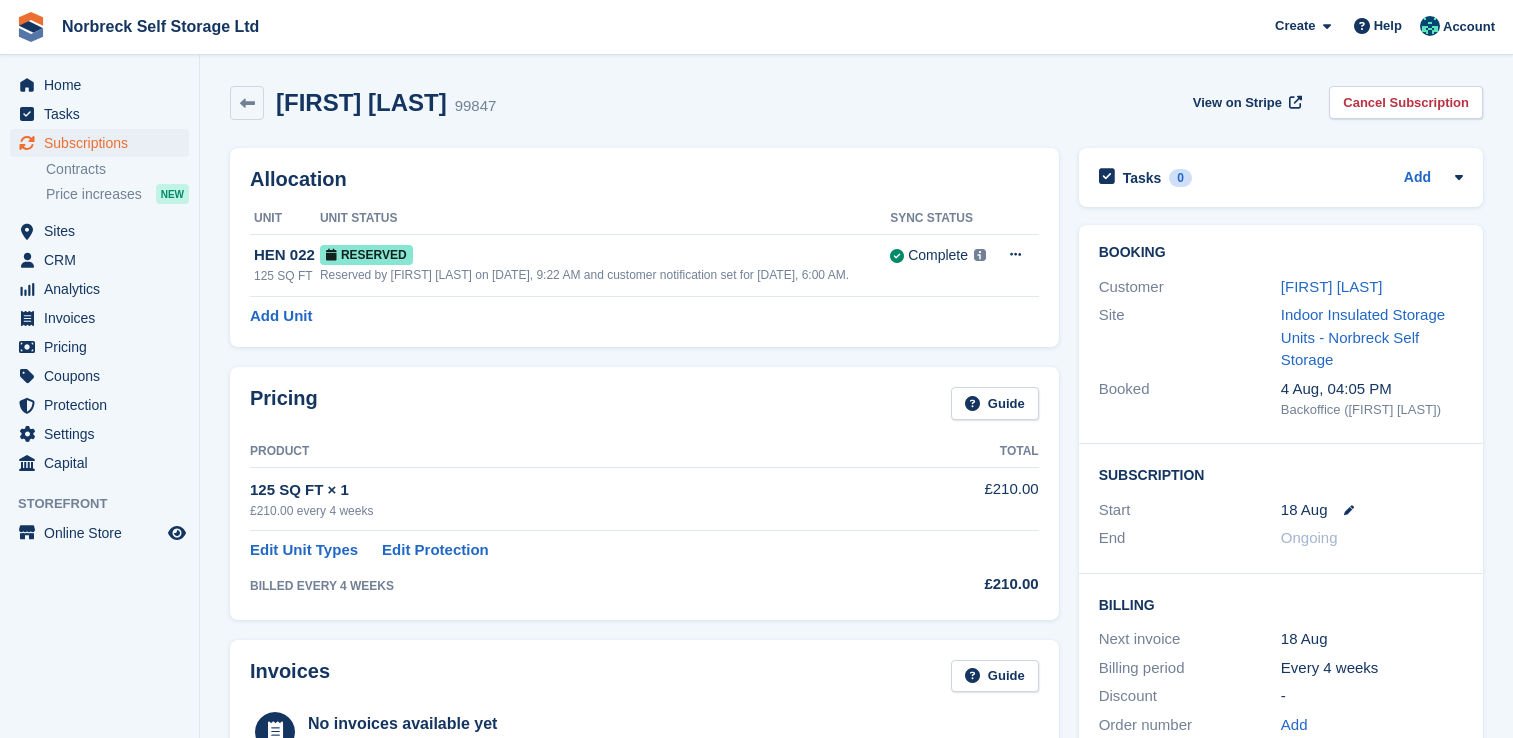 scroll, scrollTop: 0, scrollLeft: 0, axis: both 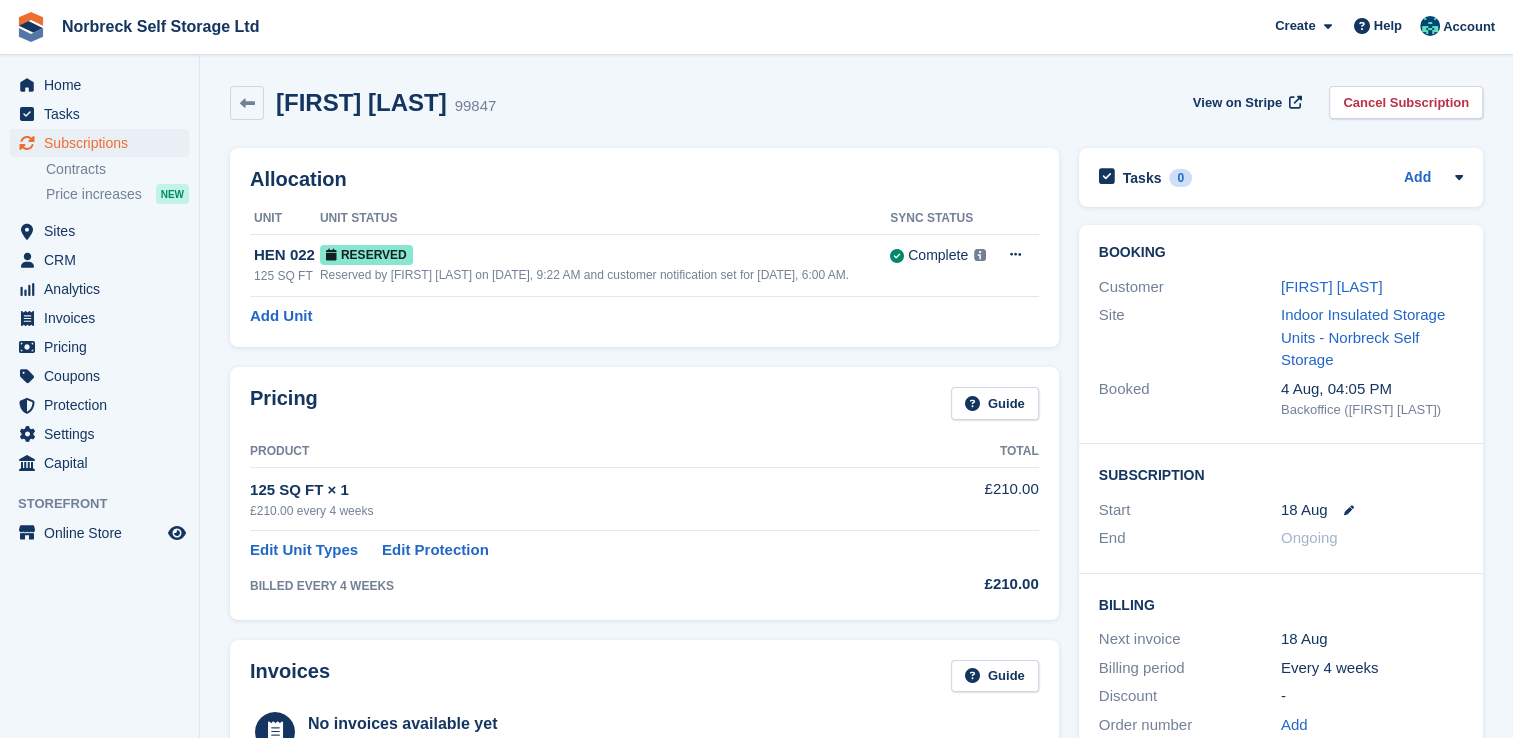click on "[FIRST] [LAST]
[NUMBER]" at bounding box center [380, 103] 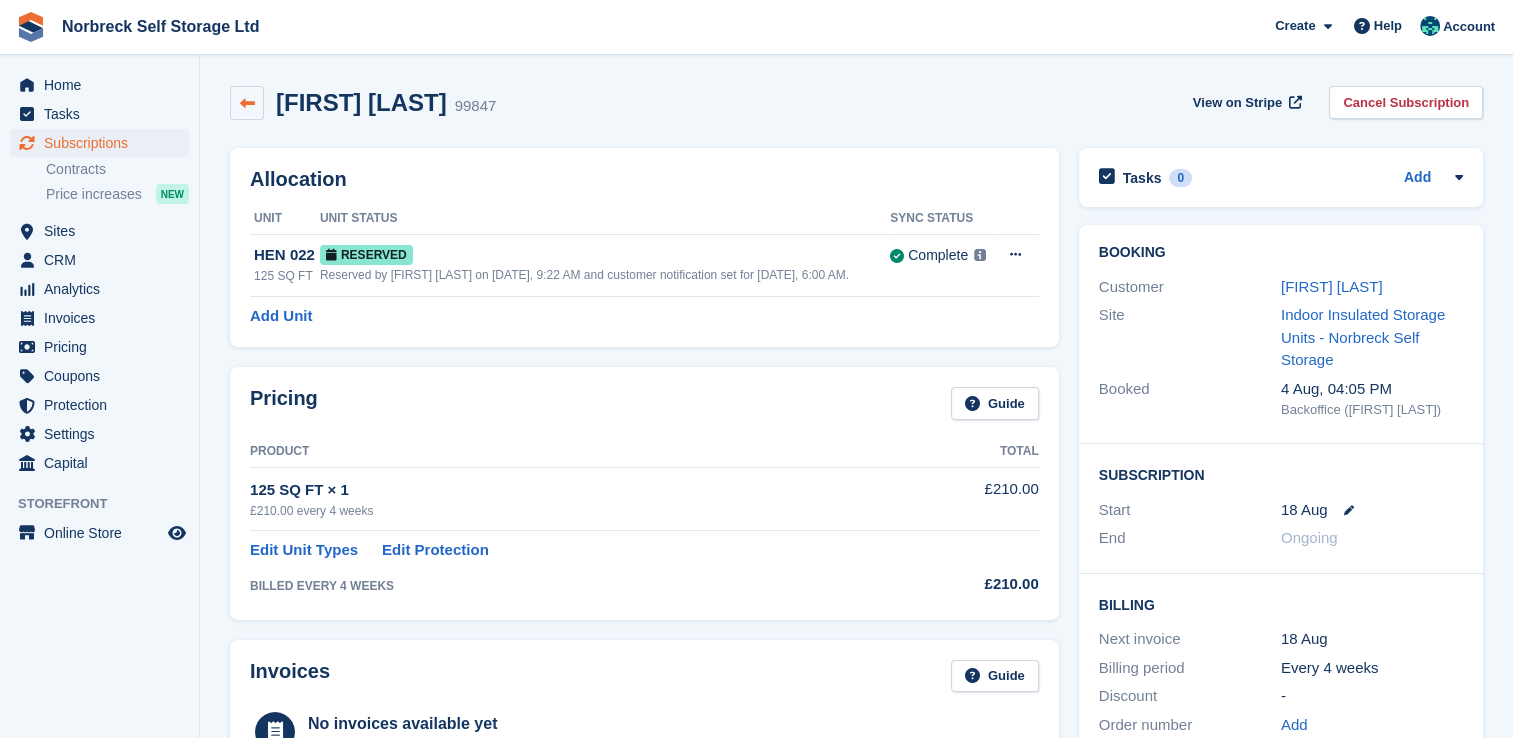 click at bounding box center [247, 103] 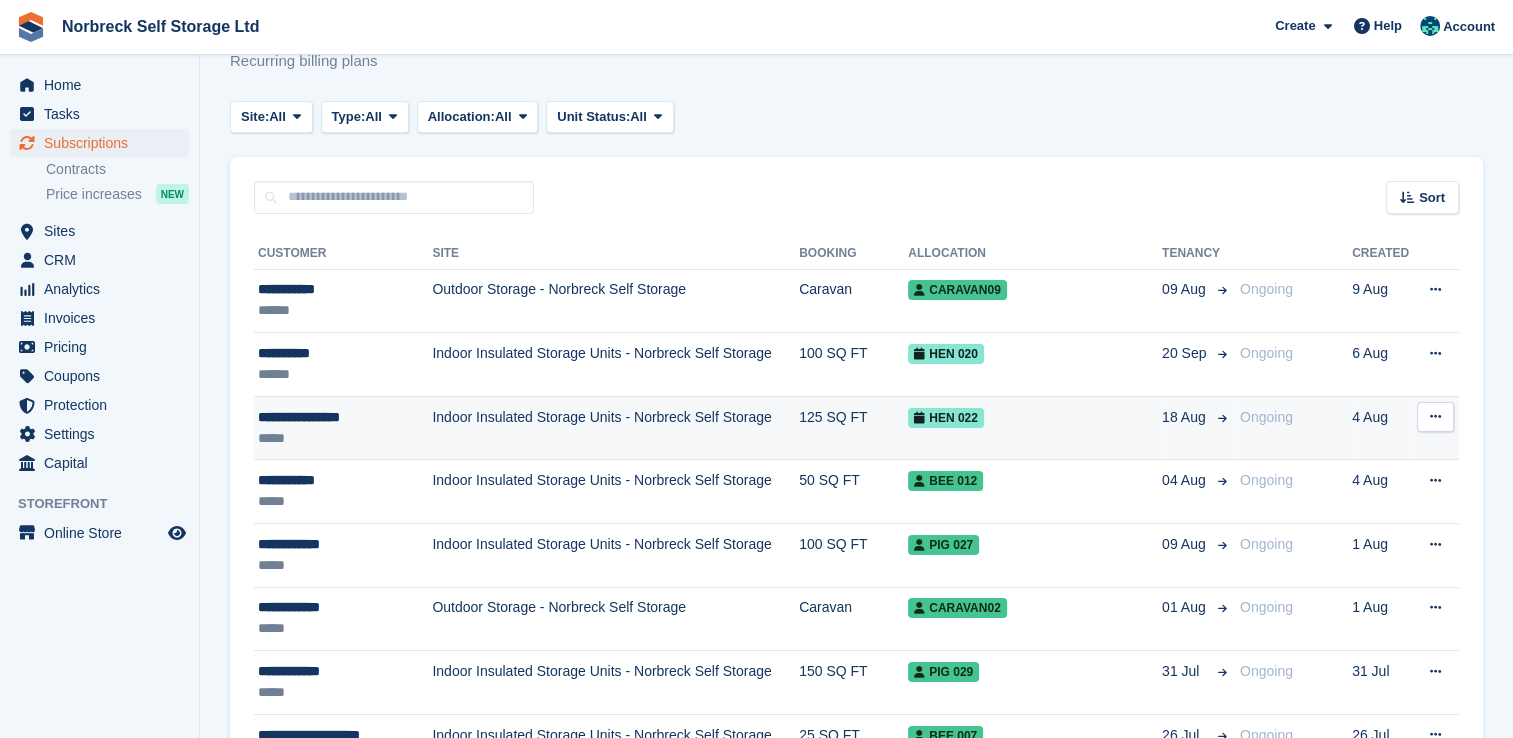 scroll, scrollTop: 100, scrollLeft: 0, axis: vertical 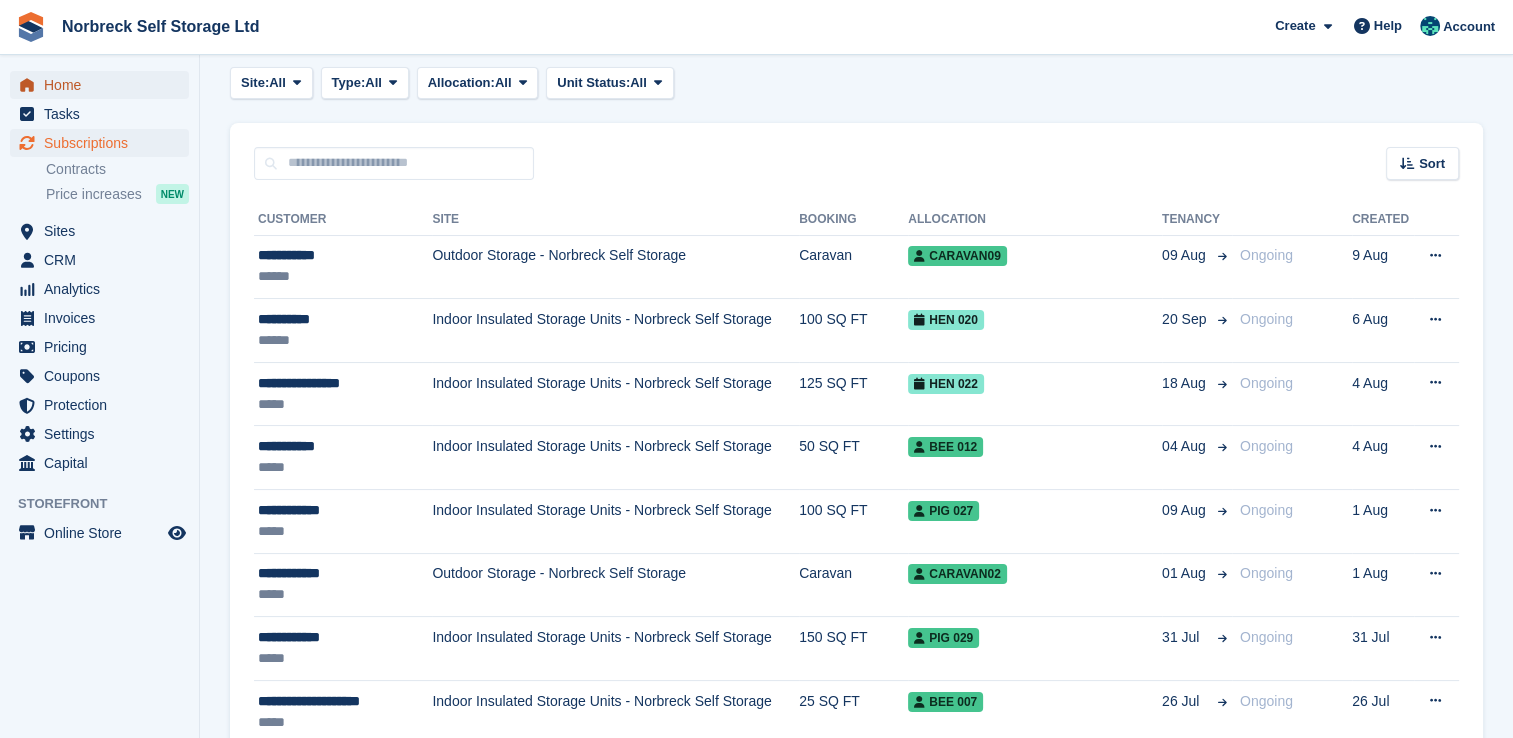 click on "Home" at bounding box center [99, 85] 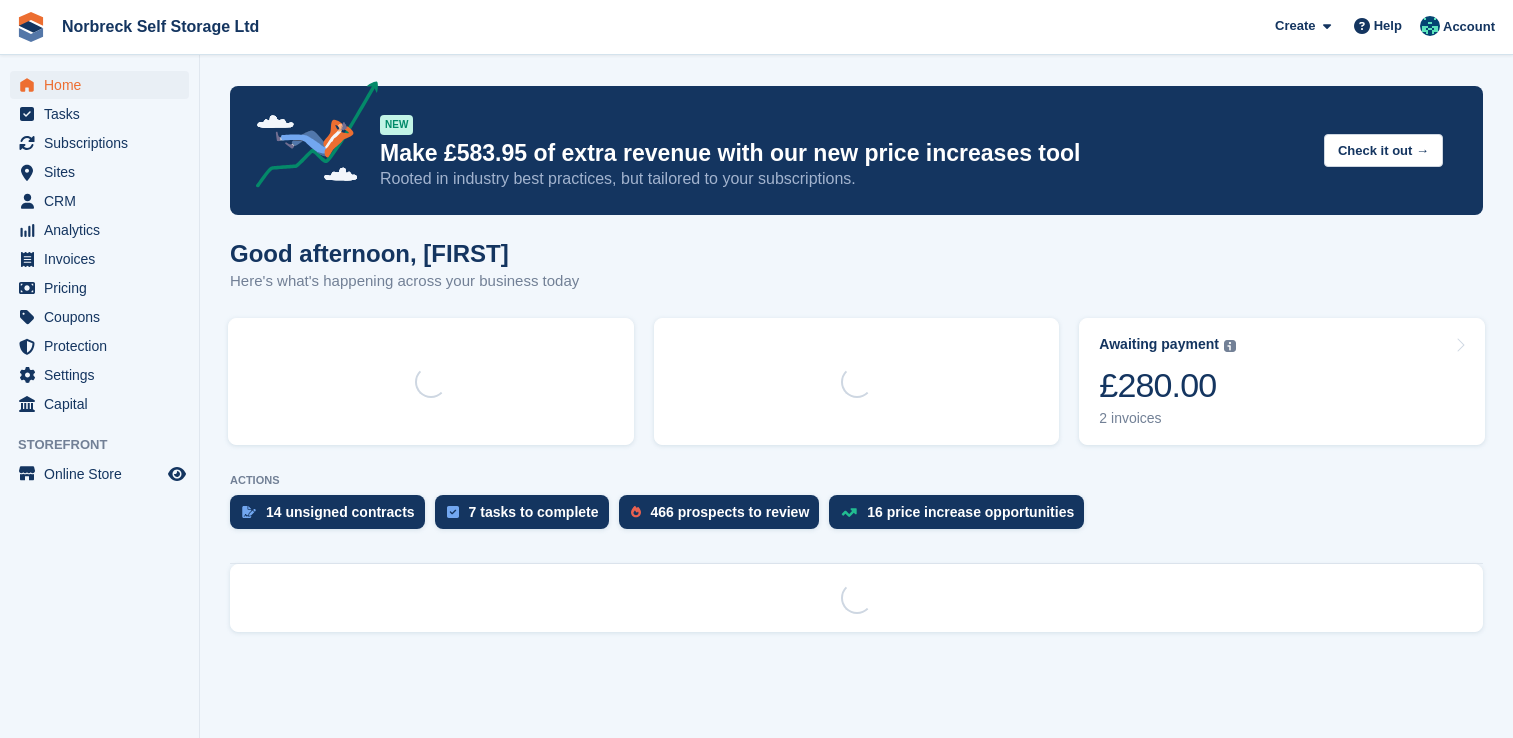 scroll, scrollTop: 0, scrollLeft: 0, axis: both 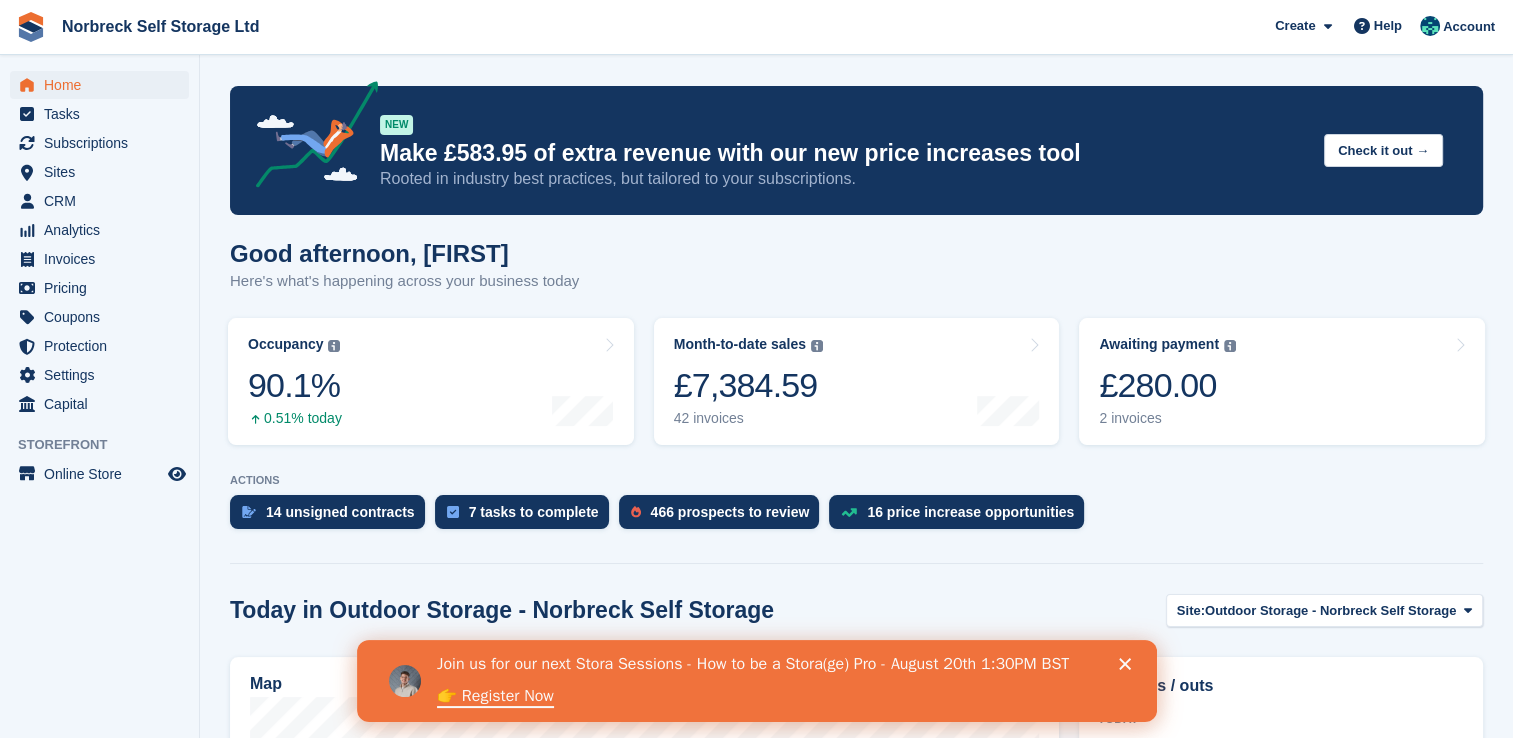 click 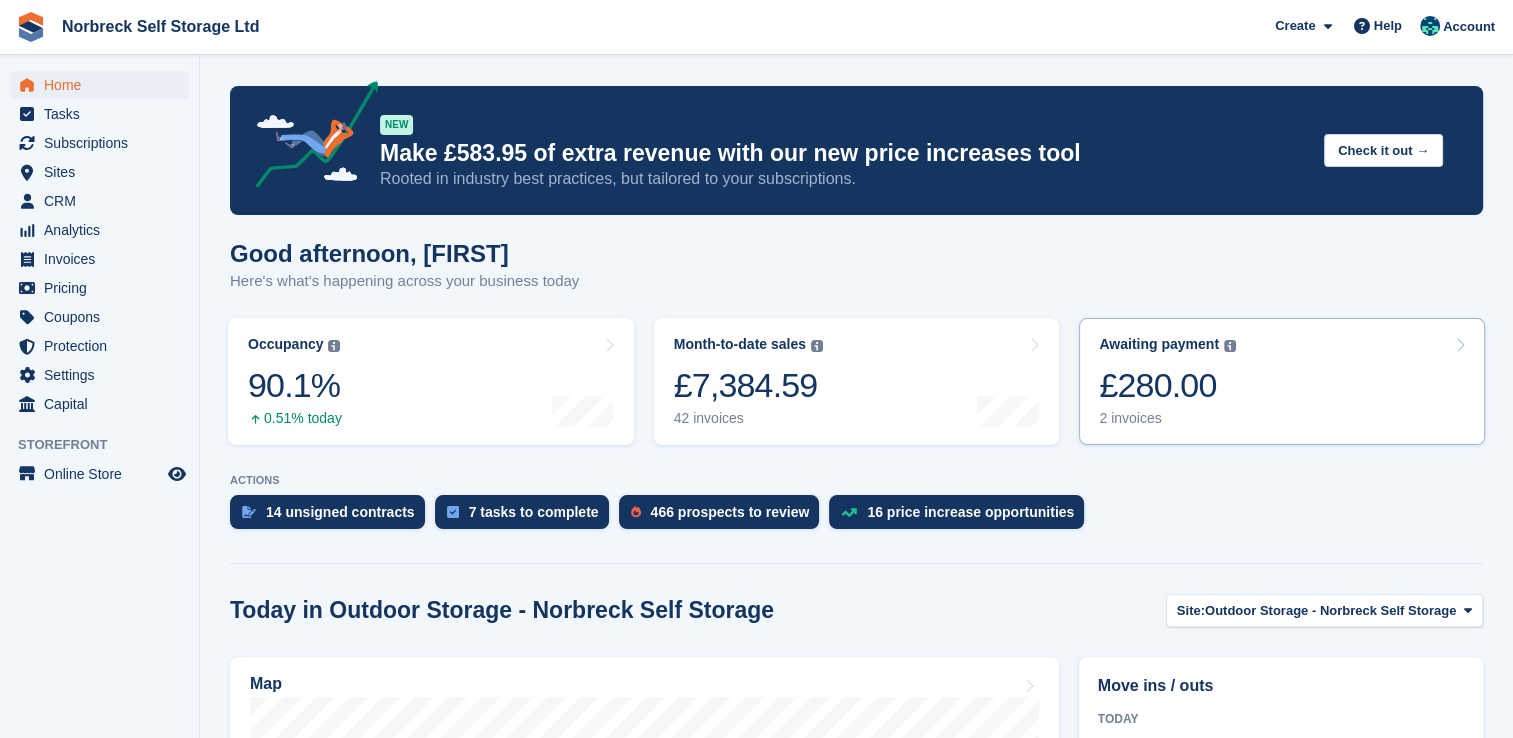 click on "2 invoices" at bounding box center (1167, 418) 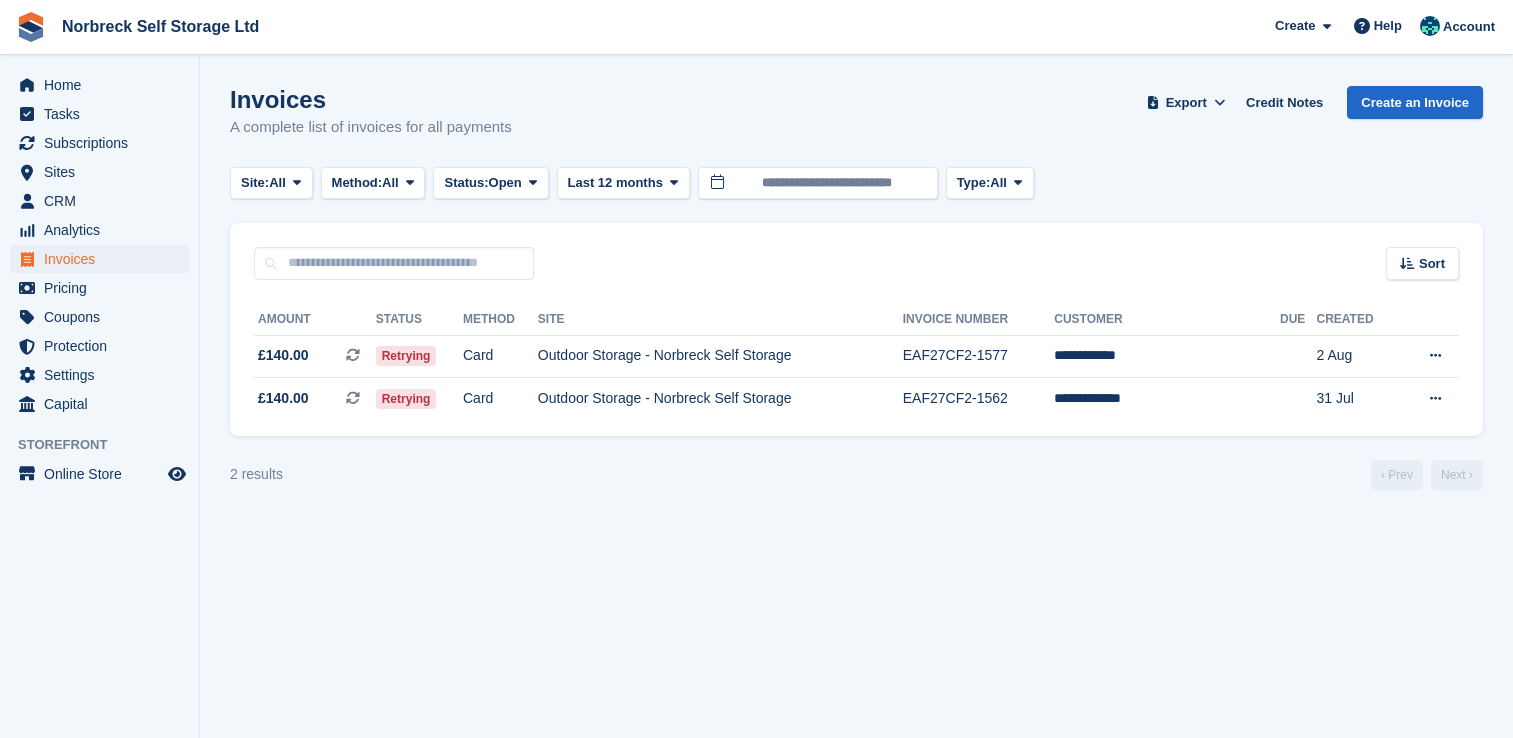 scroll, scrollTop: 0, scrollLeft: 0, axis: both 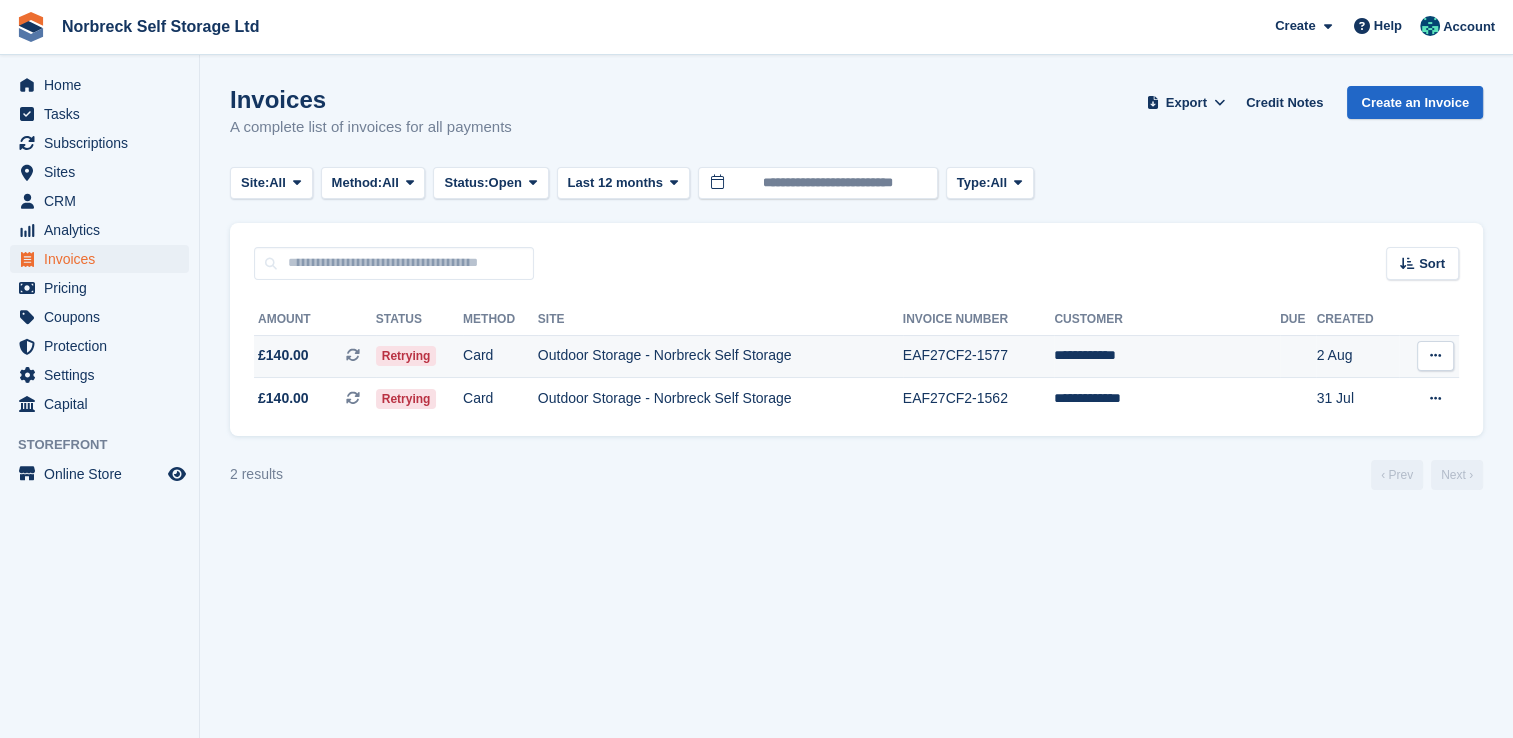 click on "EAF27CF2-1577" at bounding box center (979, 356) 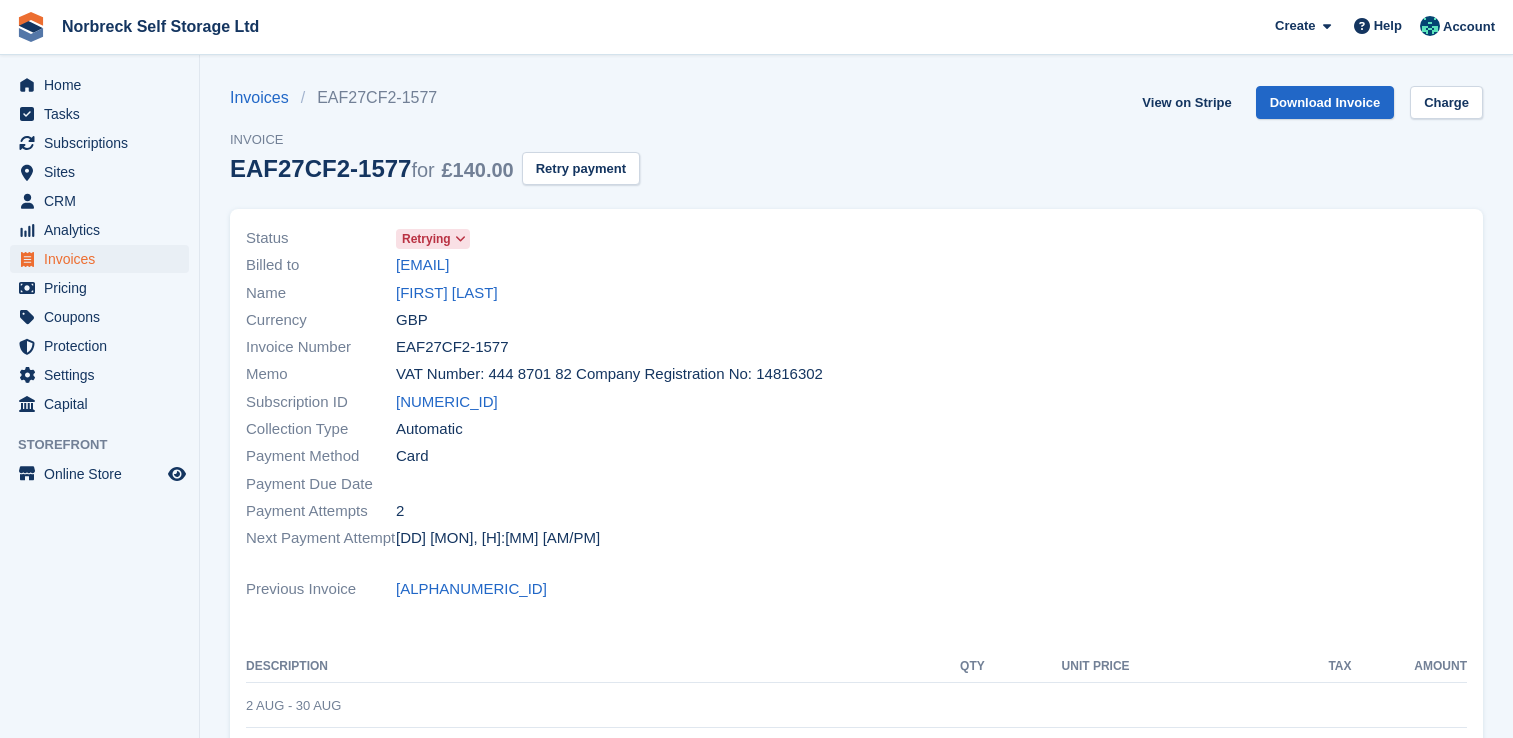 scroll, scrollTop: 0, scrollLeft: 0, axis: both 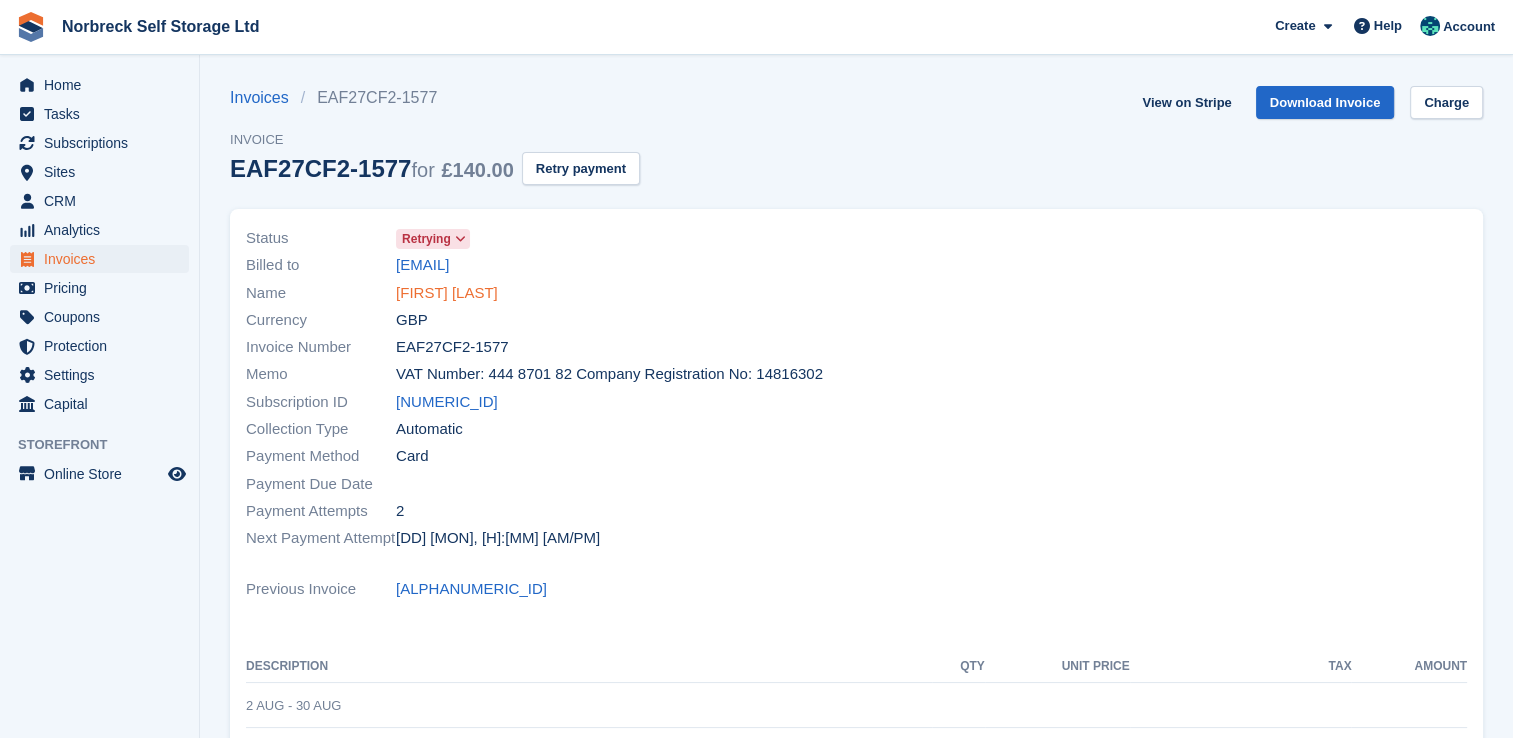 click on "[FIRST] [LAST]" at bounding box center [447, 293] 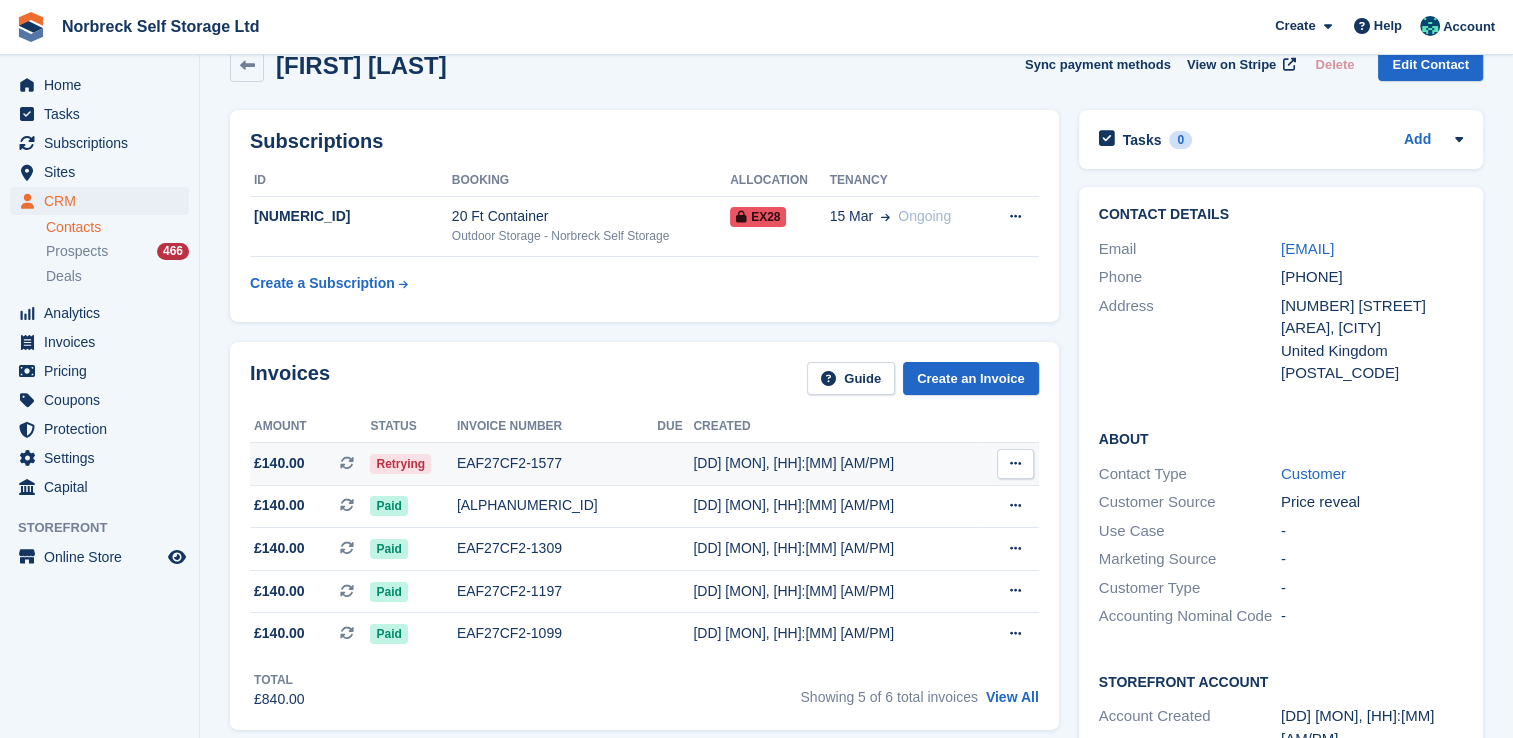 scroll, scrollTop: 0, scrollLeft: 0, axis: both 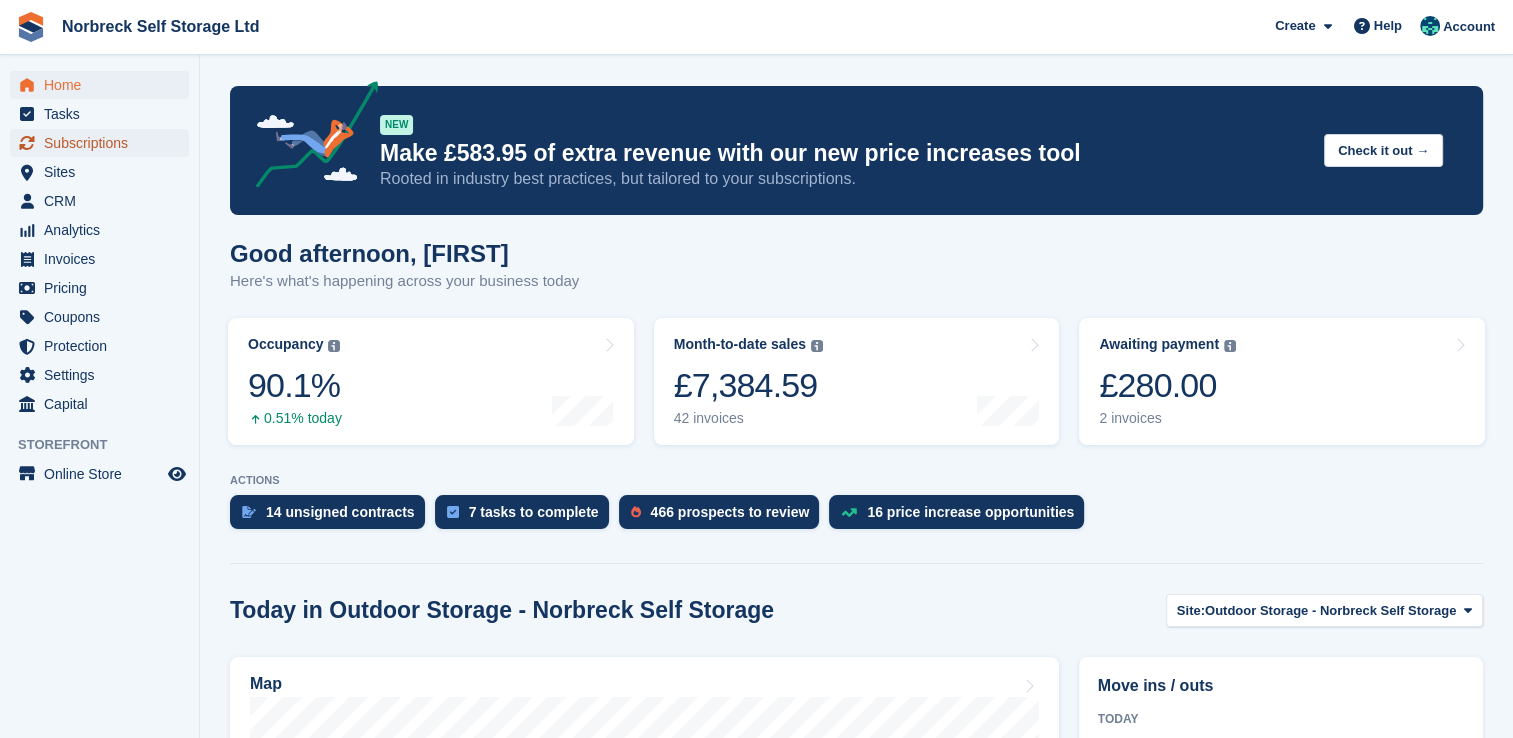 click on "Subscriptions" at bounding box center [104, 143] 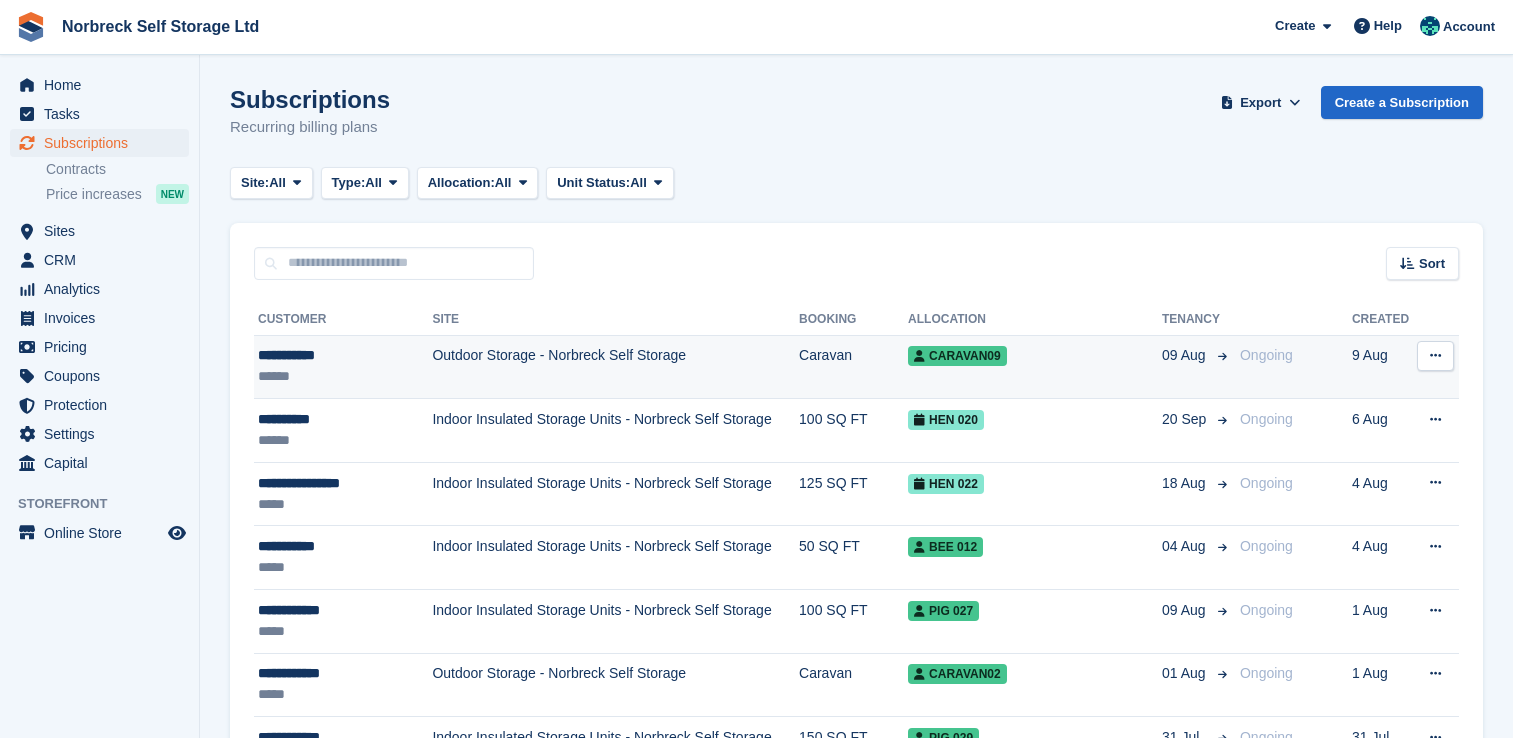 scroll, scrollTop: 0, scrollLeft: 0, axis: both 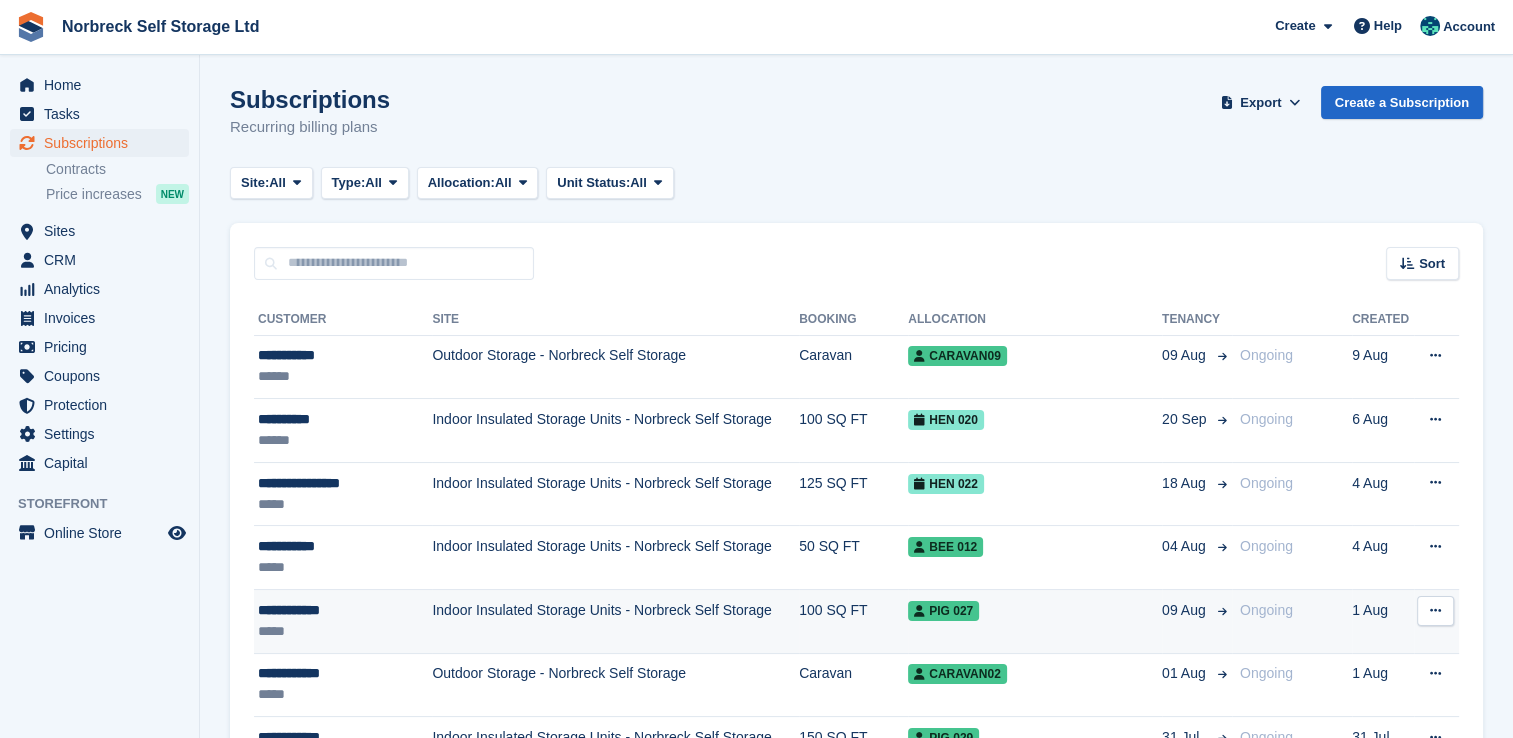 click on "*****" at bounding box center [338, 631] 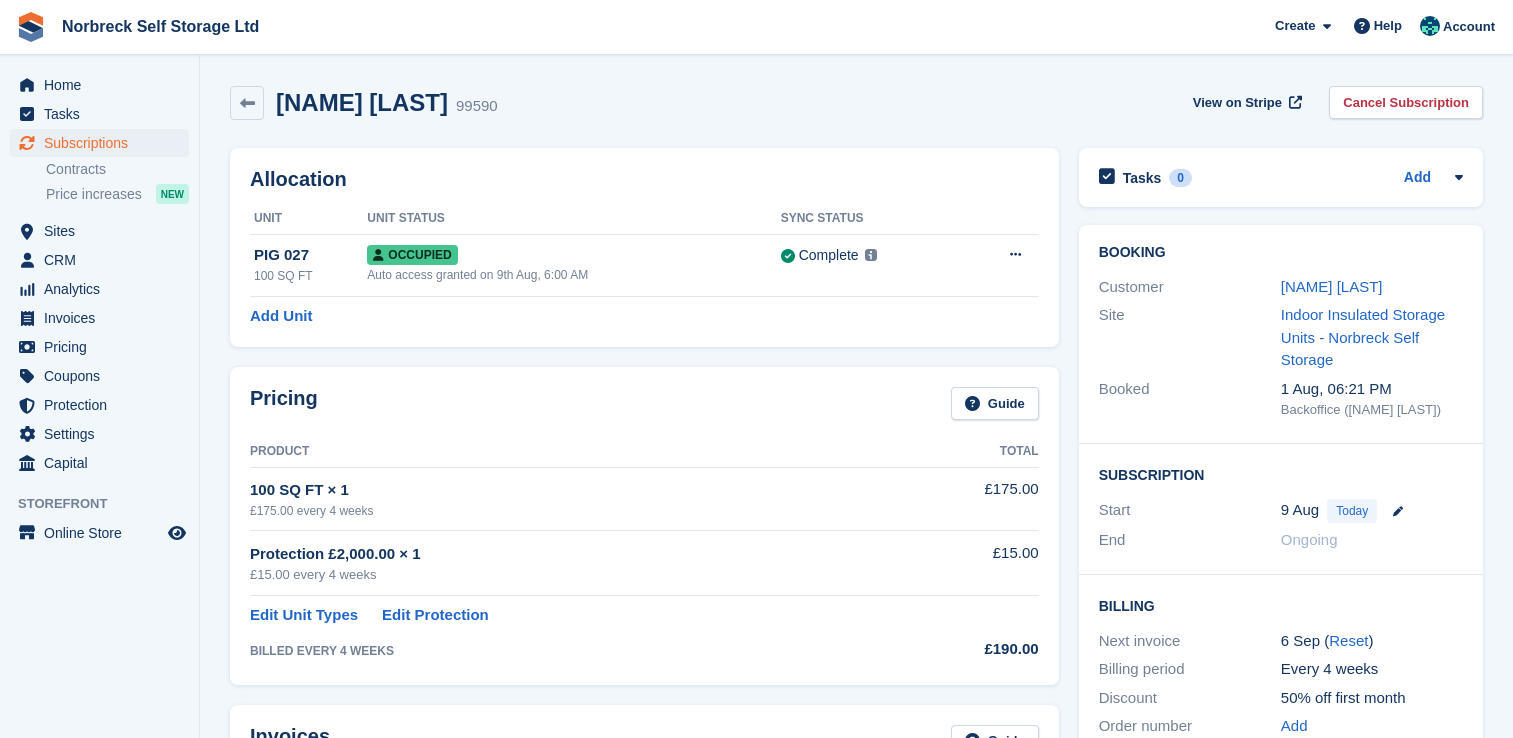 scroll, scrollTop: 0, scrollLeft: 0, axis: both 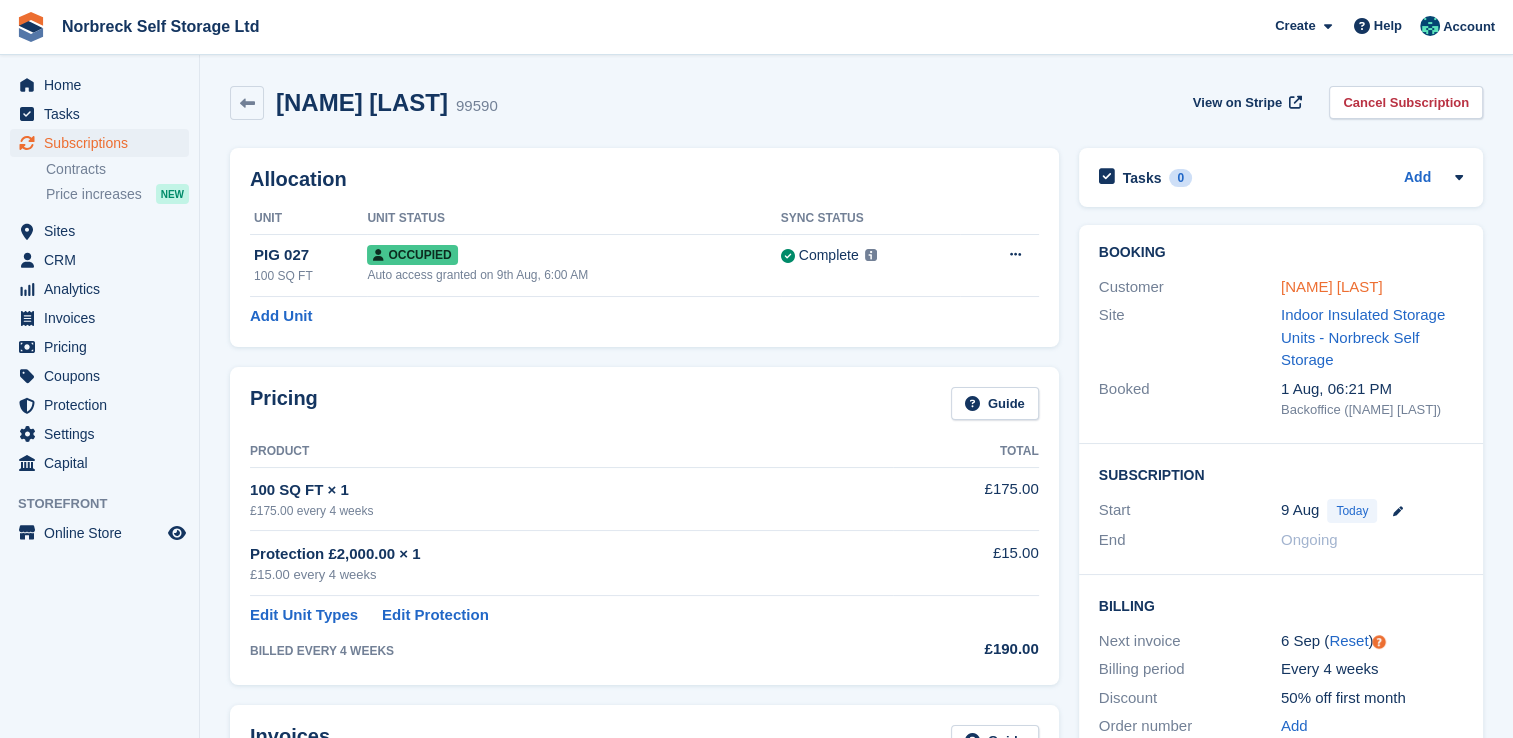 click on "Karen Hanley" at bounding box center [1332, 286] 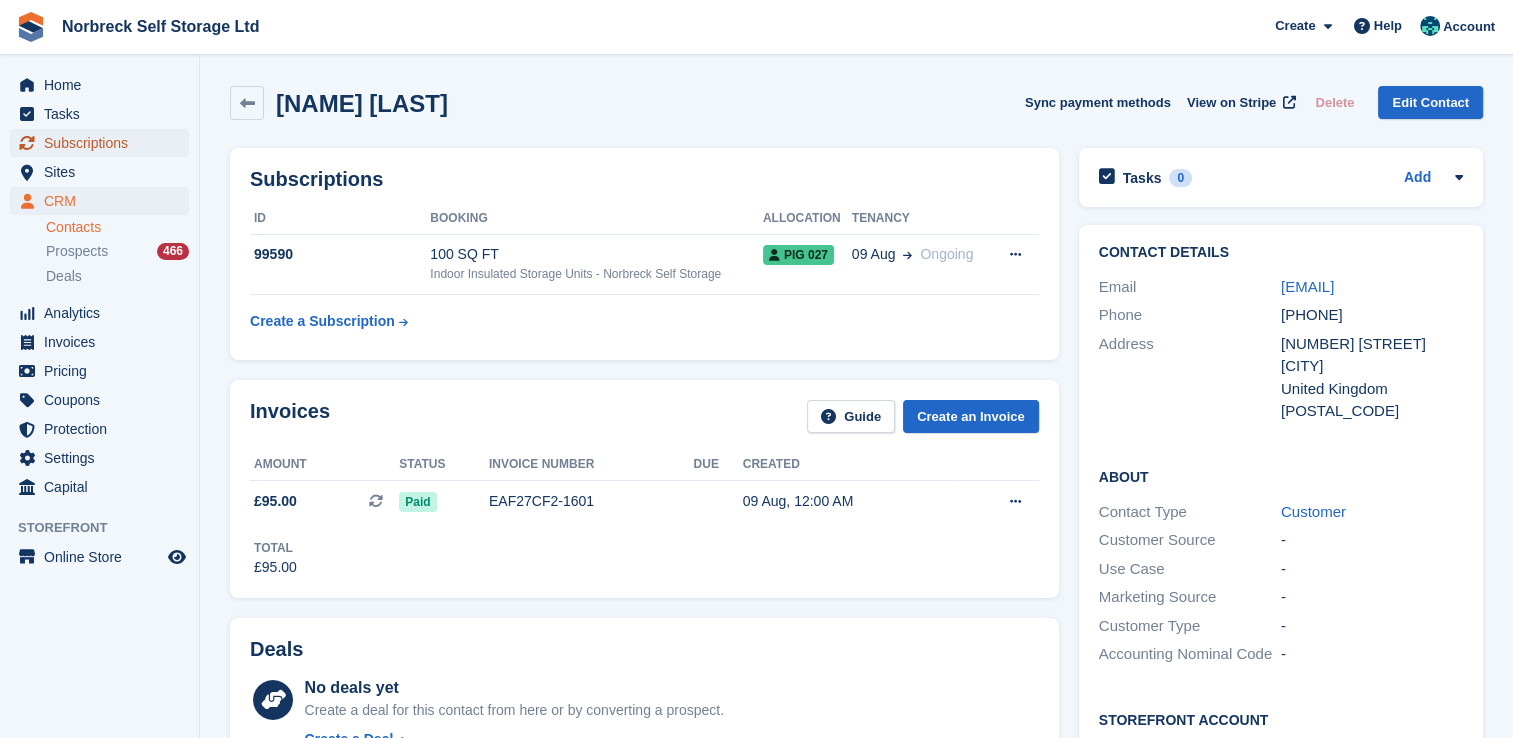 click on "Subscriptions" at bounding box center (104, 143) 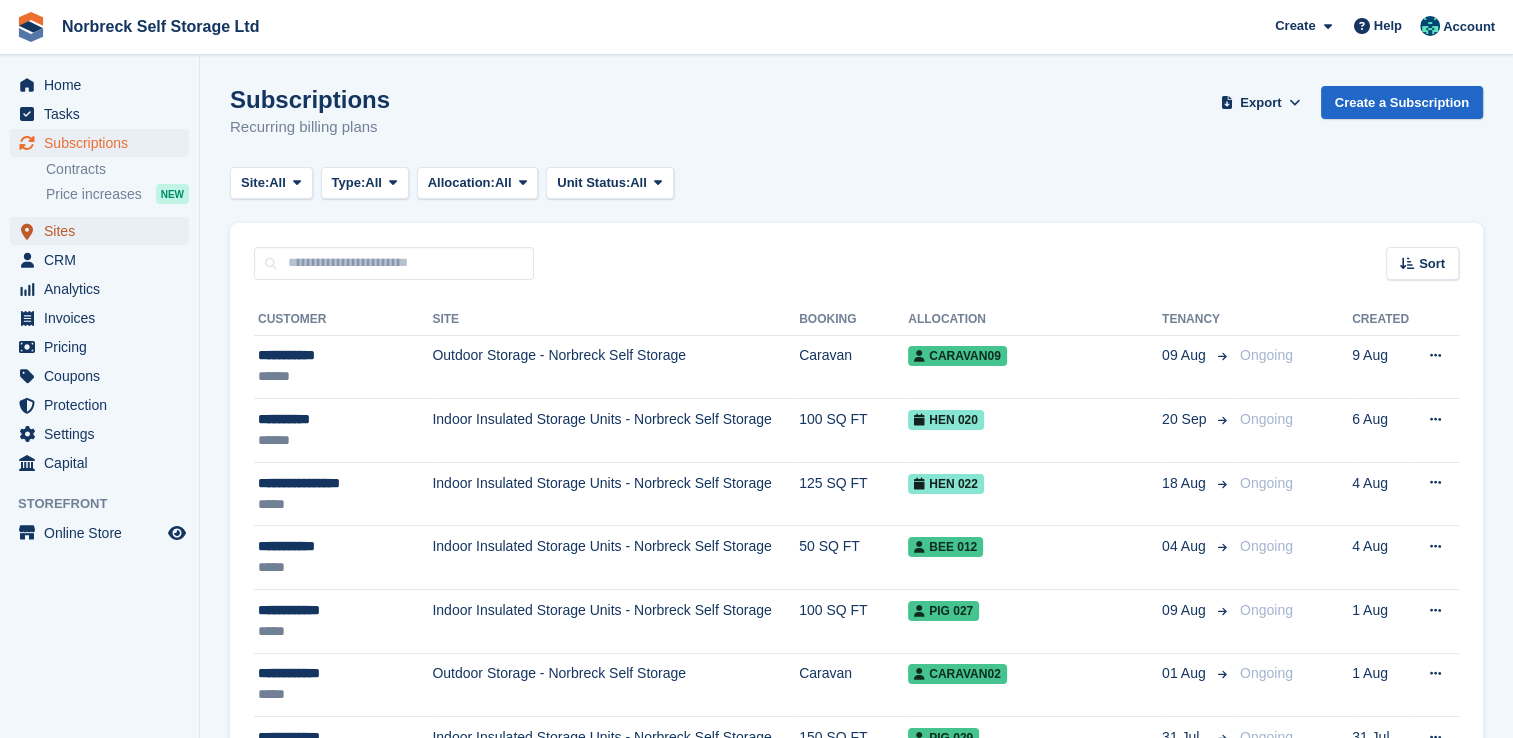 click on "Sites" at bounding box center (104, 231) 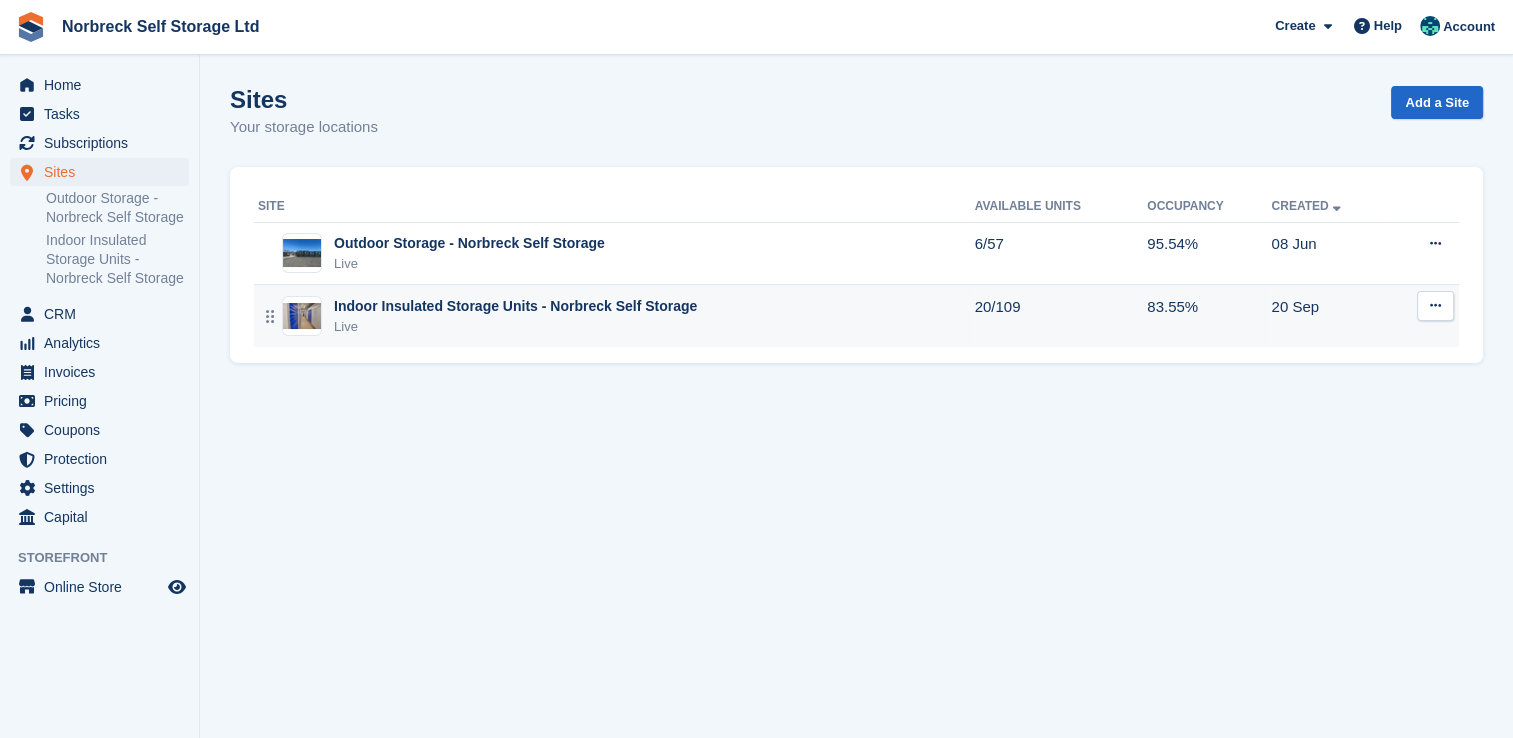 click on "Live" at bounding box center [515, 327] 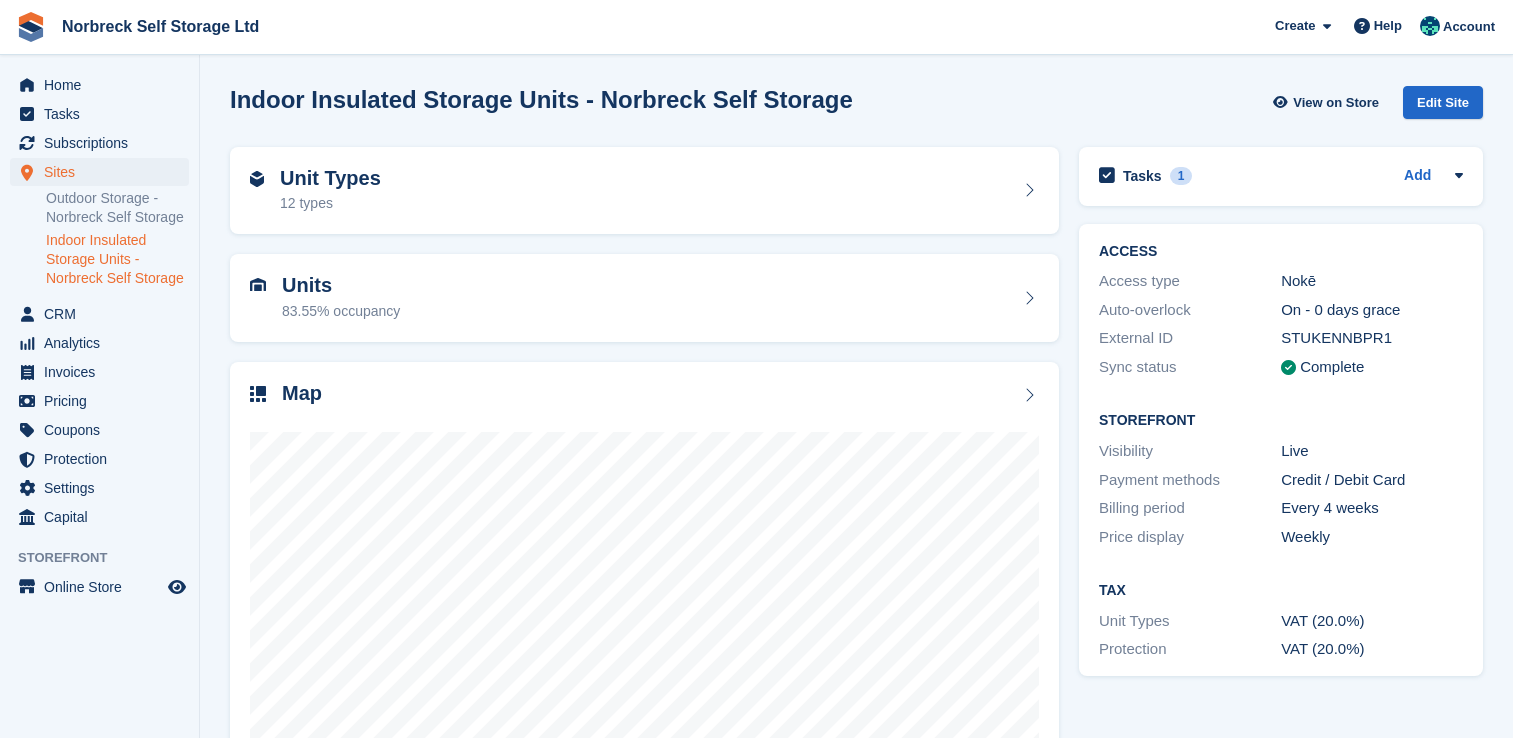 scroll, scrollTop: 0, scrollLeft: 0, axis: both 